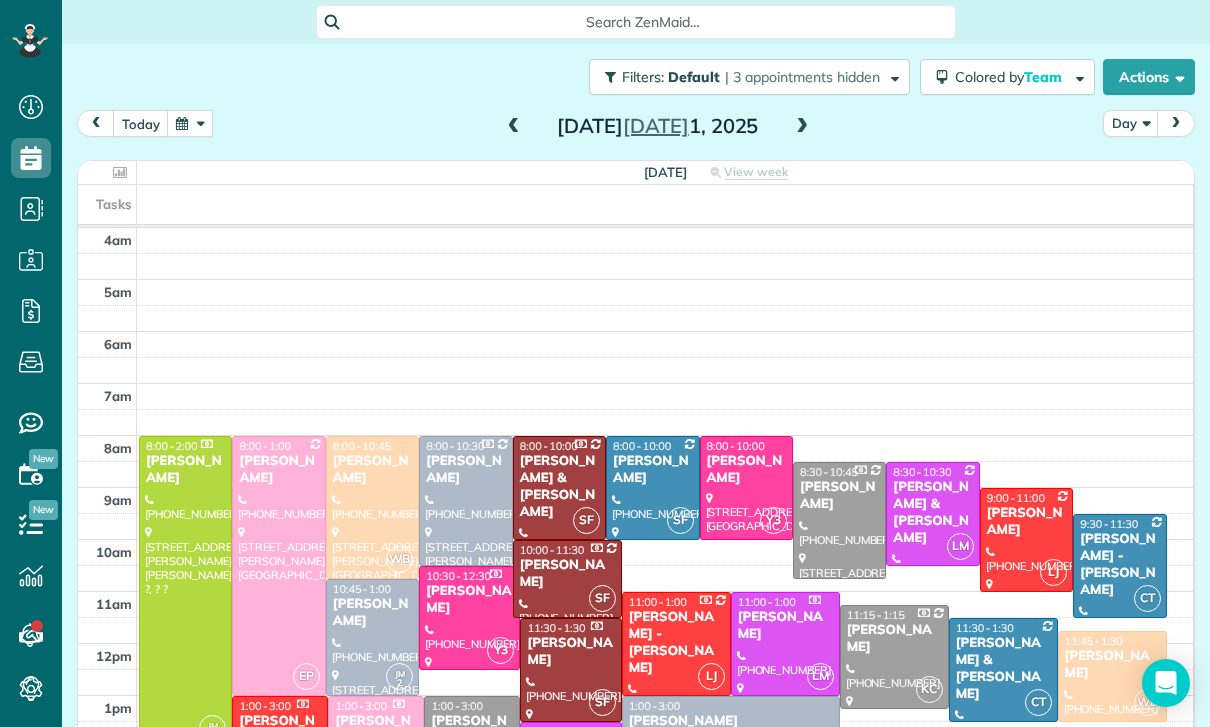 scroll, scrollTop: 0, scrollLeft: 0, axis: both 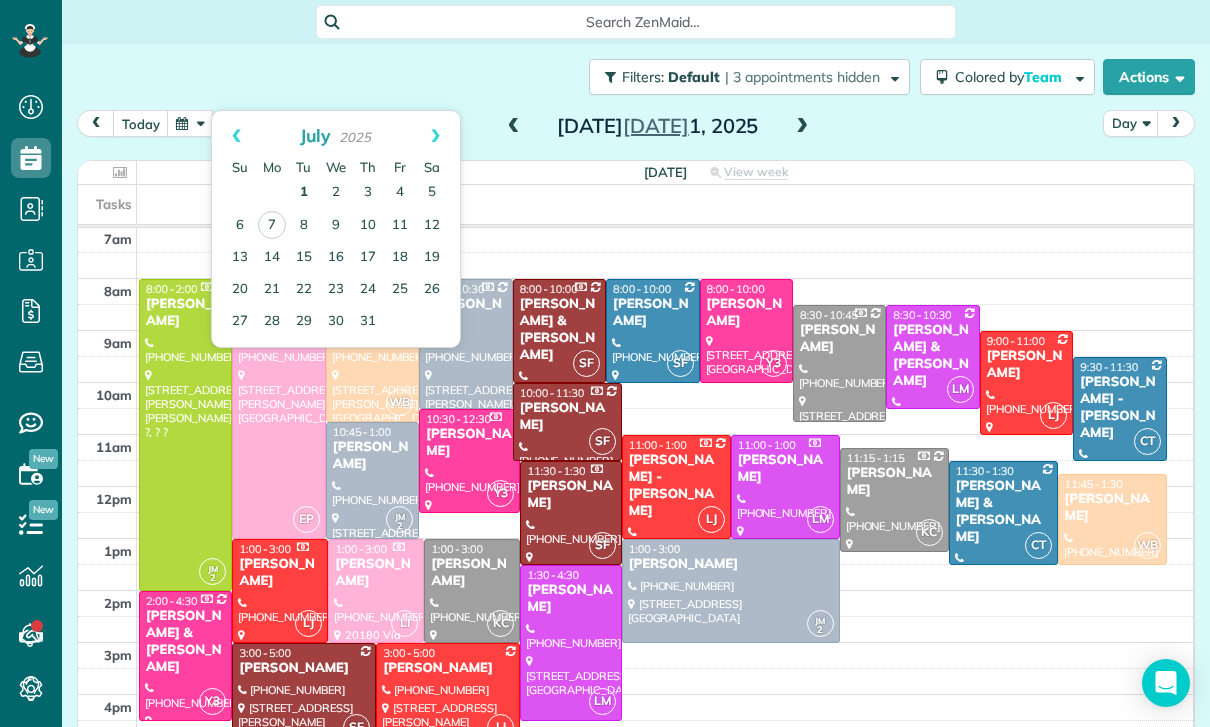 click on "1" at bounding box center (304, 193) 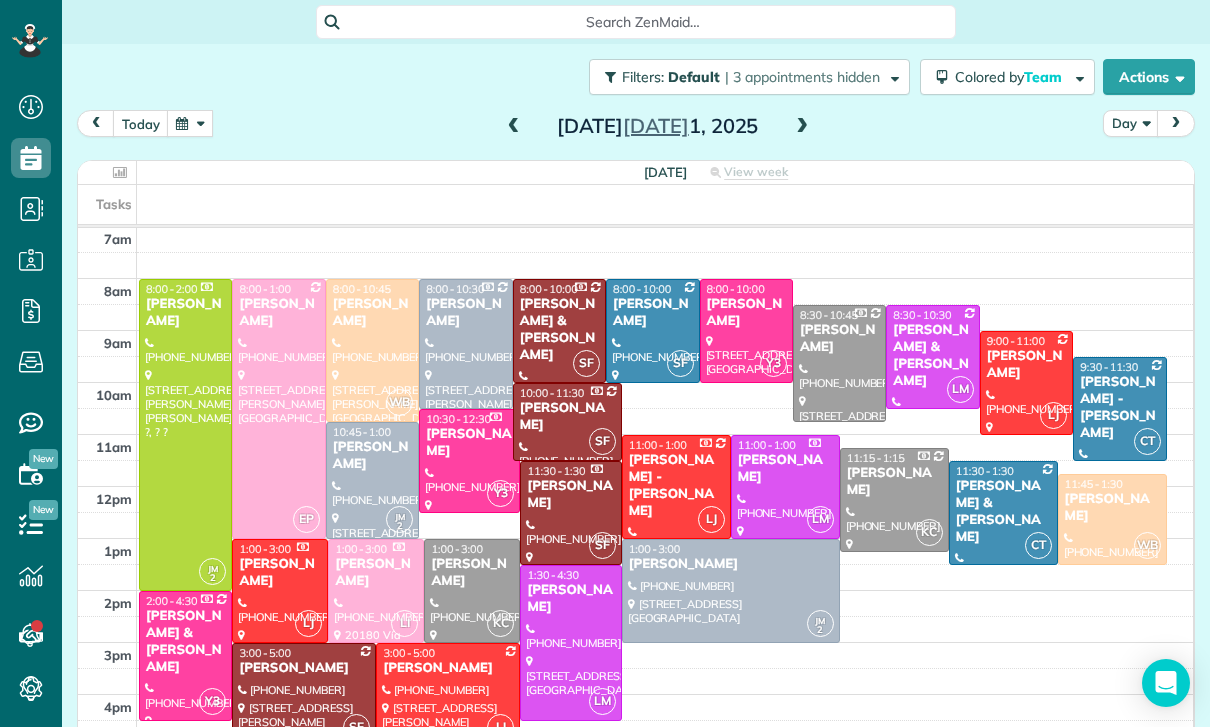 click at bounding box center [190, 123] 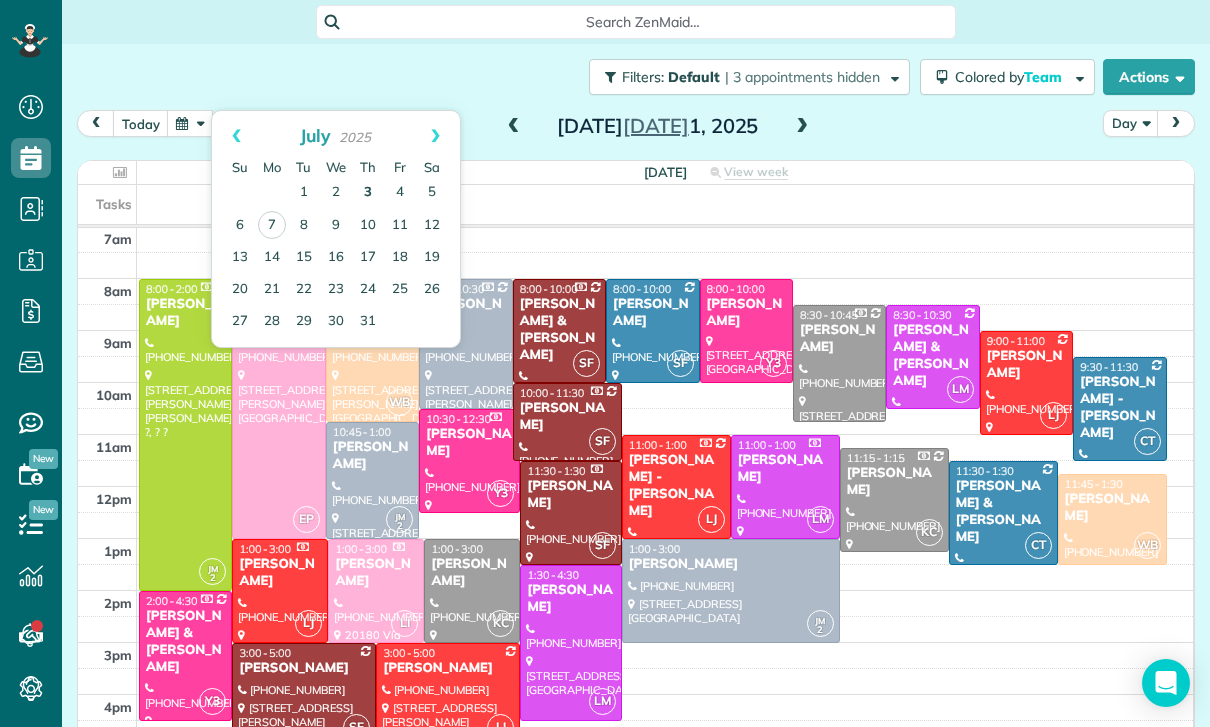 click on "3" at bounding box center (368, 193) 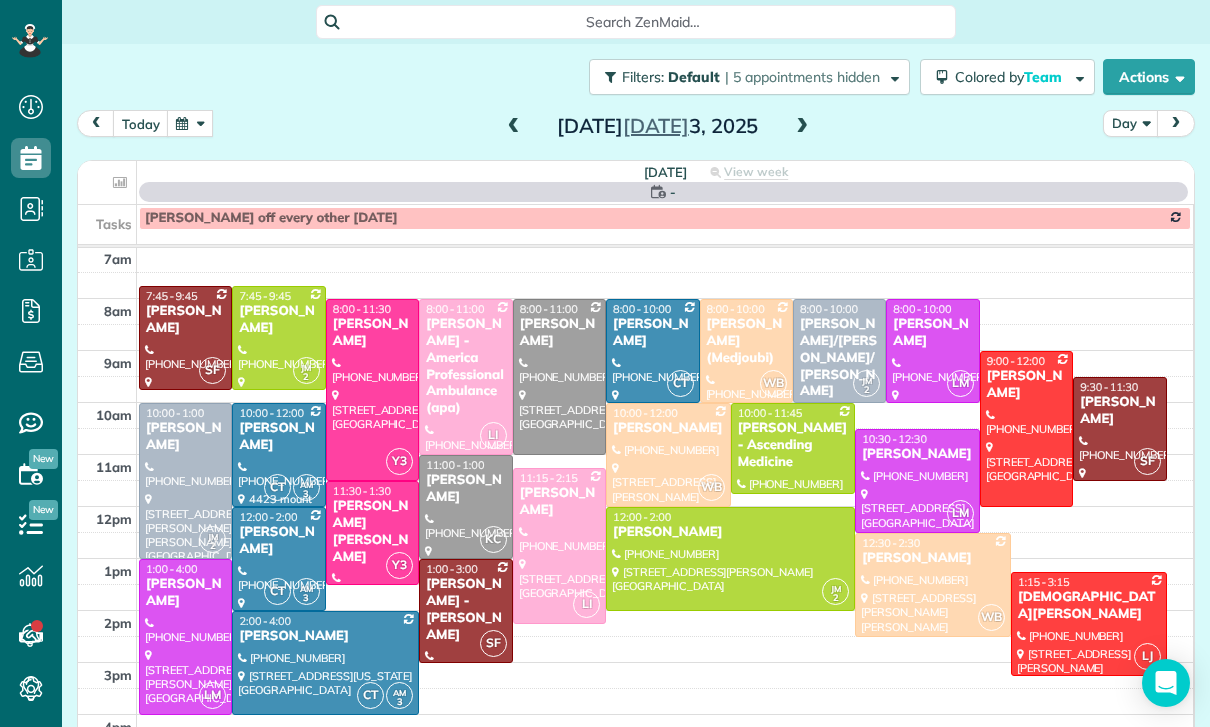 scroll, scrollTop: 157, scrollLeft: 0, axis: vertical 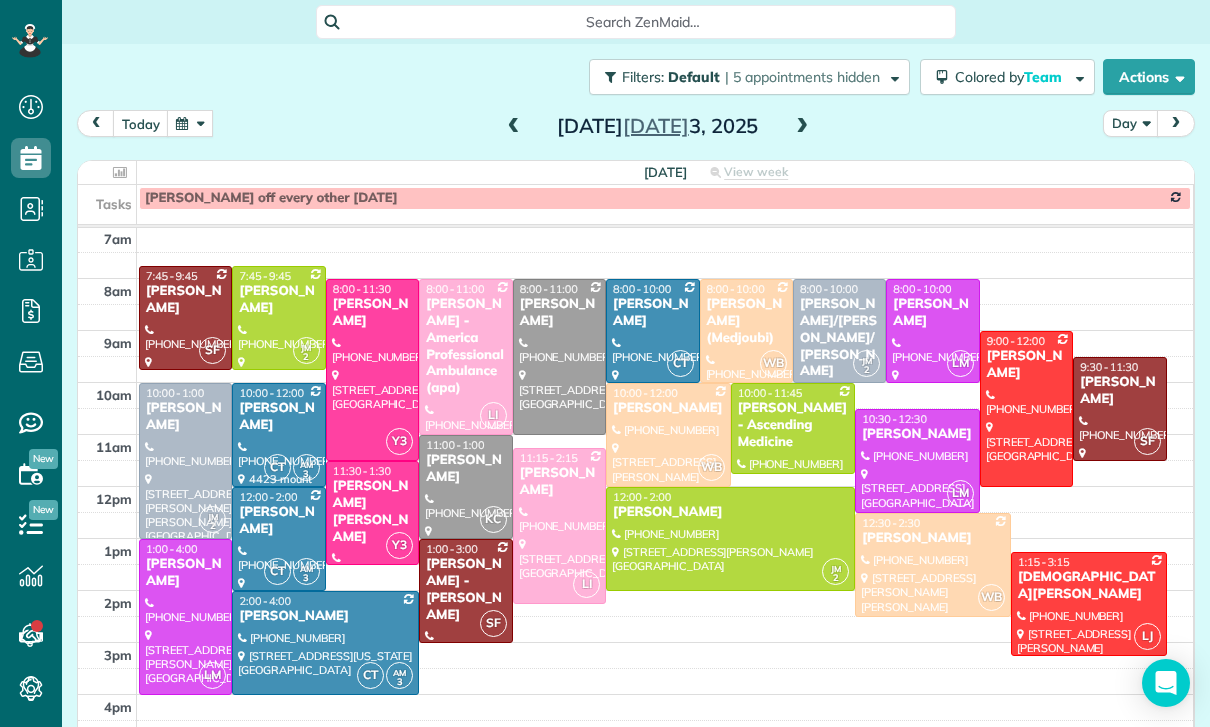 click at bounding box center [559, 357] 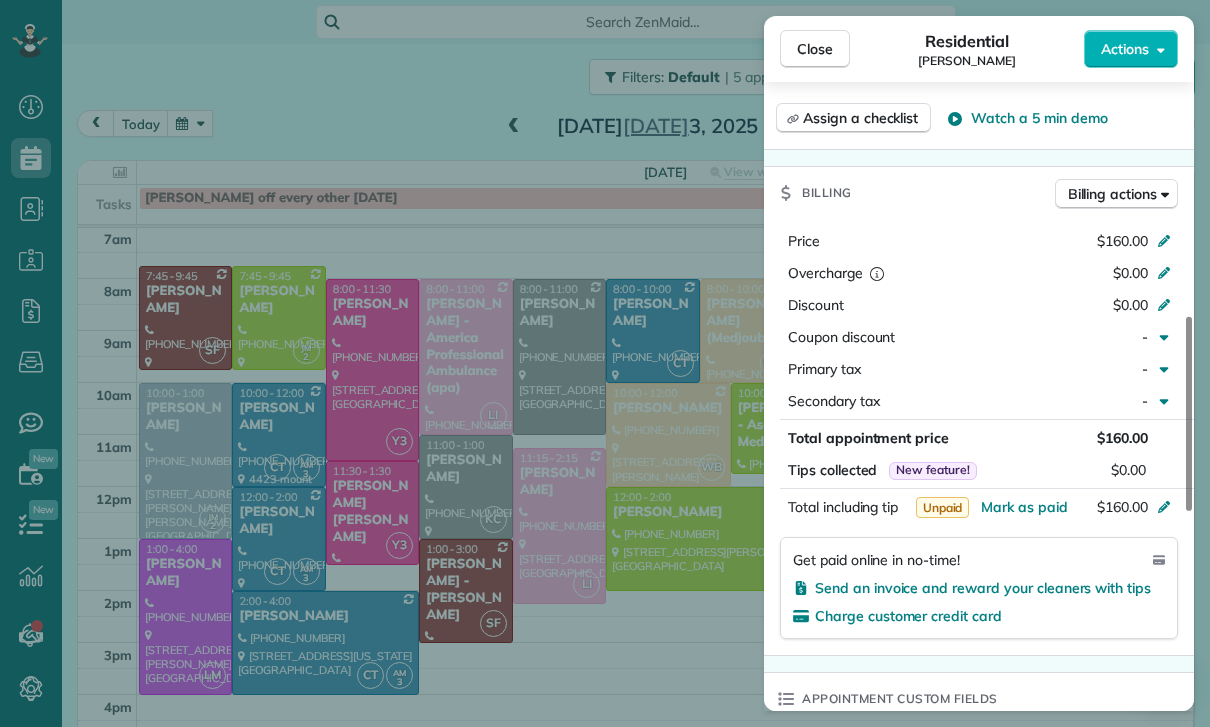 scroll, scrollTop: 834, scrollLeft: 0, axis: vertical 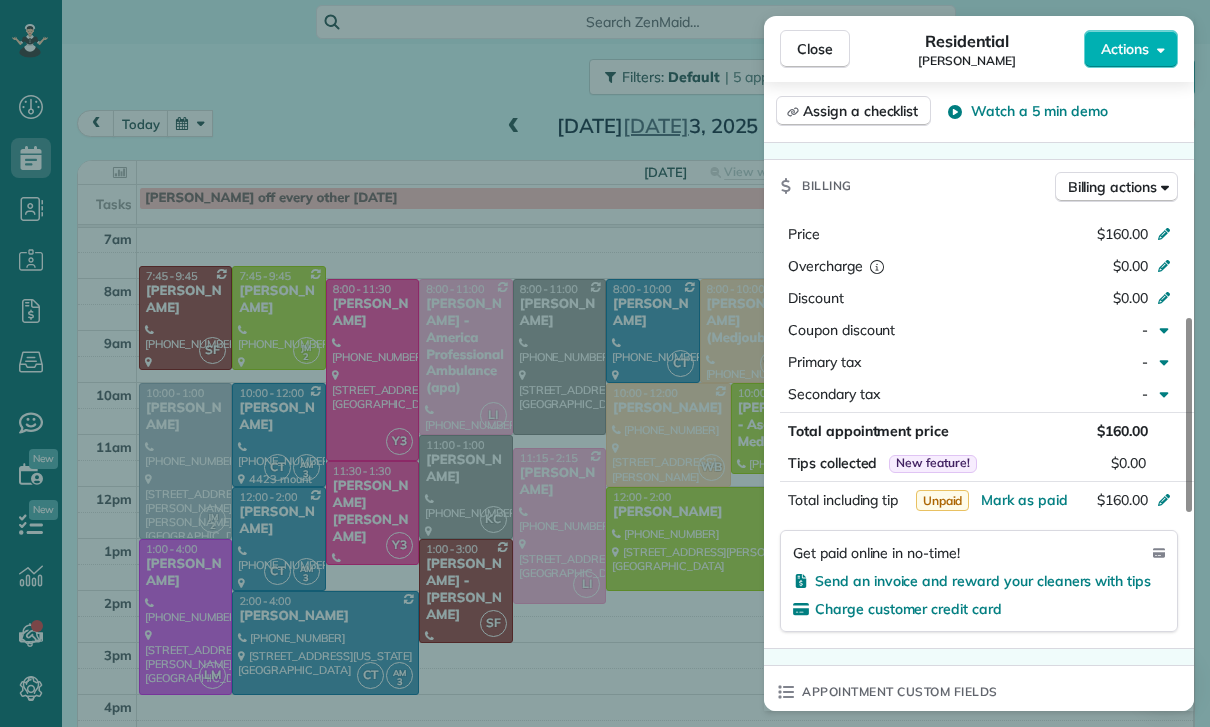 click on "Close Residential [PERSON_NAME] Actions Status Confirmed [PERSON_NAME] · Open profile Mobile [PHONE_NUMBER] Copy No email on record Add email View Details Residential [DATE] ( [DATE] ) 8:00 AM 11:00 AM 3 hours and 0 minutes Repeats every 2 weeks Edit recurring service Previous ([DATE]) Next ([DATE]) [STREET_ADDRESS] Service was not rated yet Cleaners Time in and out Assign Invite Team [PERSON_NAME]/[PERSON_NAME] Cleaners No cleaners assigned yet Checklist Try Now Keep this appointment up to your standards. Stay on top of every detail, keep your cleaners organised, and your client happy. Assign a checklist Watch a 5 min demo Billing Billing actions Price $160.00 Overcharge $0.00 Discount $0.00 Coupon discount - Primary tax - Secondary tax - Total appointment price $160.00 Tips collected New feature! $0.00 Unpaid Mark as paid Total including tip $160.00 Get paid online in no-time! Send an invoice and reward your cleaners with tips Charge customer credit card Key # - Work items 0 0" at bounding box center [605, 363] 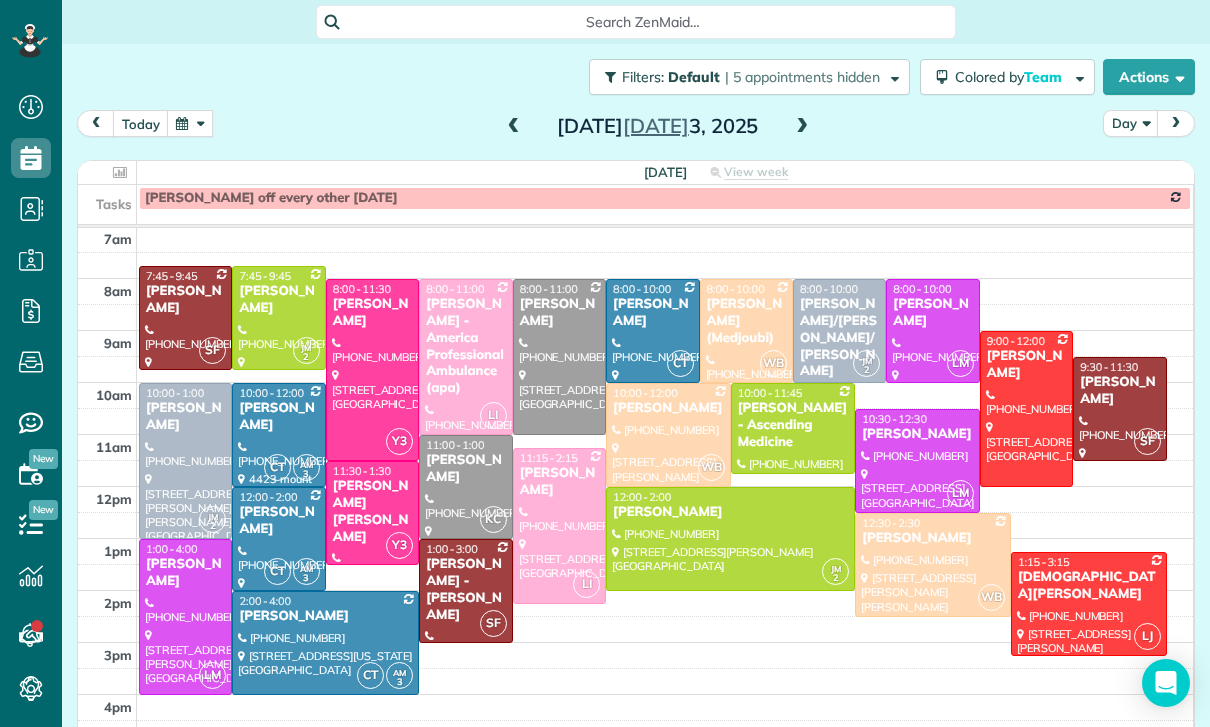 click at bounding box center (190, 123) 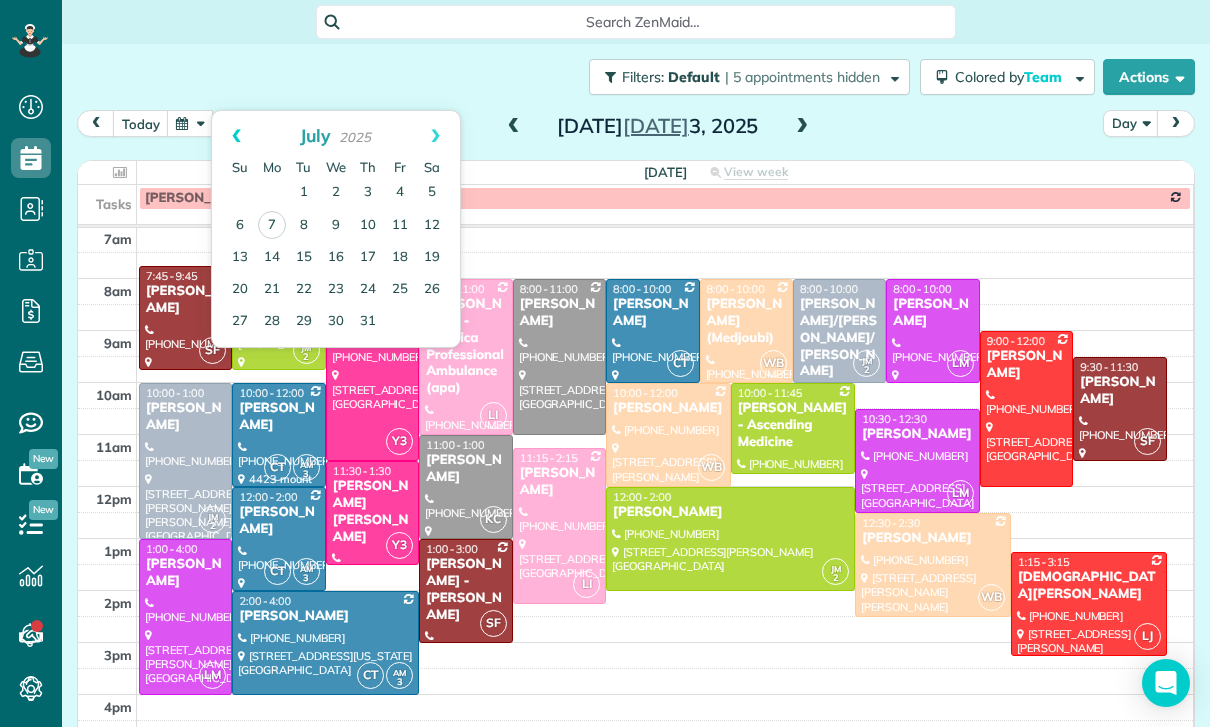 click on "Prev" at bounding box center [236, 136] 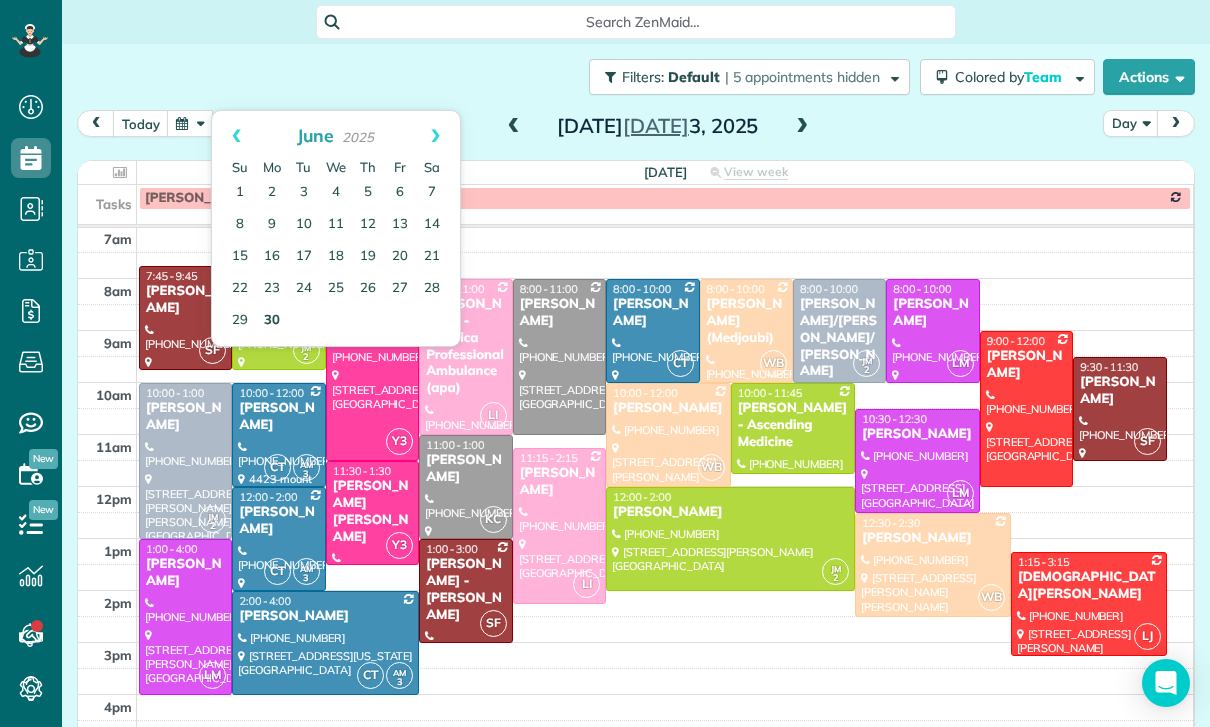click on "30" at bounding box center (272, 321) 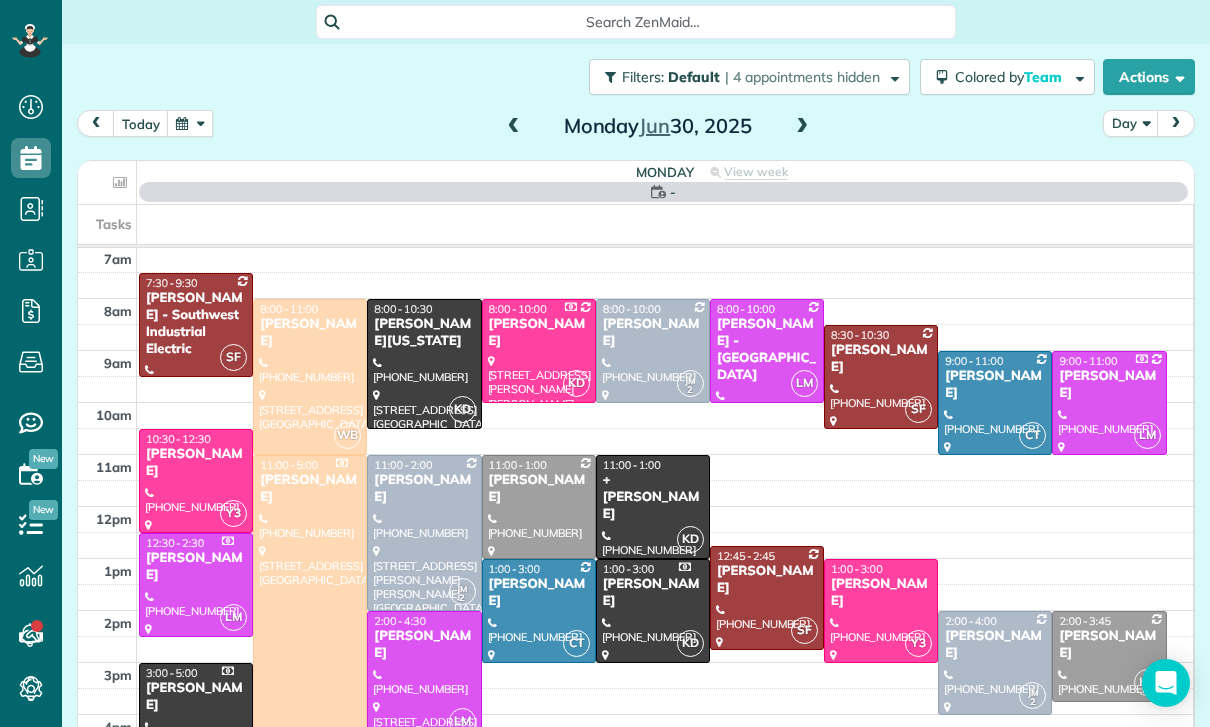 scroll, scrollTop: 157, scrollLeft: 0, axis: vertical 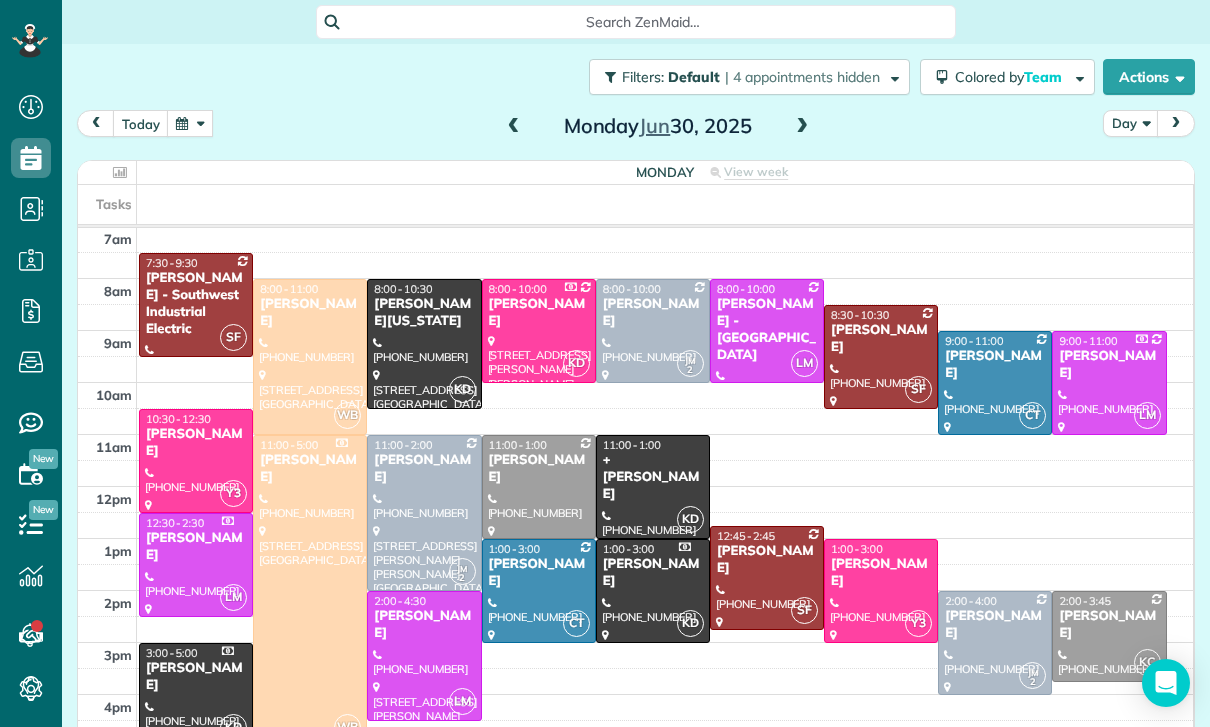 click on "[DATE]   Day [DATE]" at bounding box center (636, 128) 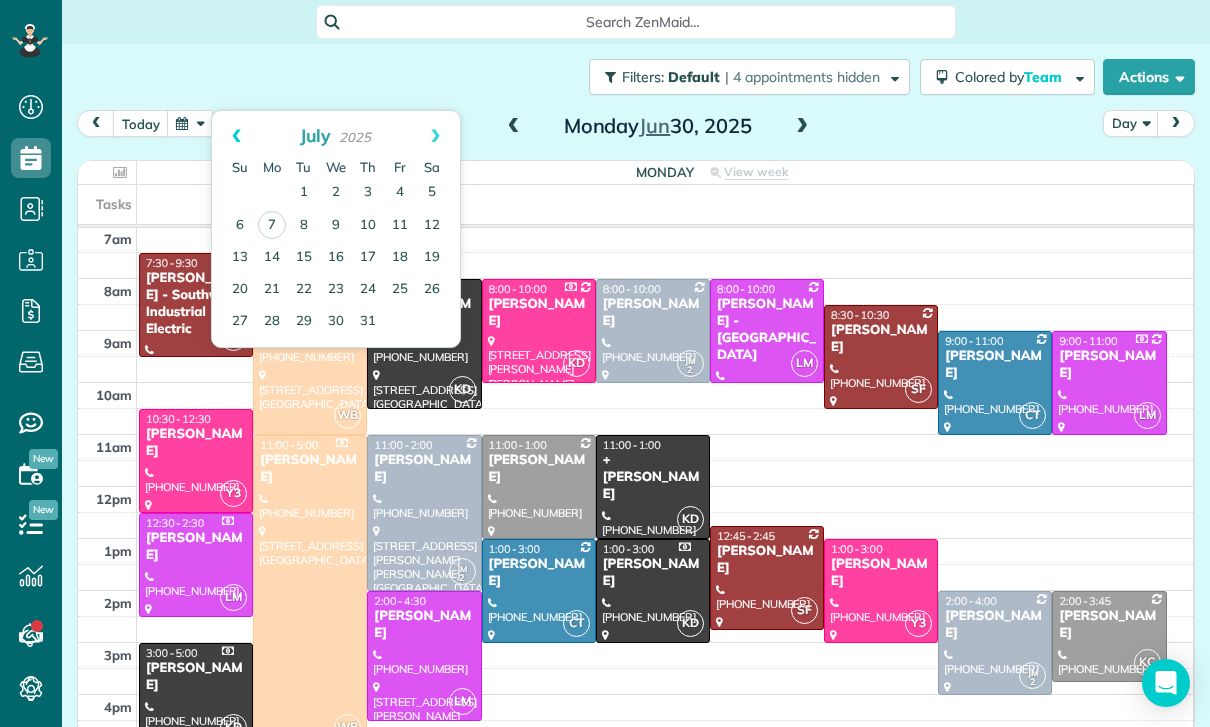 click on "Prev" at bounding box center [236, 136] 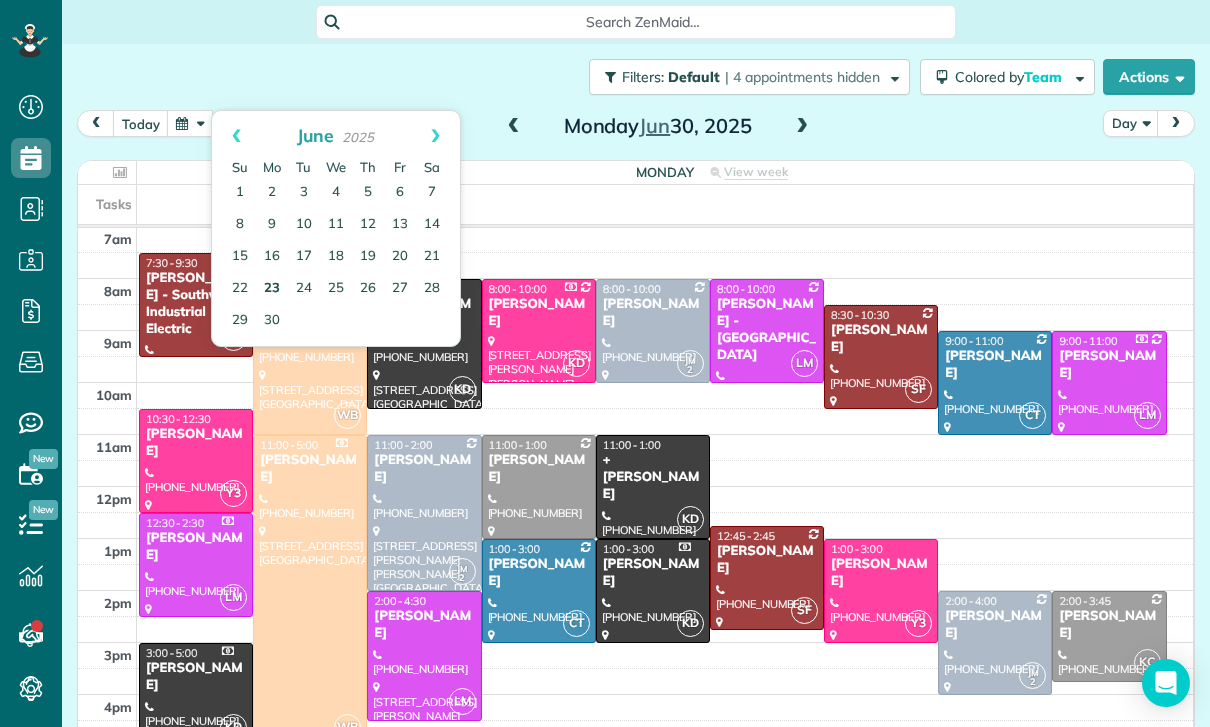click on "23" at bounding box center [272, 289] 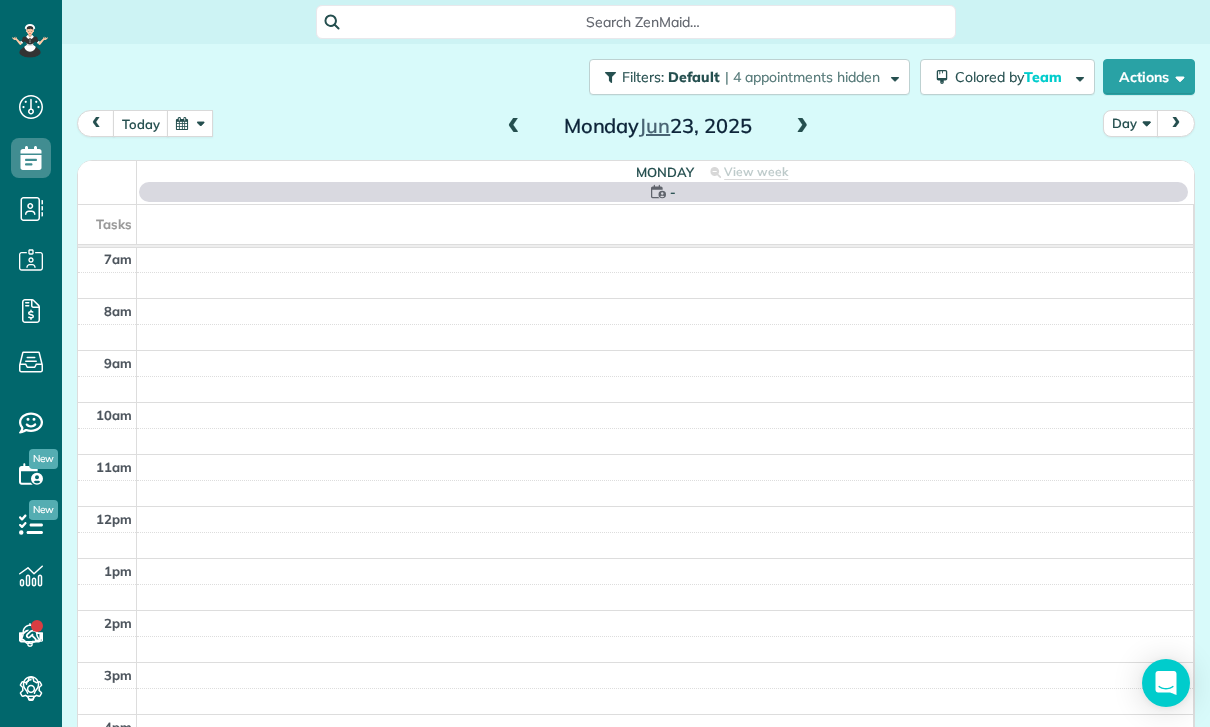 scroll, scrollTop: 157, scrollLeft: 0, axis: vertical 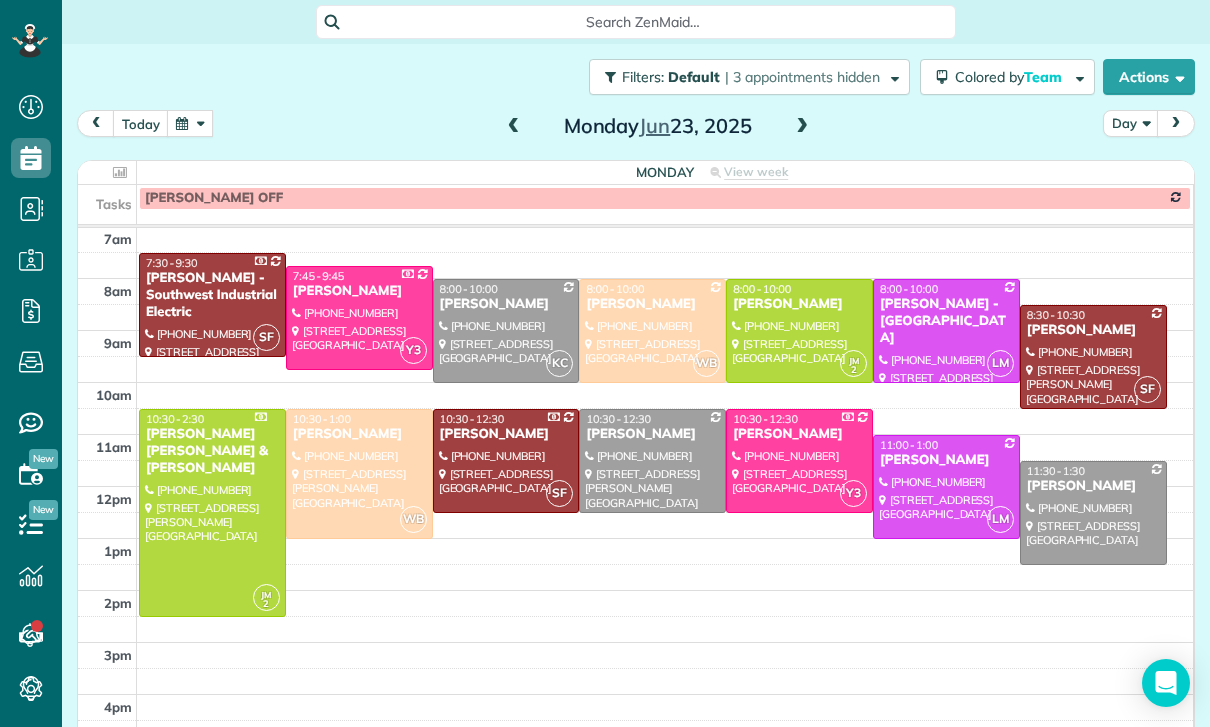 click at bounding box center (802, 127) 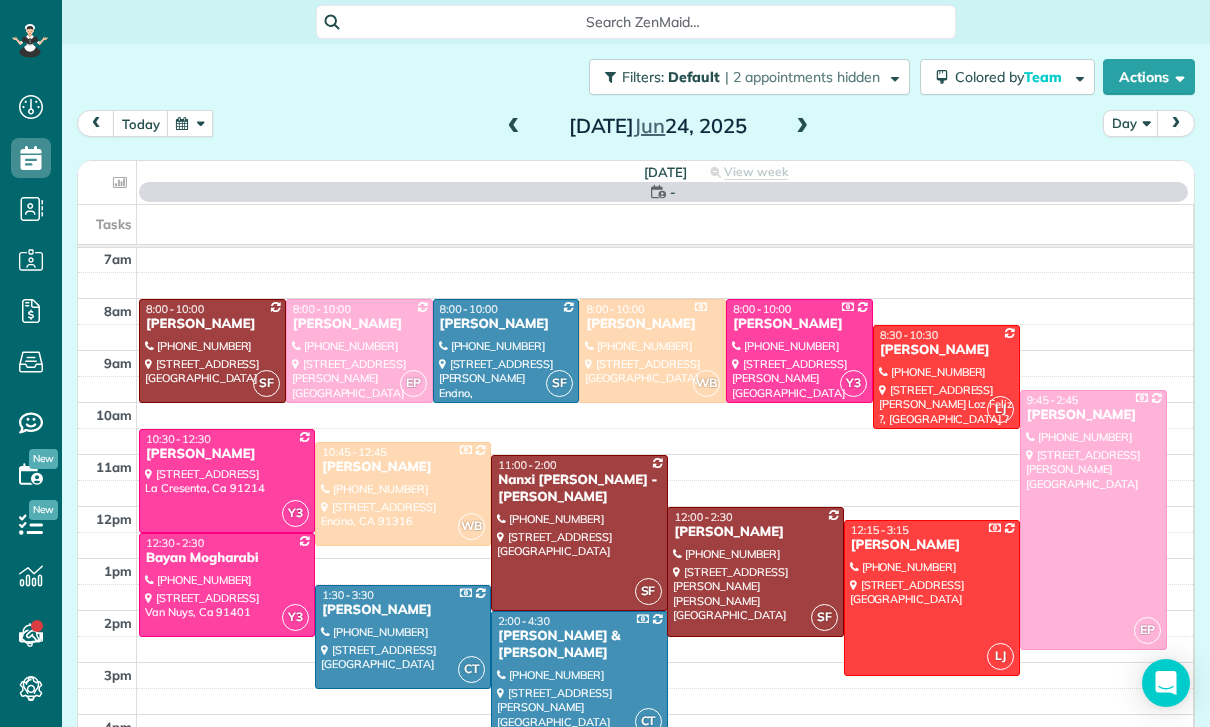 scroll, scrollTop: 157, scrollLeft: 0, axis: vertical 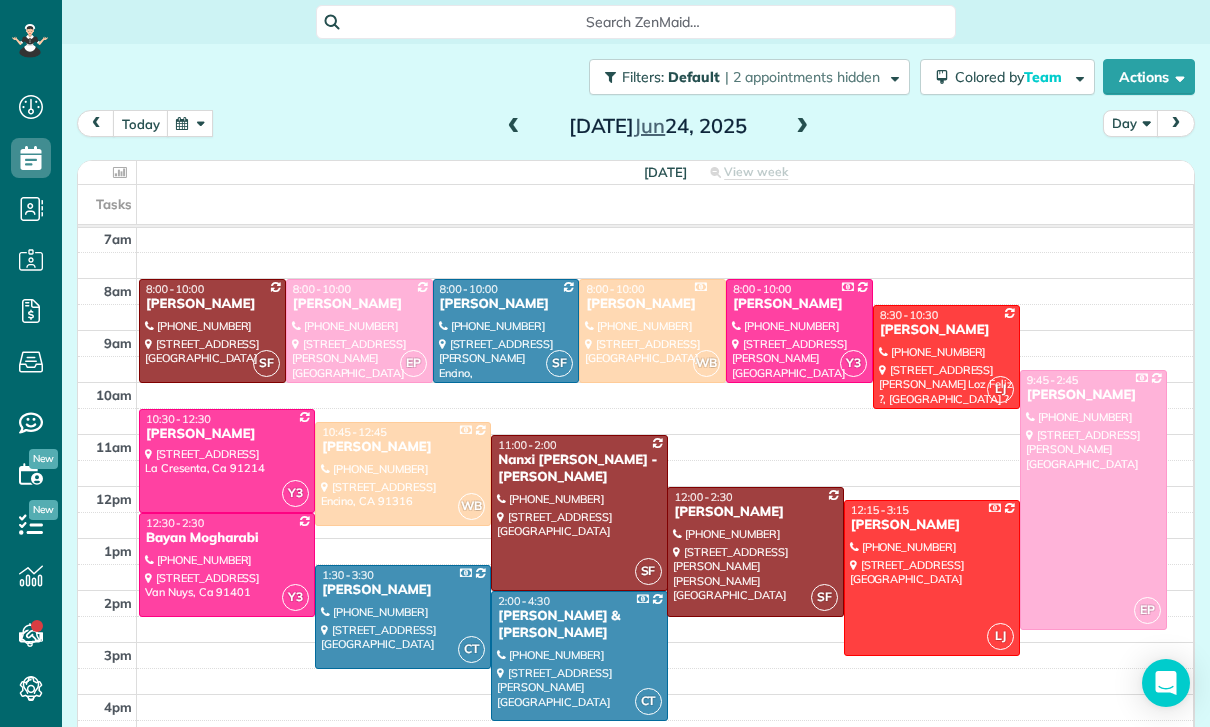 click at bounding box center (190, 123) 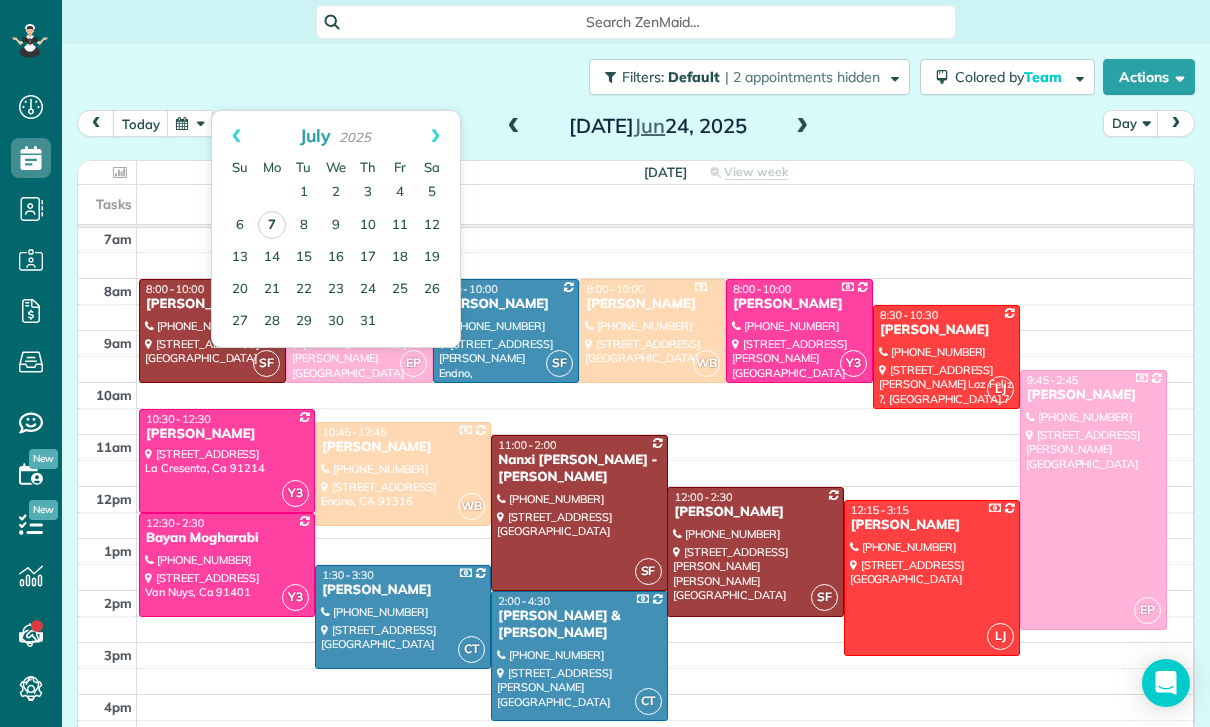 click on "7" at bounding box center [272, 225] 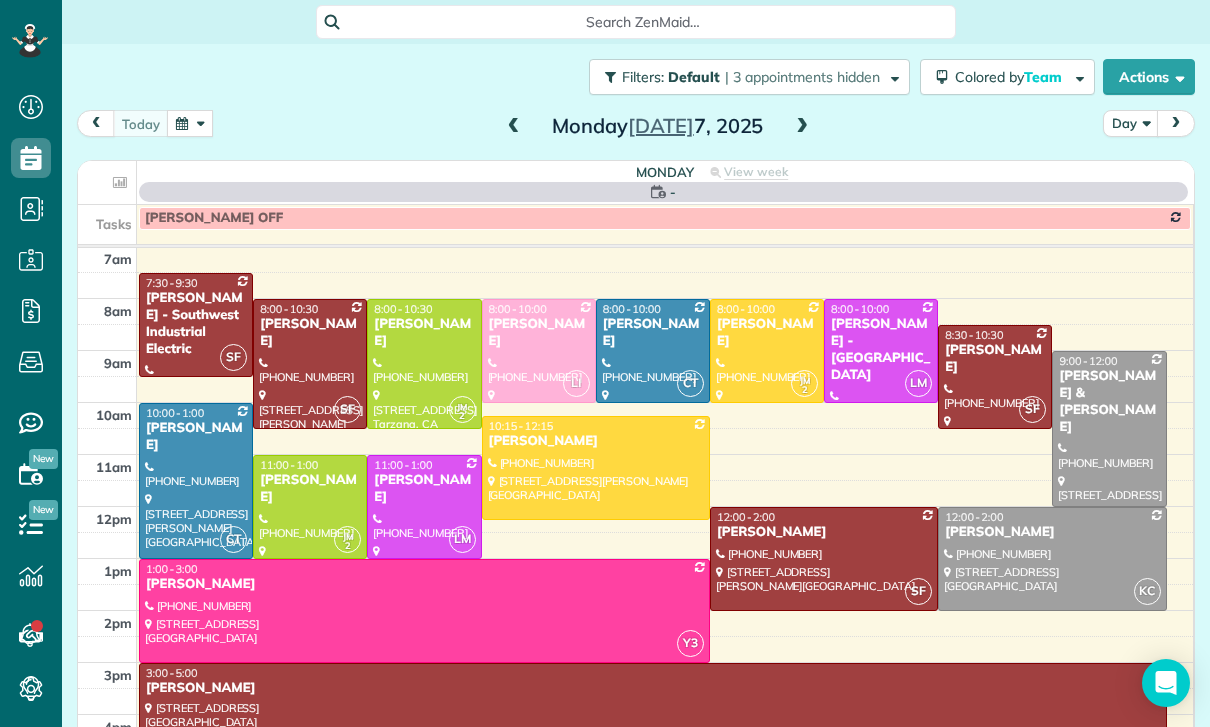 scroll, scrollTop: 157, scrollLeft: 0, axis: vertical 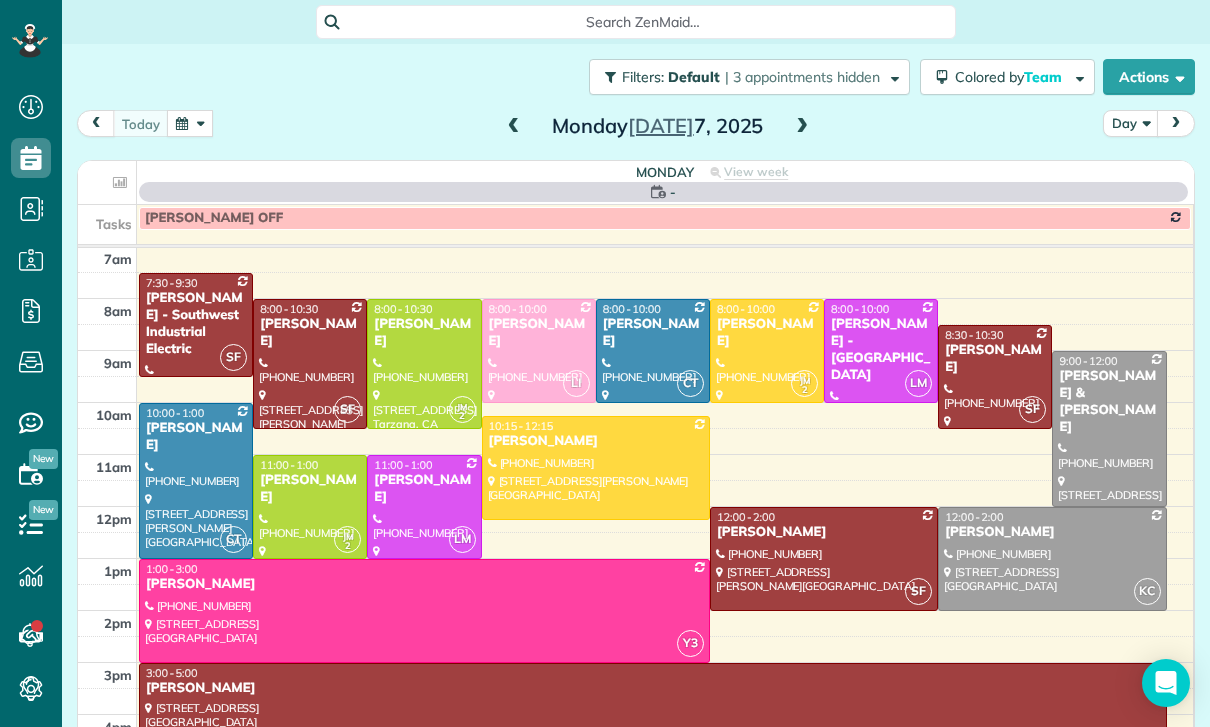 click at bounding box center (190, 123) 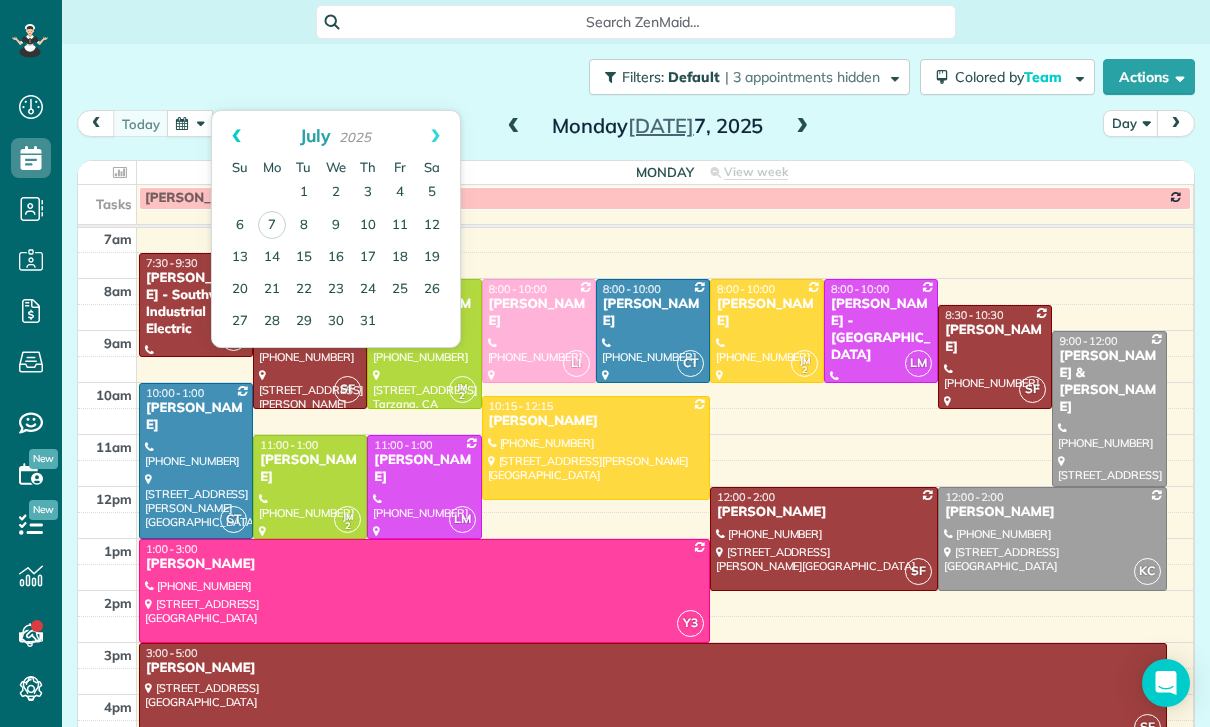click on "Prev" at bounding box center (236, 136) 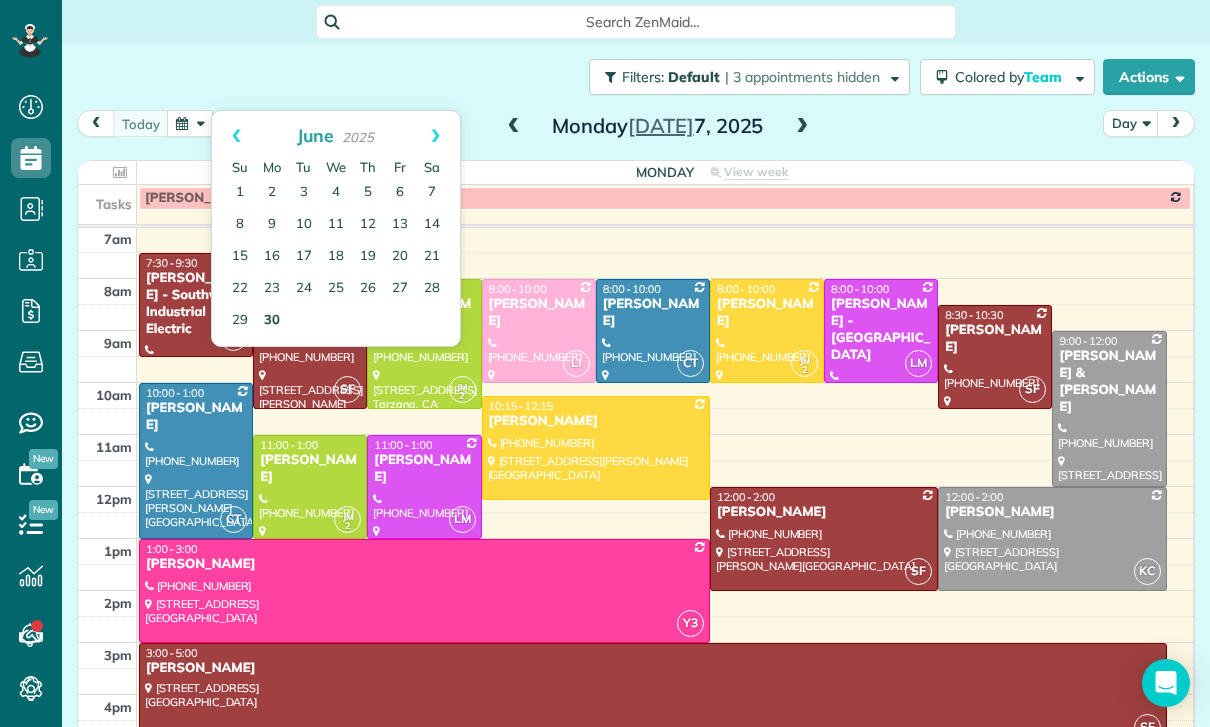 click on "30" at bounding box center [272, 321] 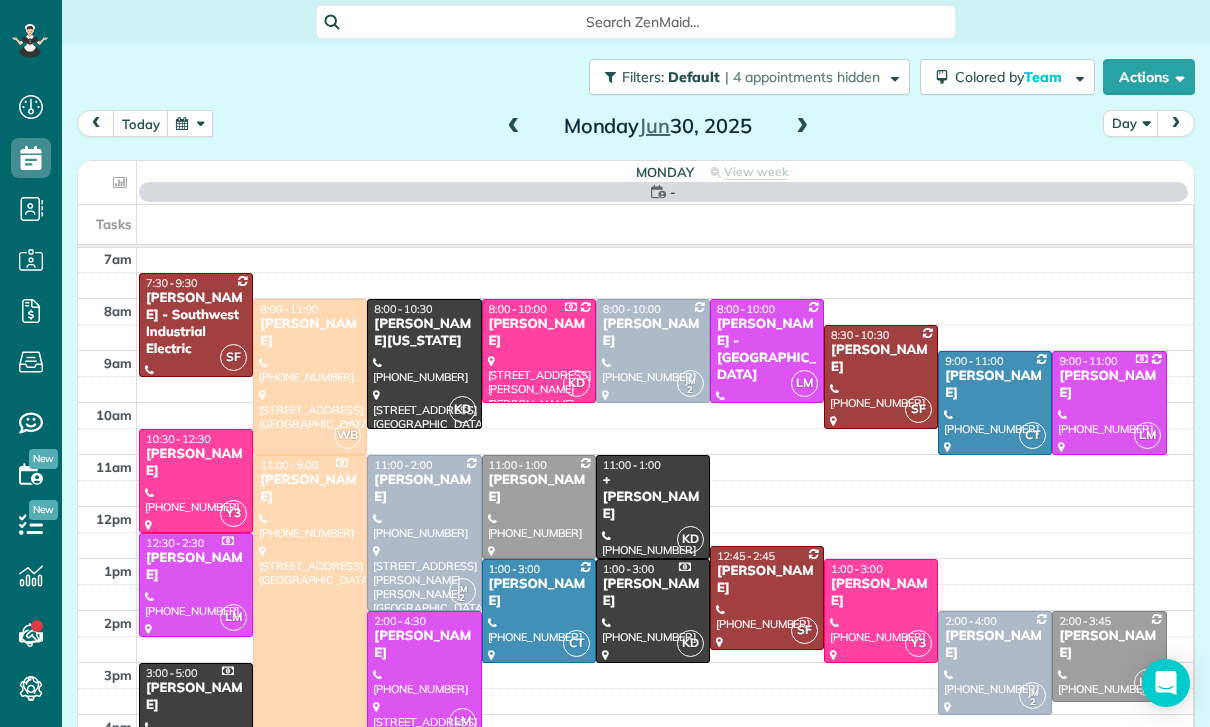 scroll, scrollTop: 157, scrollLeft: 0, axis: vertical 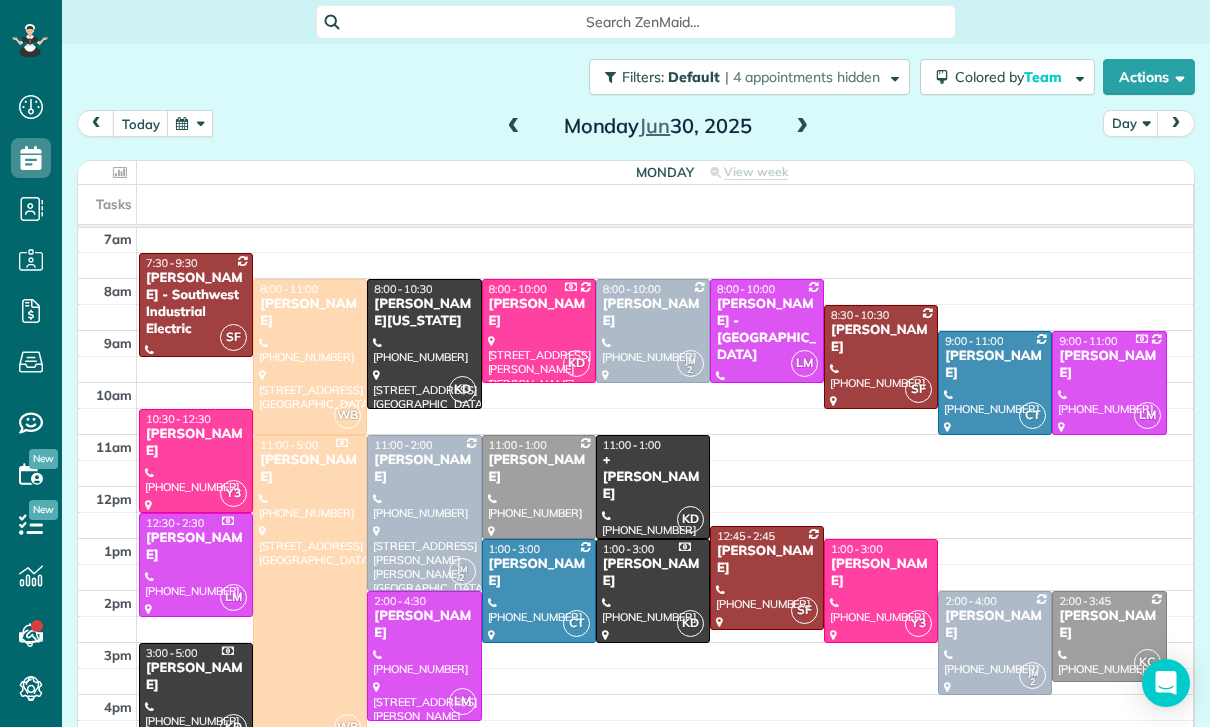 click at bounding box center (190, 123) 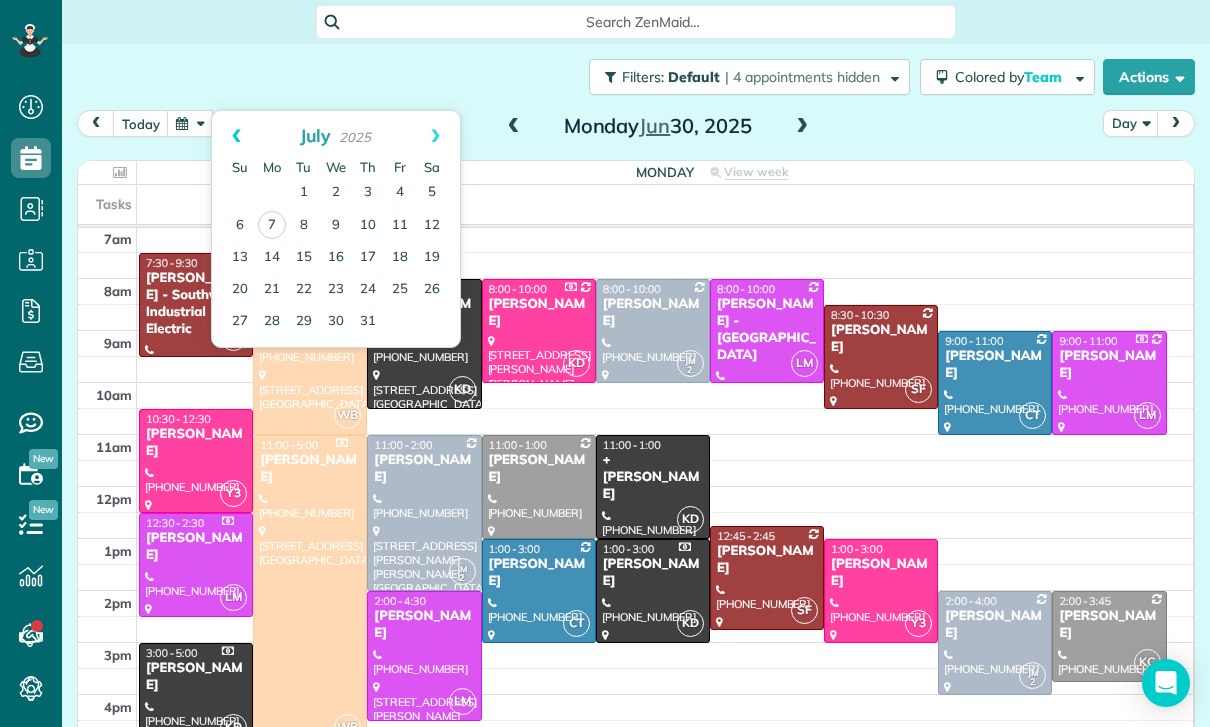 click on "Prev" at bounding box center (236, 136) 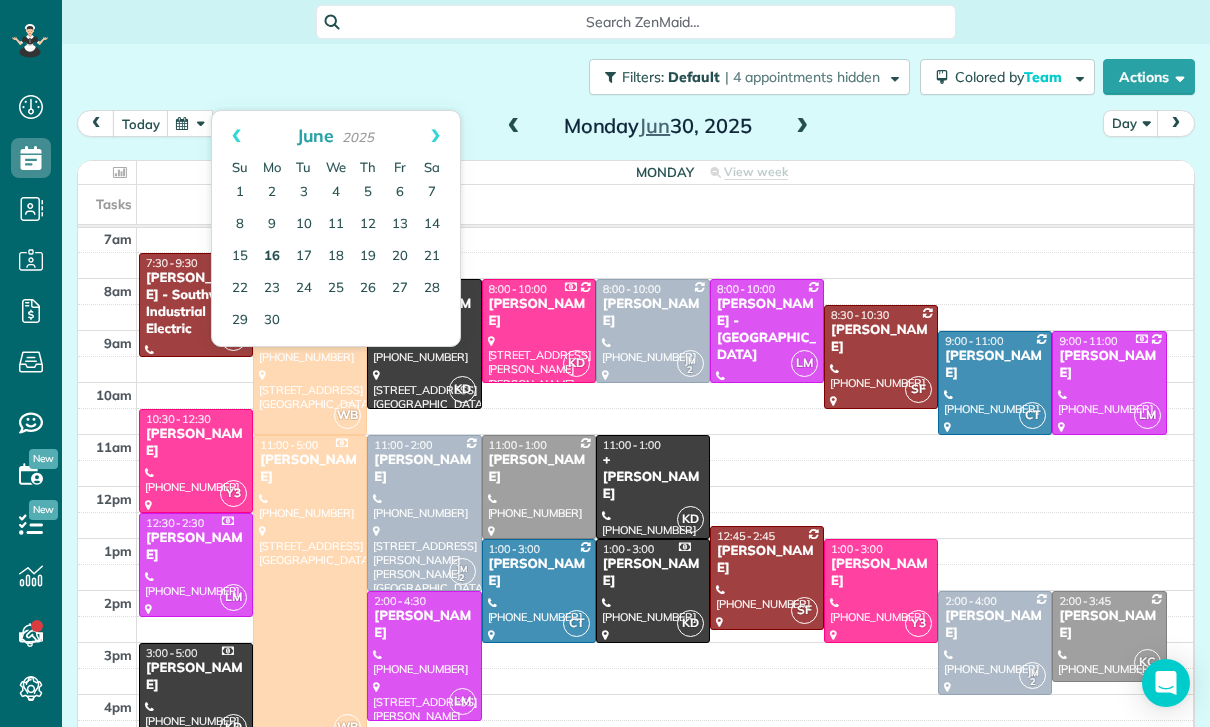 click on "16" at bounding box center (272, 257) 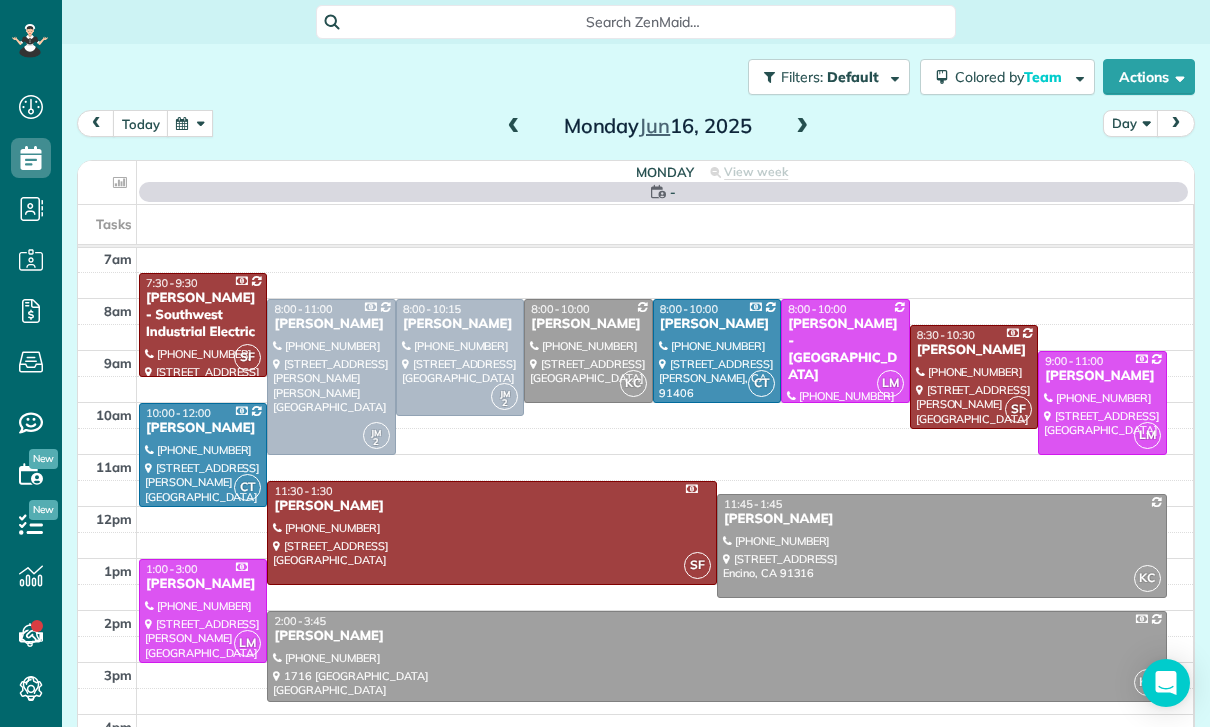 scroll, scrollTop: 157, scrollLeft: 0, axis: vertical 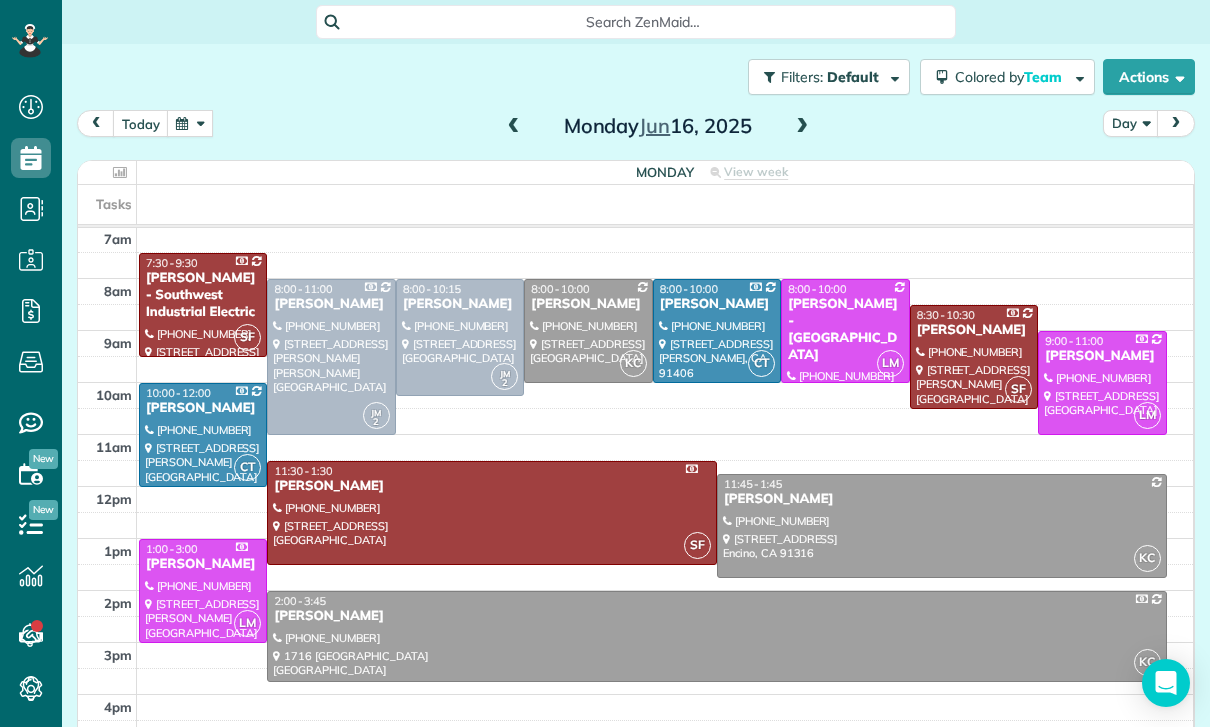 click at bounding box center [716, 636] 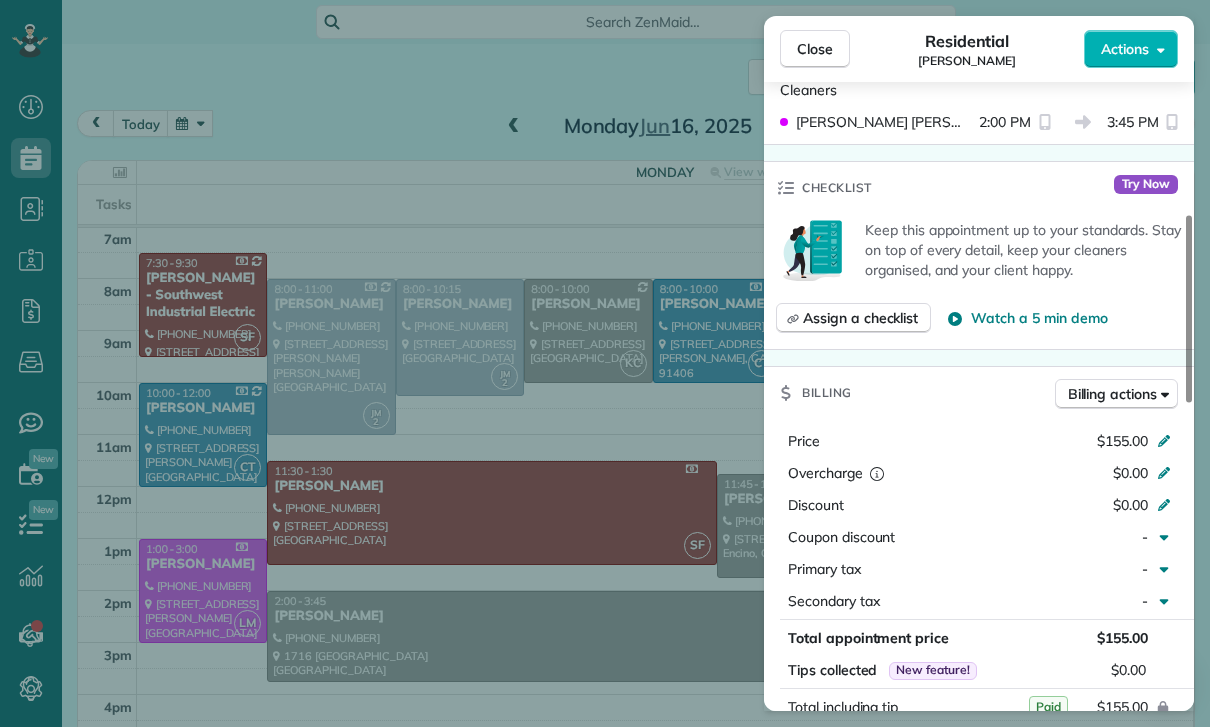 scroll, scrollTop: 932, scrollLeft: 0, axis: vertical 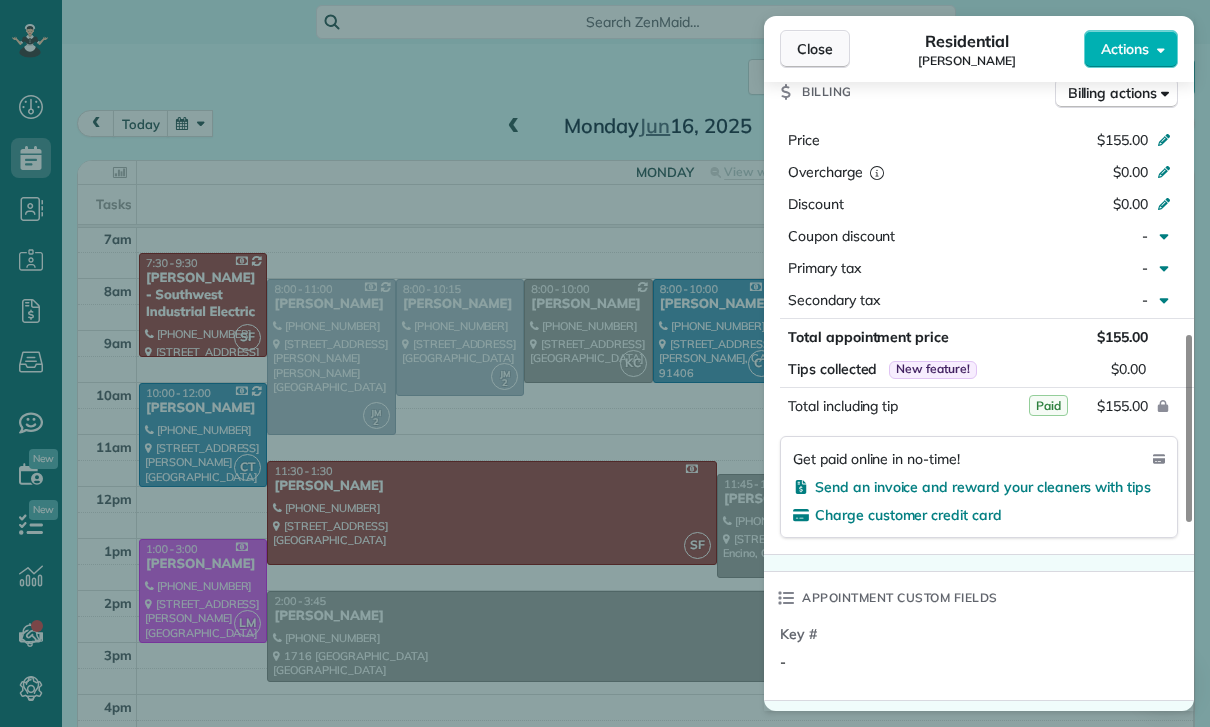 click on "Close" at bounding box center [815, 49] 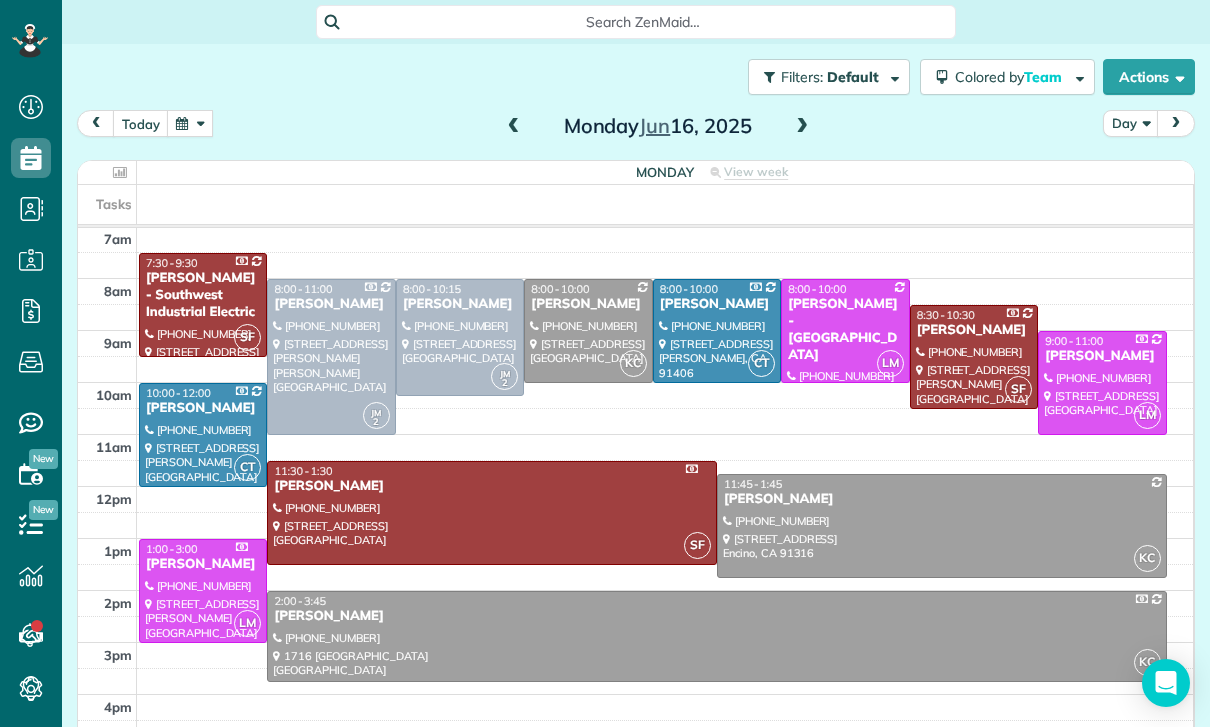 click at bounding box center [190, 123] 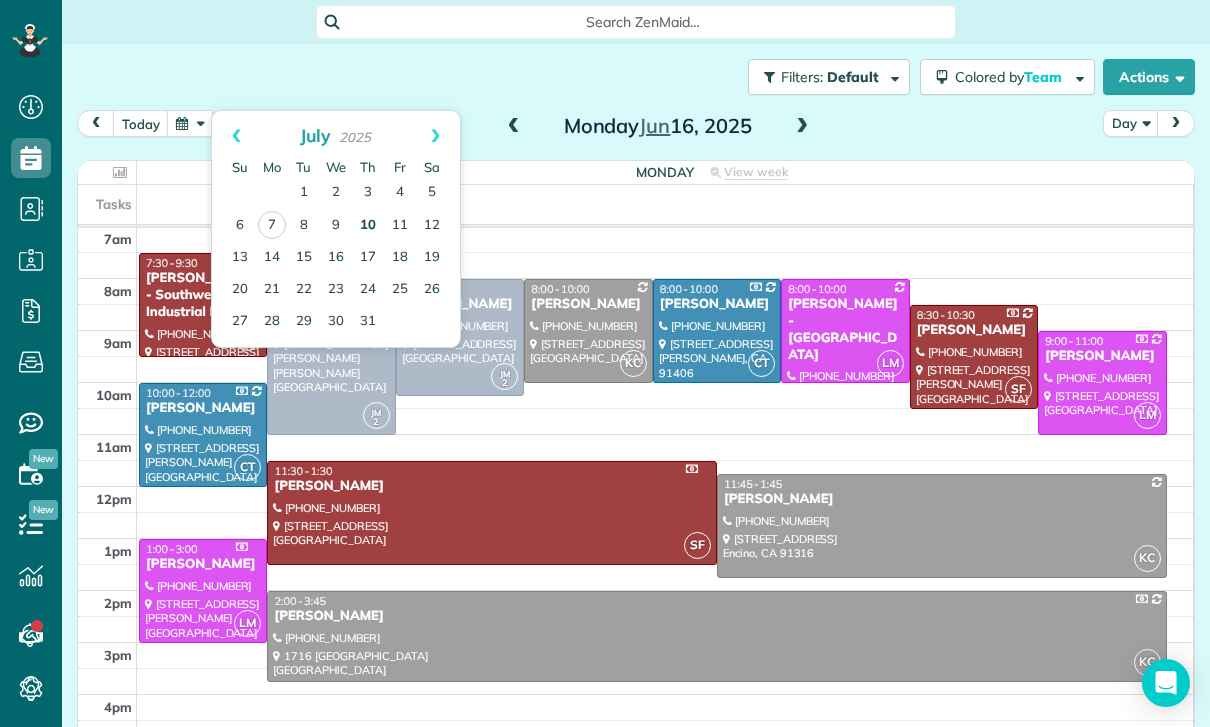 click on "10" at bounding box center (368, 226) 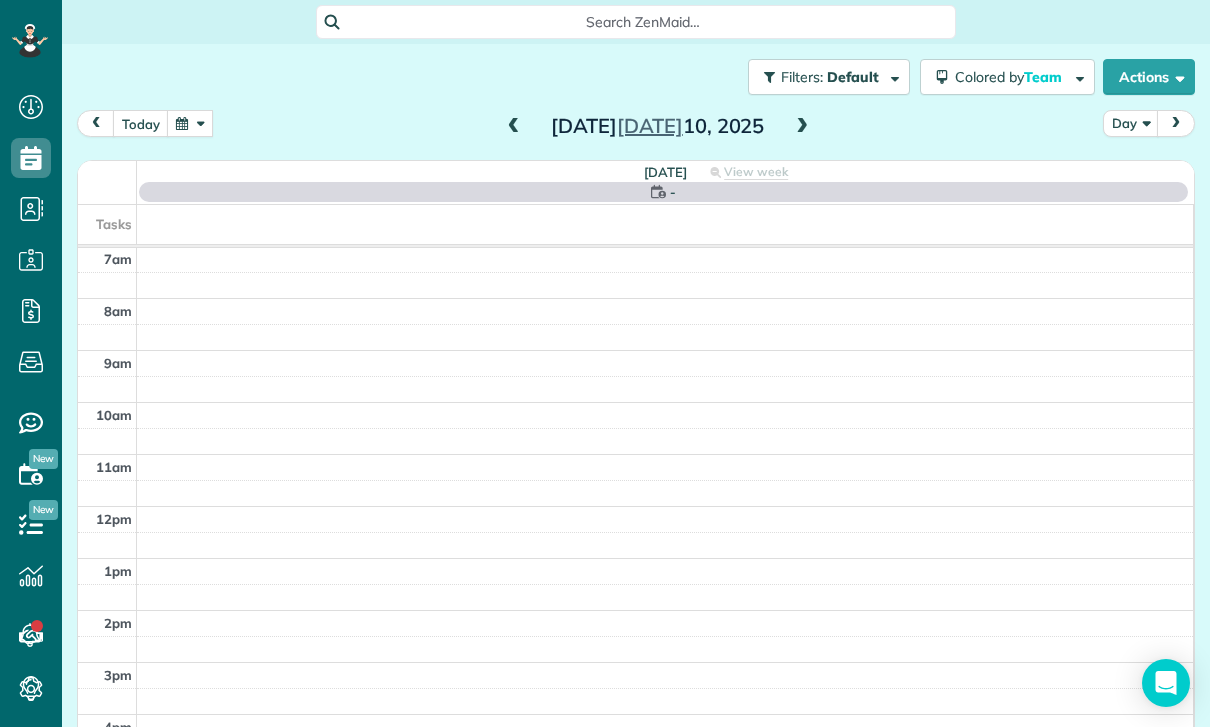 scroll, scrollTop: 157, scrollLeft: 0, axis: vertical 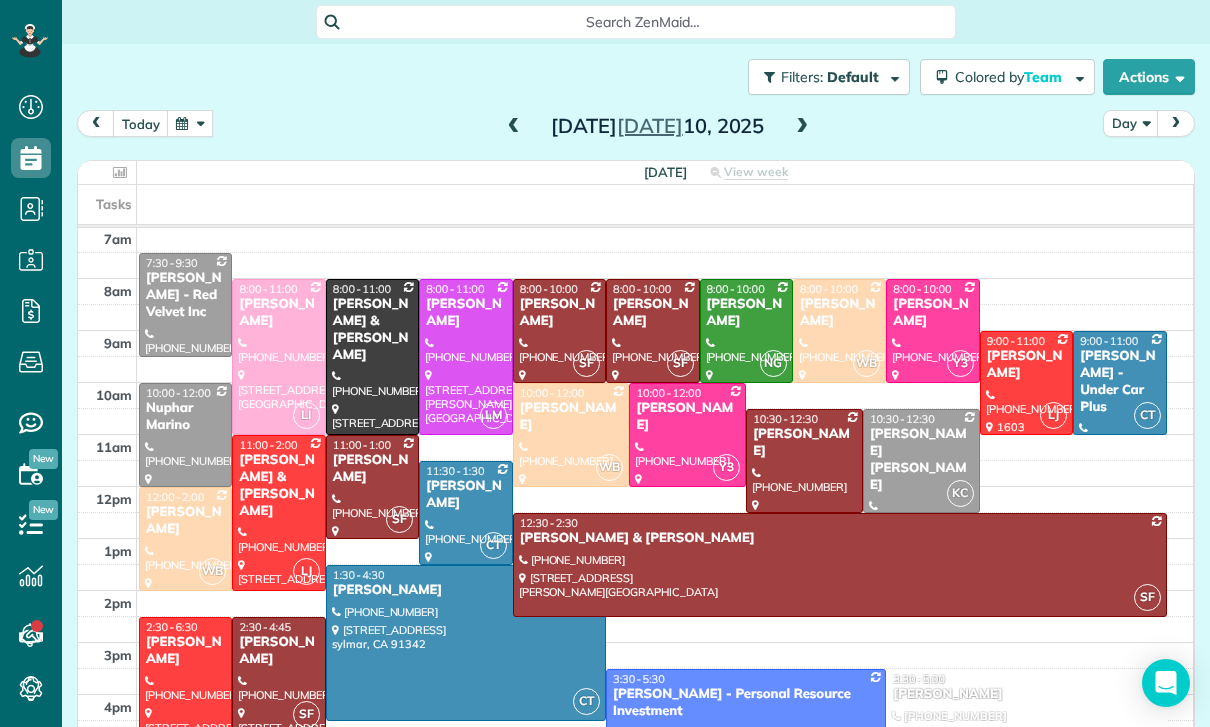 click at bounding box center (802, 127) 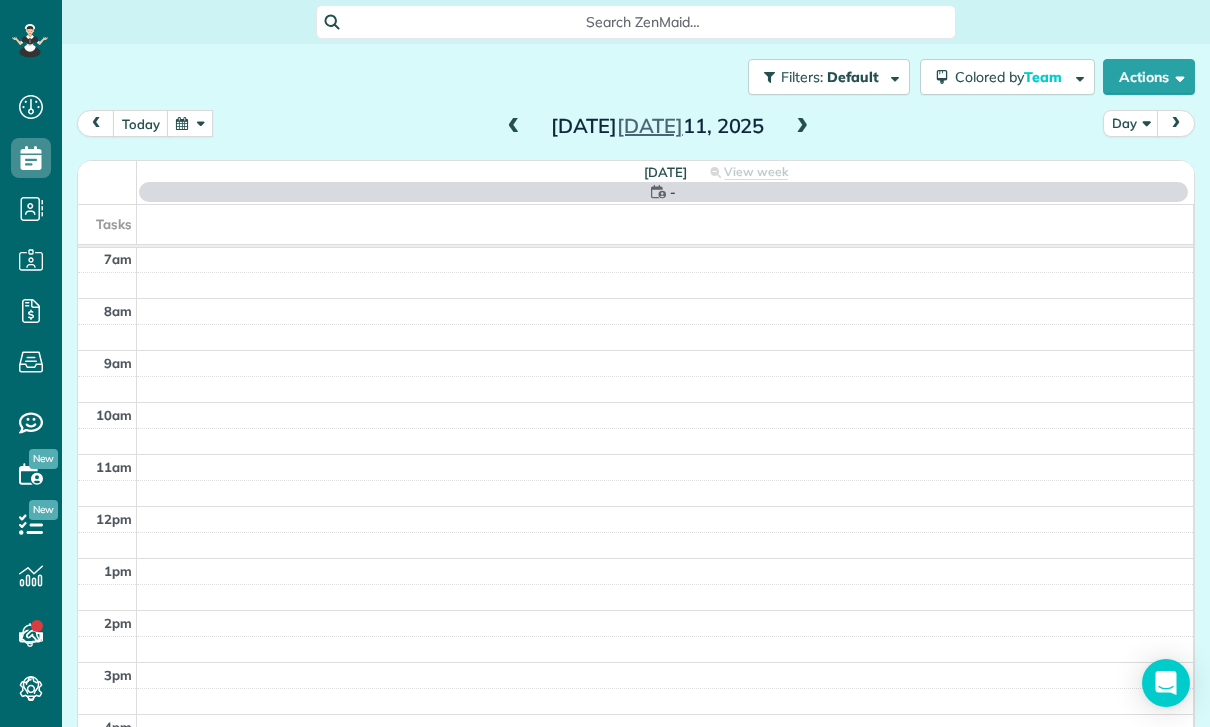 scroll, scrollTop: 157, scrollLeft: 0, axis: vertical 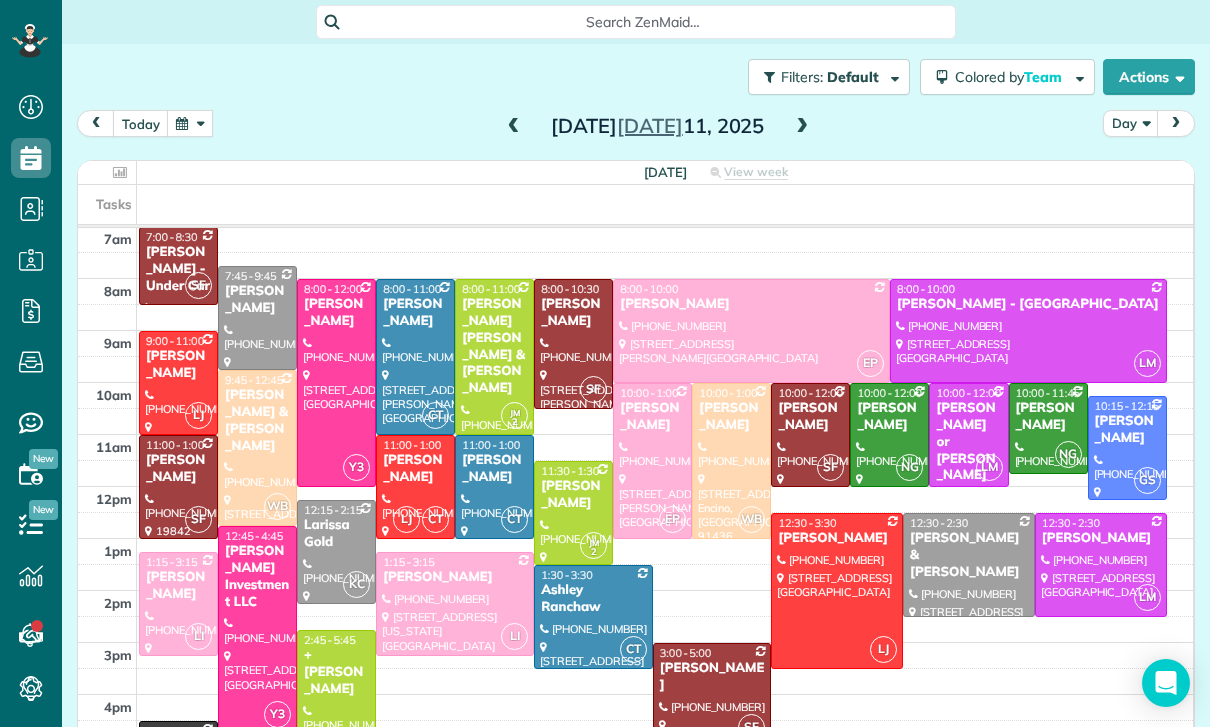 click at bounding box center [514, 127] 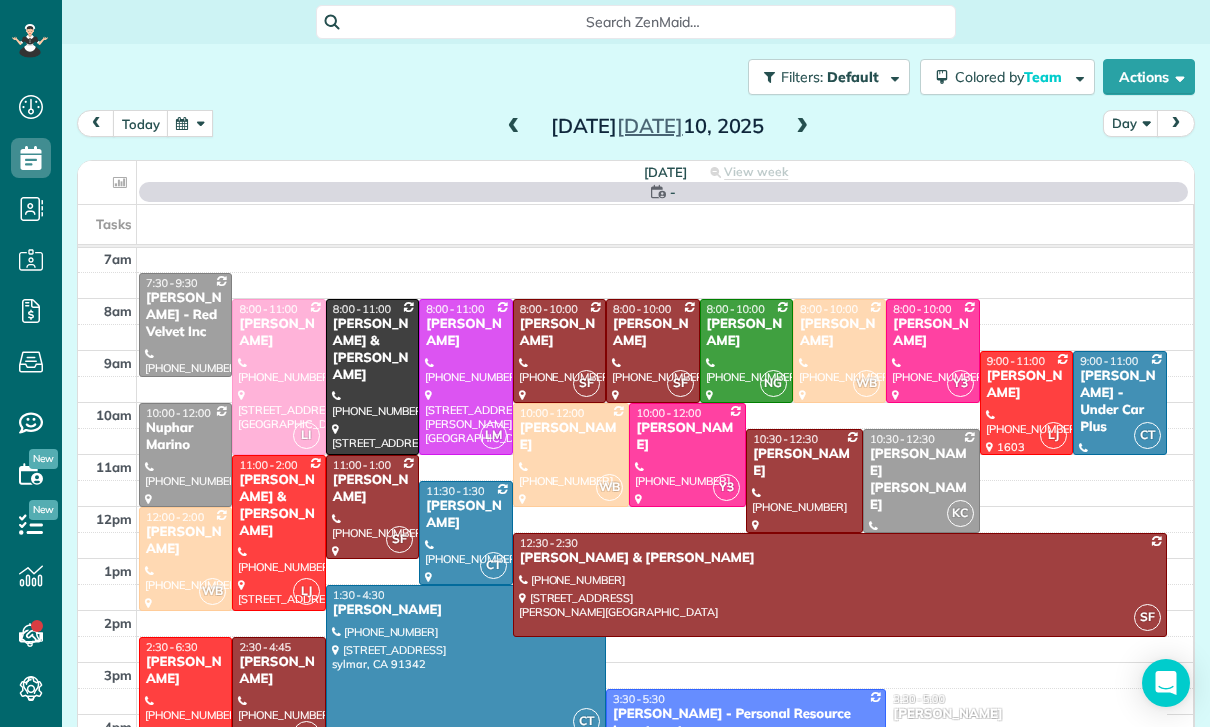 click at bounding box center [514, 127] 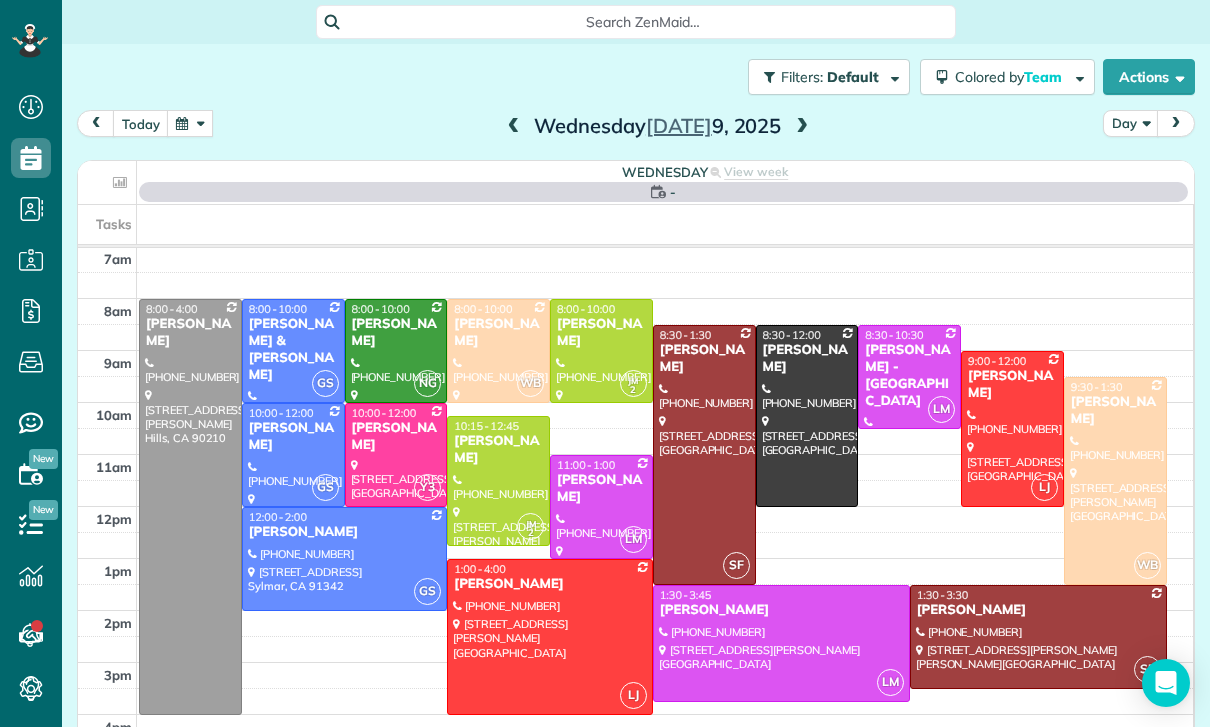 scroll, scrollTop: 157, scrollLeft: 0, axis: vertical 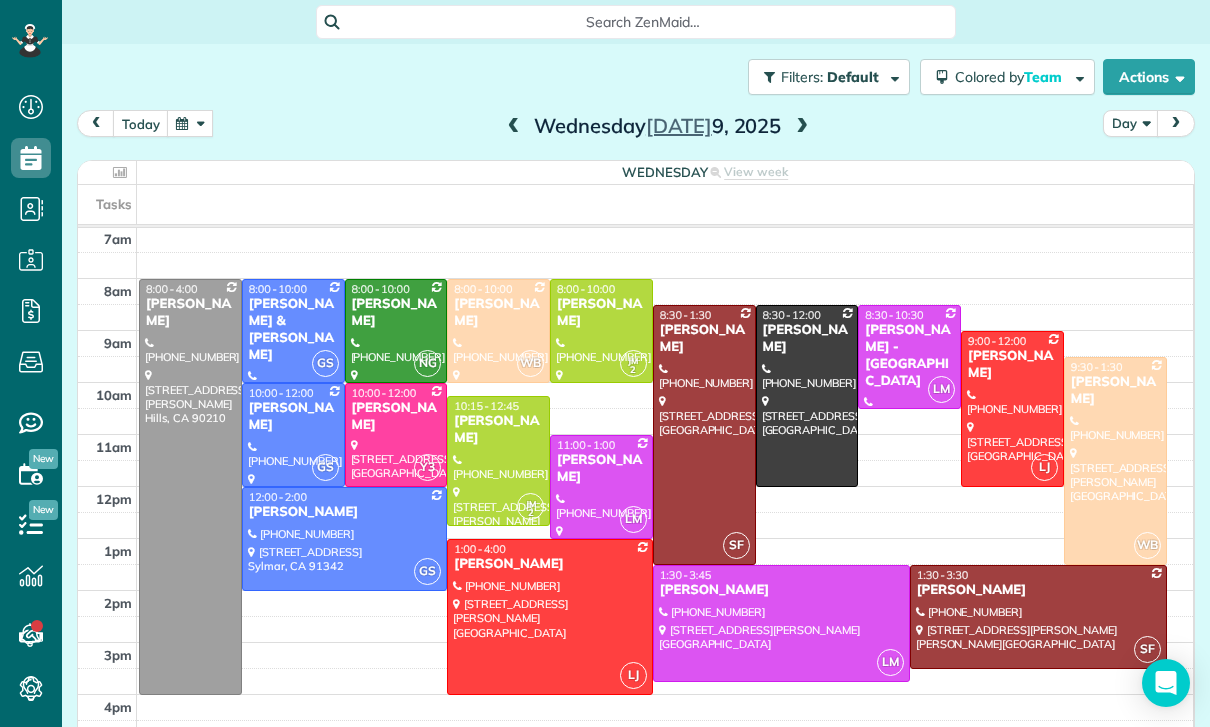 click at bounding box center (514, 127) 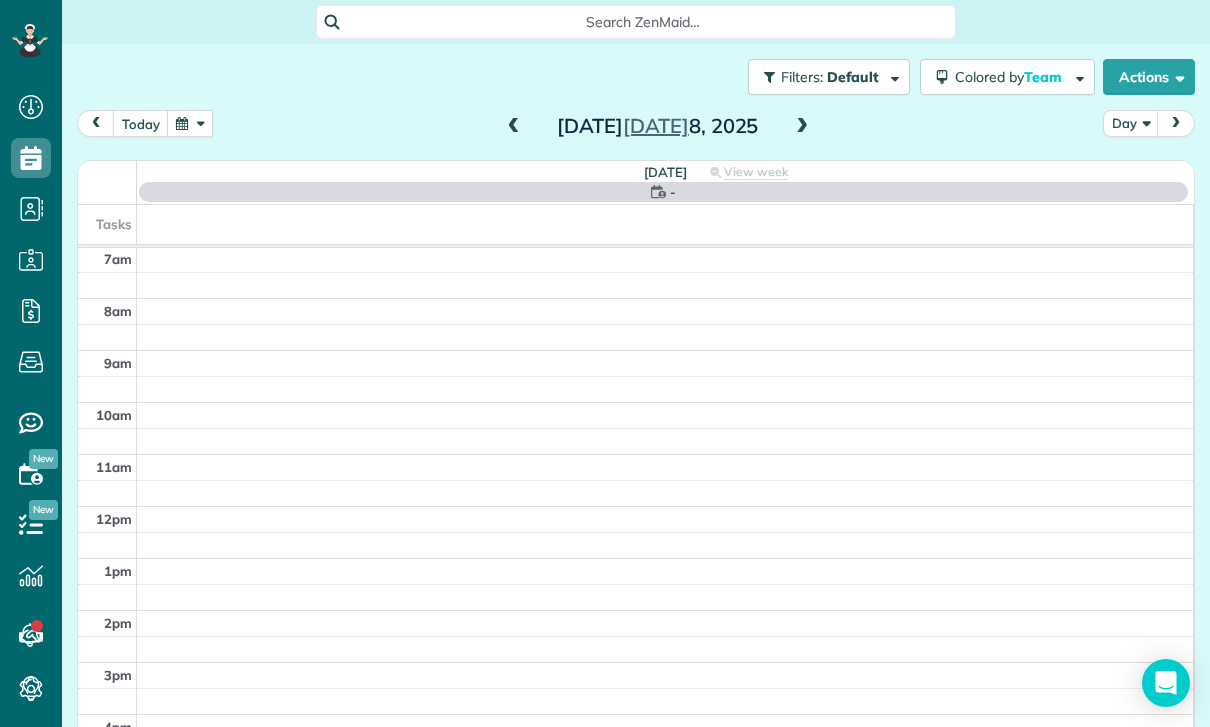 scroll, scrollTop: 157, scrollLeft: 0, axis: vertical 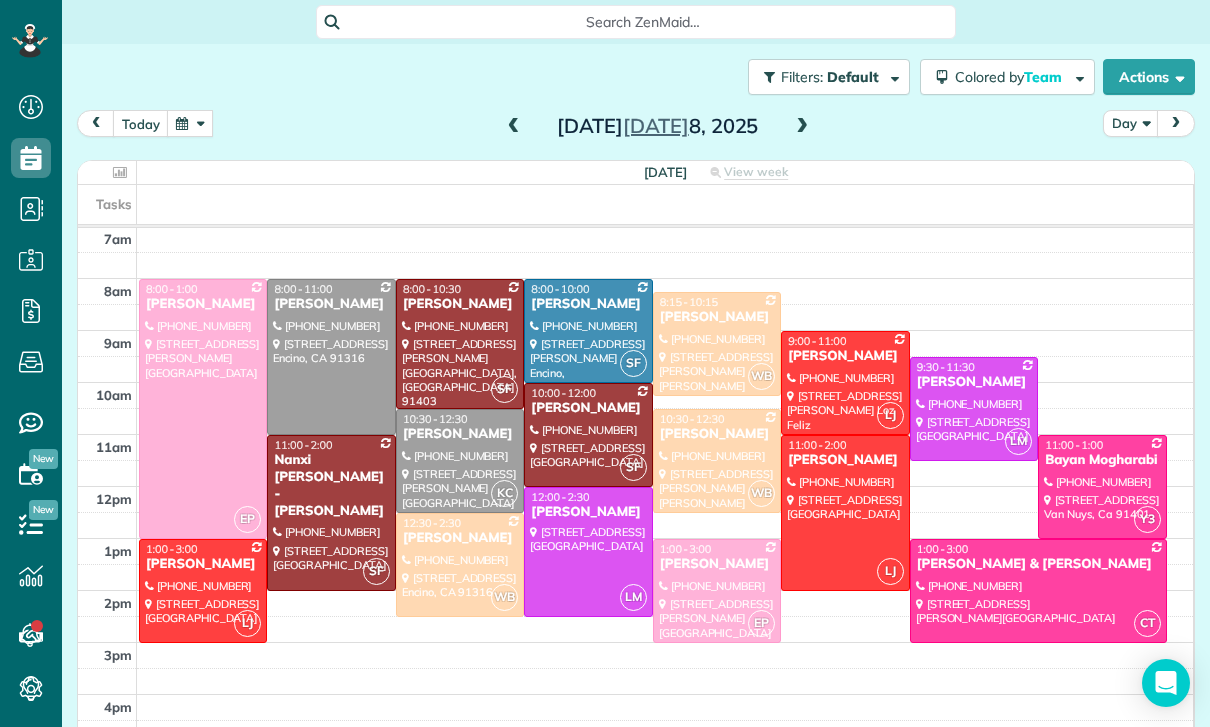 click at bounding box center (974, 409) 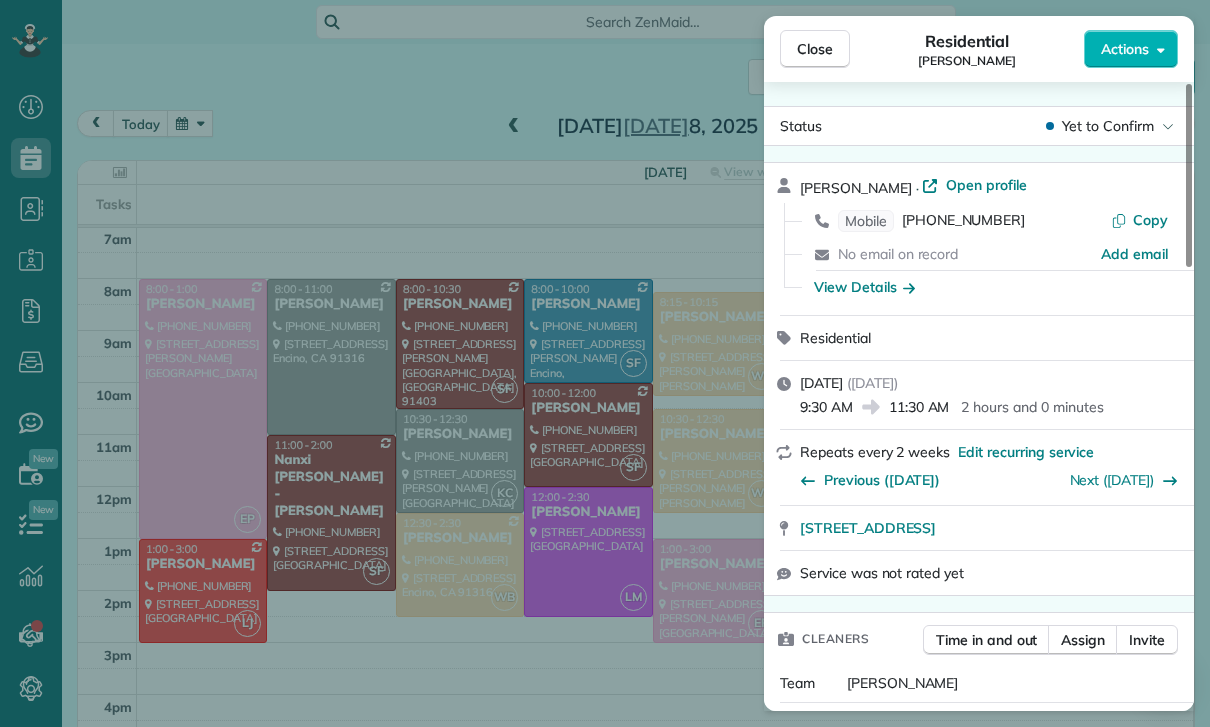 click on "Close Residential [PERSON_NAME] Actions Status Yet to Confirm [PERSON_NAME] · Open profile Mobile [PHONE_NUMBER] Copy No email on record Add email View Details Residential [DATE] ( [DATE] ) 9:30 AM 11:30 AM 2 hours and 0 minutes Repeats every 2 weeks Edit recurring service Previous ([DATE]) Next ([DATE]) [STREET_ADDRESS] Service was not rated yet Cleaners Time in and out Assign Invite Team [PERSON_NAME] Cleaners [PERSON_NAME]   9:30 AM 11:30 AM Checklist Try Now Keep this appointment up to your standards. Stay on top of every detail, keep your cleaners organised, and your client happy. Assign a checklist Watch a 5 min demo Billing Billing actions Price $135.00 Overcharge $0.00 Discount $0.00 Coupon discount - Primary tax - Secondary tax - Total appointment price $135.00 Tips collected New feature! $0.00 Unpaid Mark as paid Total including tip $135.00 Get paid online in no-time! Send an invoice and reward your cleaners with tips Charge customer credit card Key # - 0" at bounding box center (605, 363) 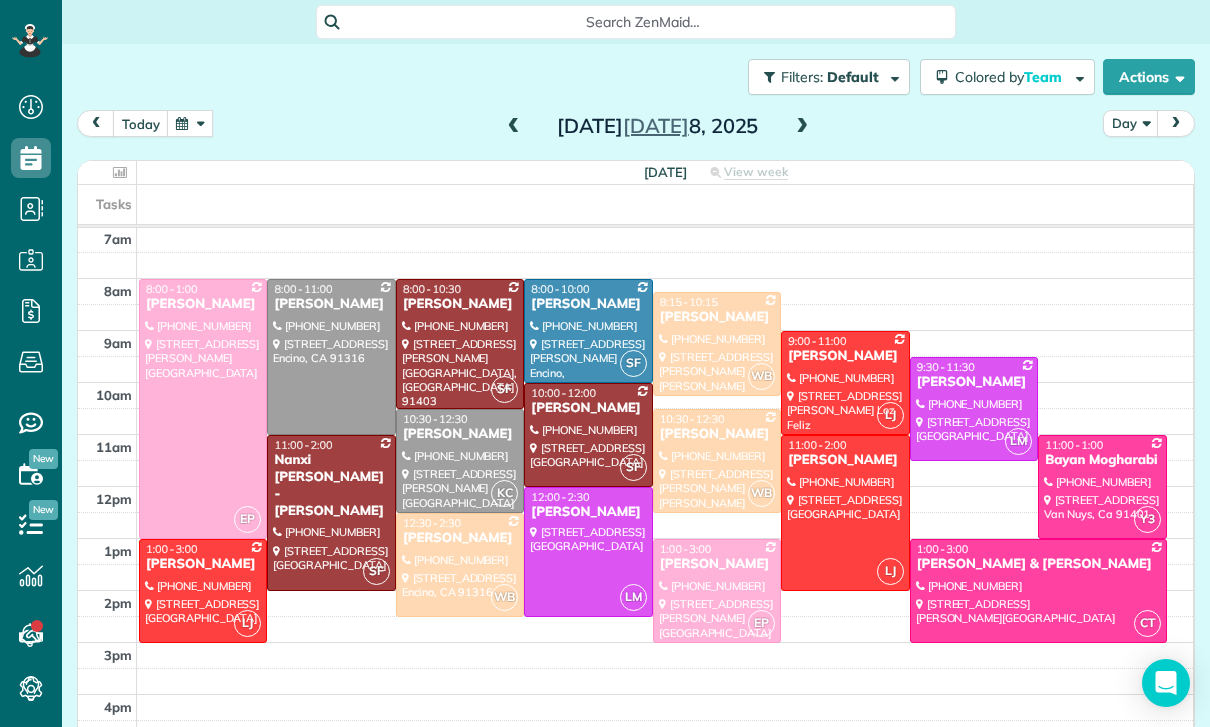 click on "[PERSON_NAME]" at bounding box center (974, 382) 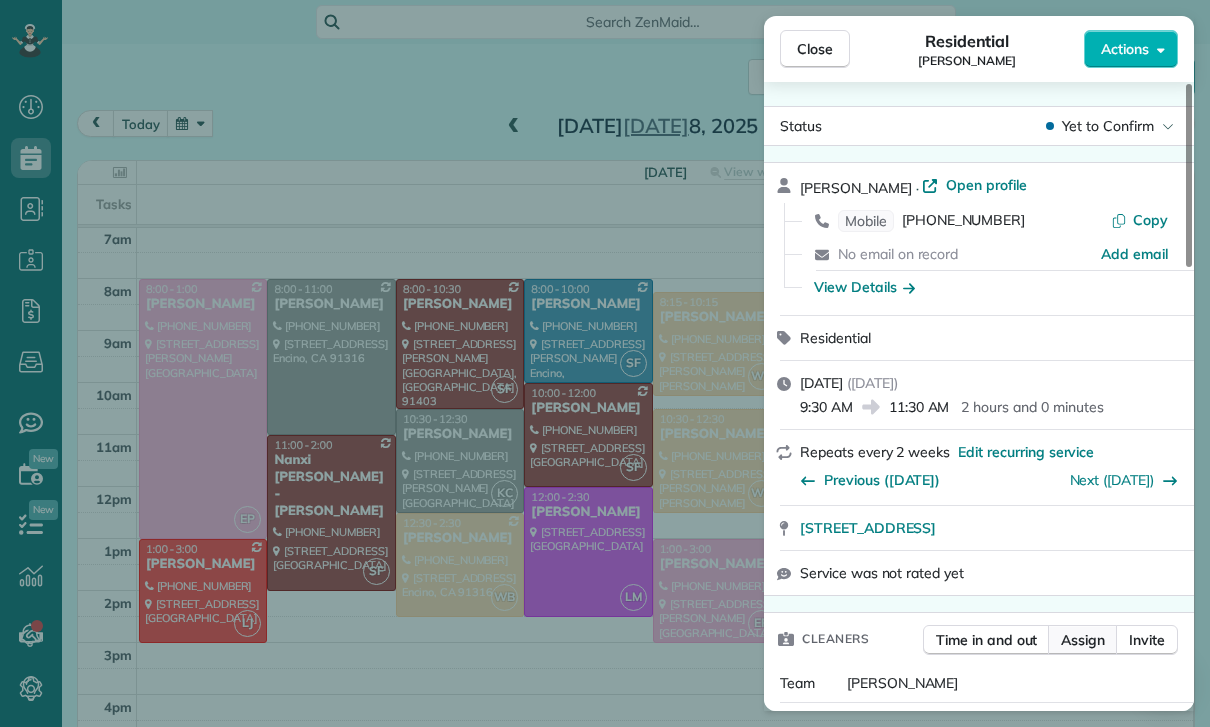 click on "Assign" at bounding box center (1083, 640) 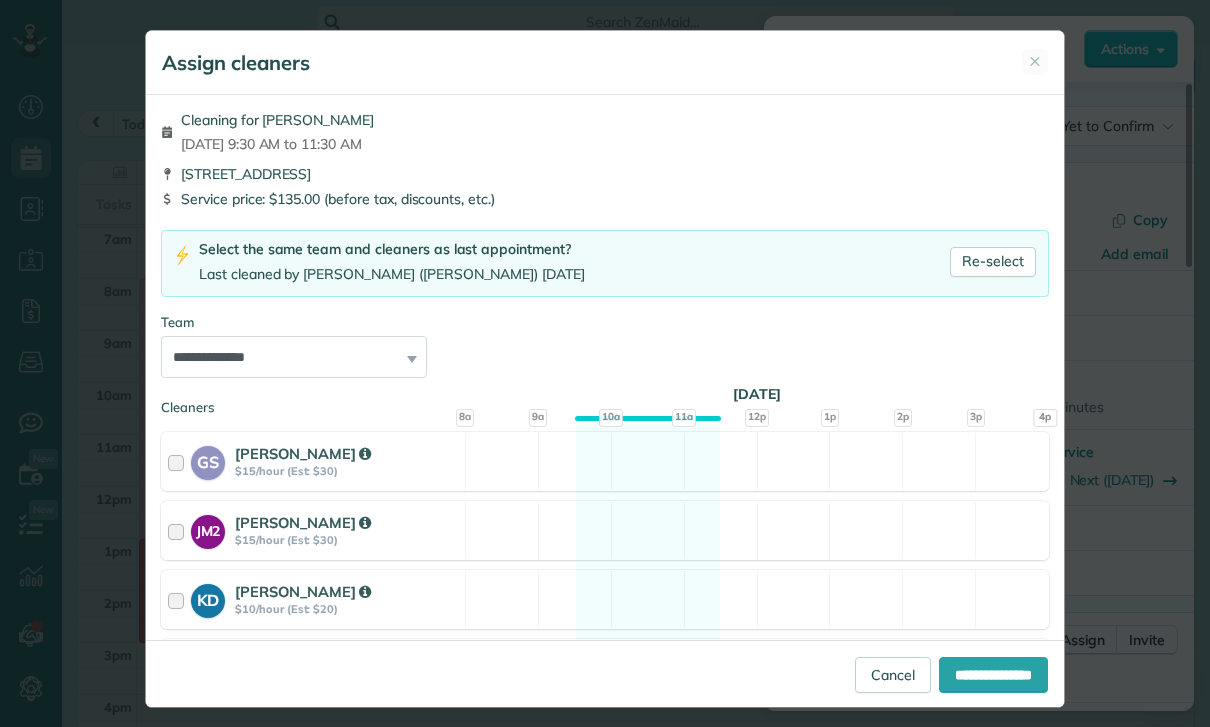 click on "Assign cleaners
✕" at bounding box center [605, 63] 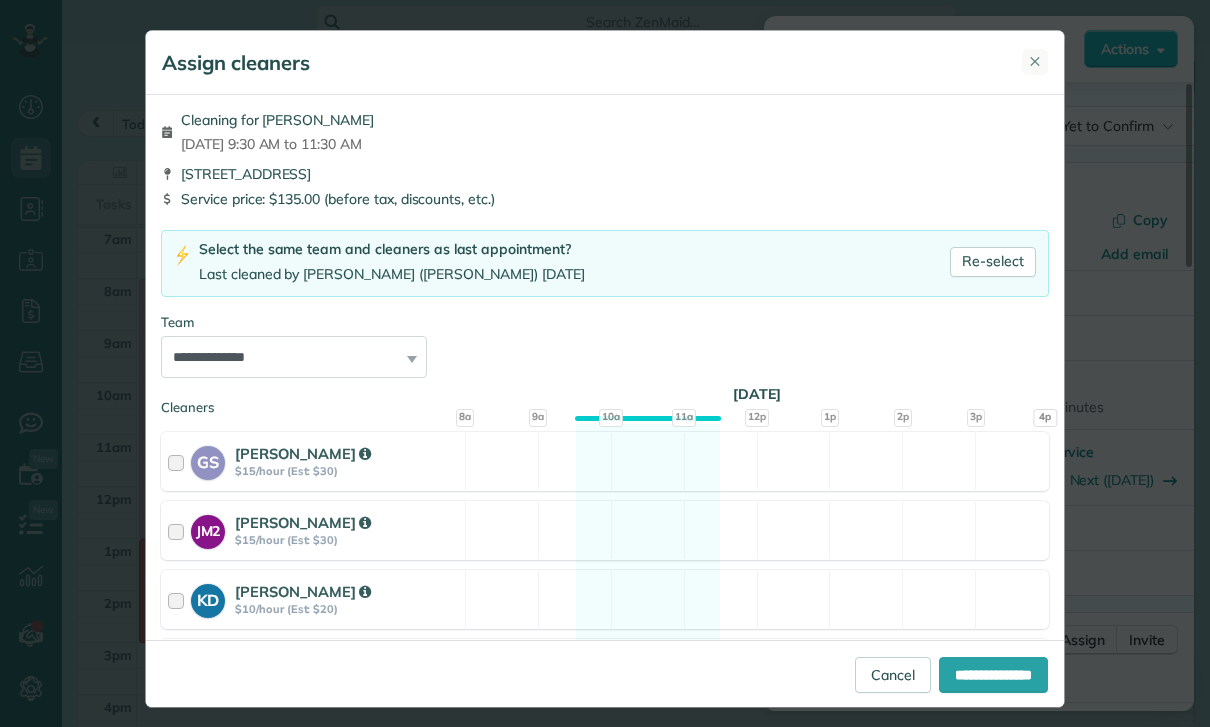 click on "✕" at bounding box center (1035, 62) 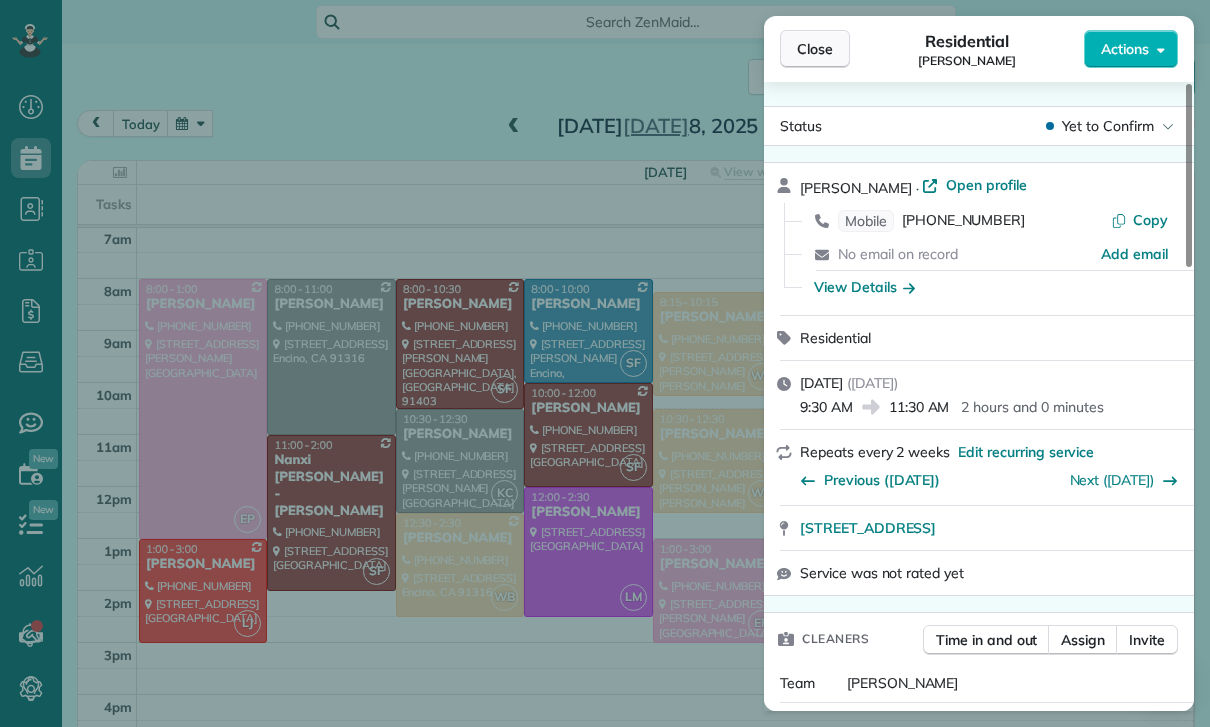 click on "Close" at bounding box center [815, 49] 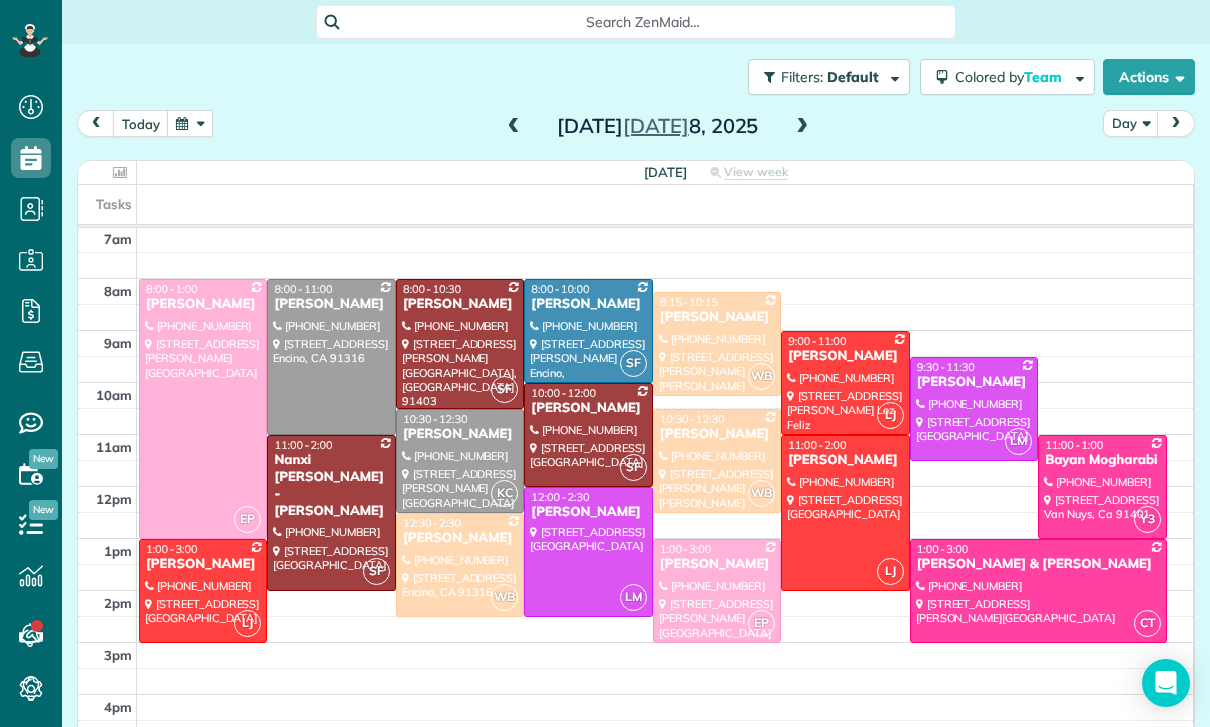 click at bounding box center [190, 123] 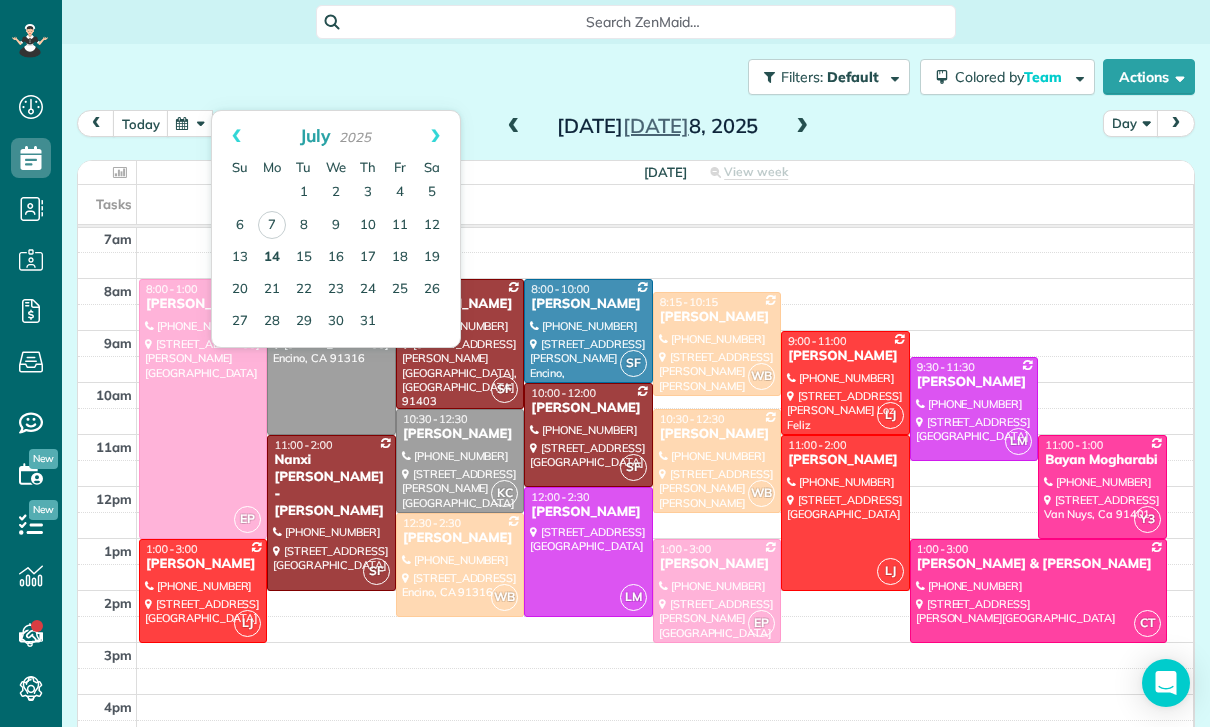 click on "14" at bounding box center [272, 258] 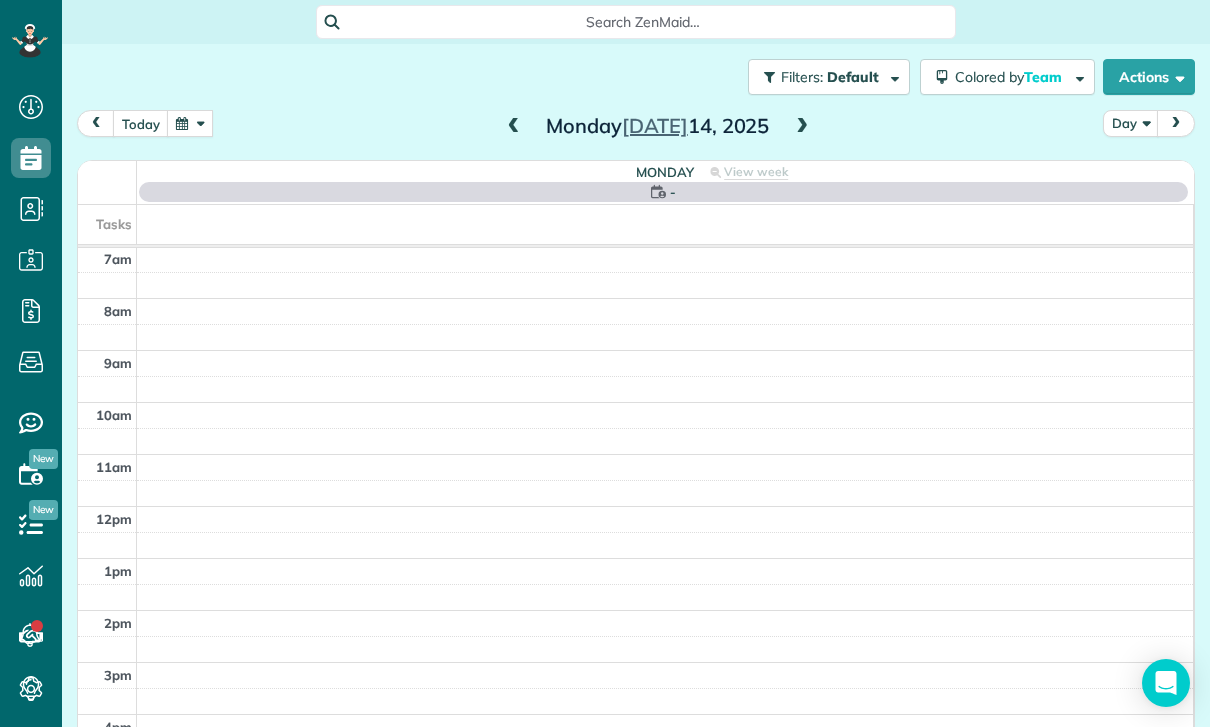 scroll, scrollTop: 157, scrollLeft: 0, axis: vertical 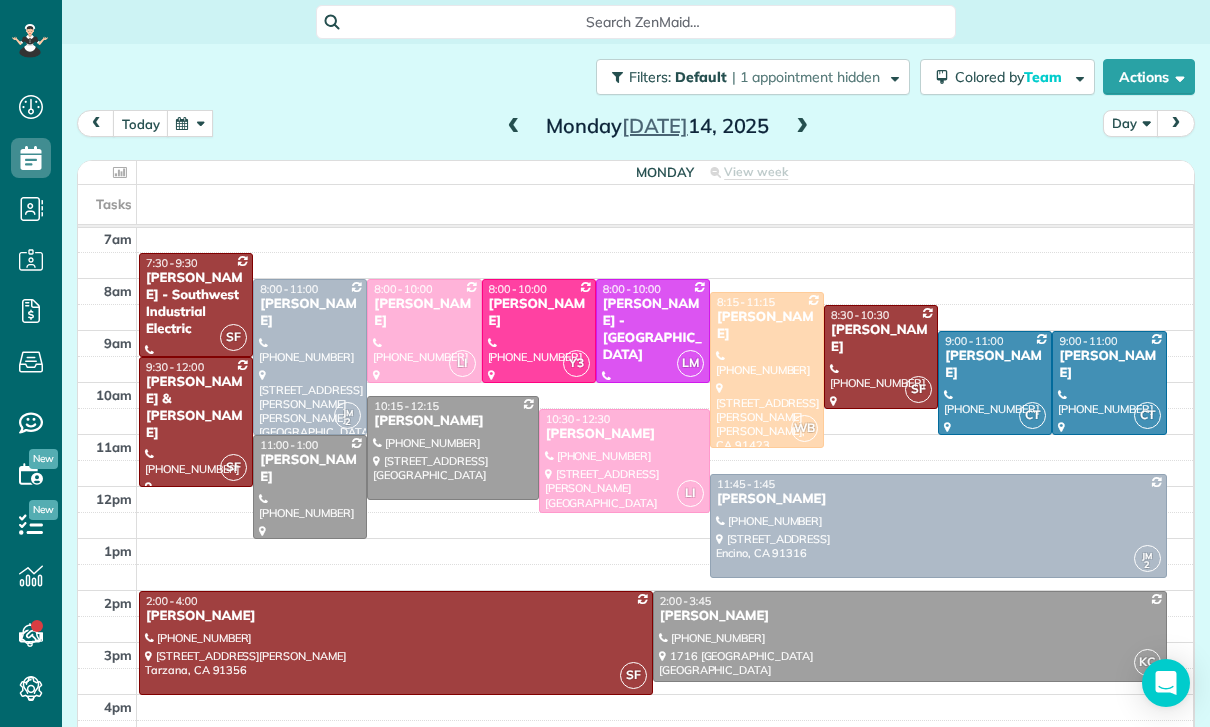 click at bounding box center (190, 123) 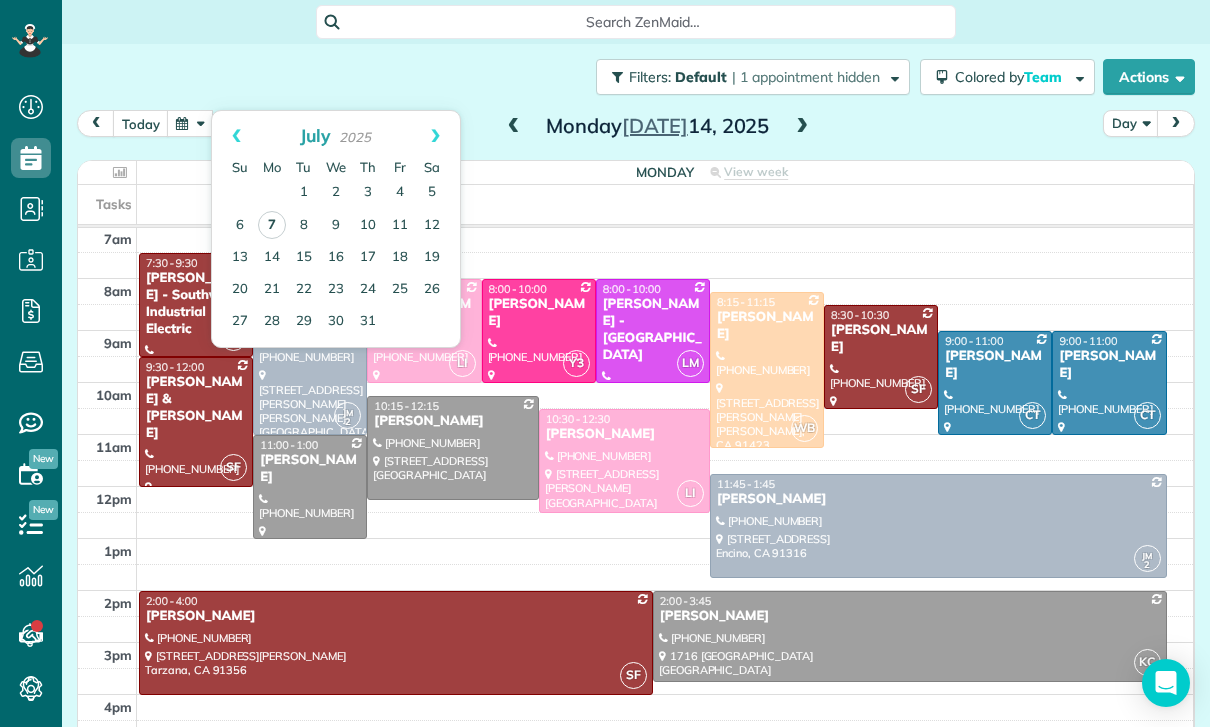 click on "7" at bounding box center [272, 225] 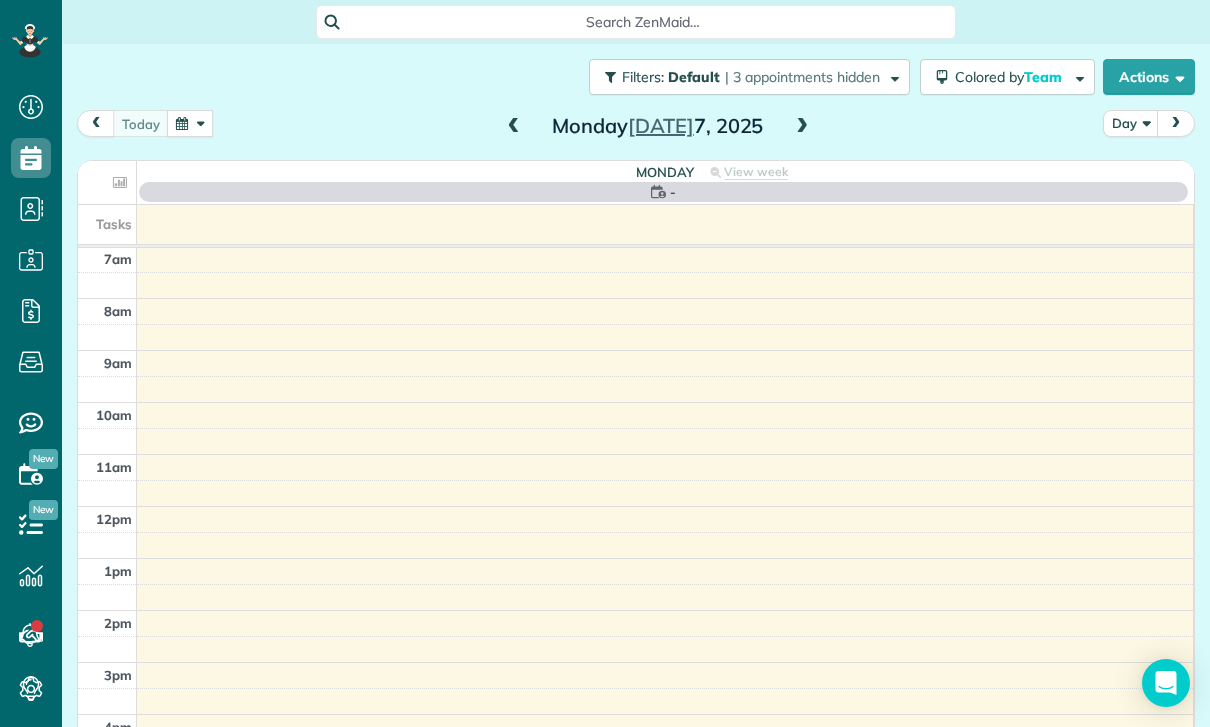 scroll, scrollTop: 157, scrollLeft: 0, axis: vertical 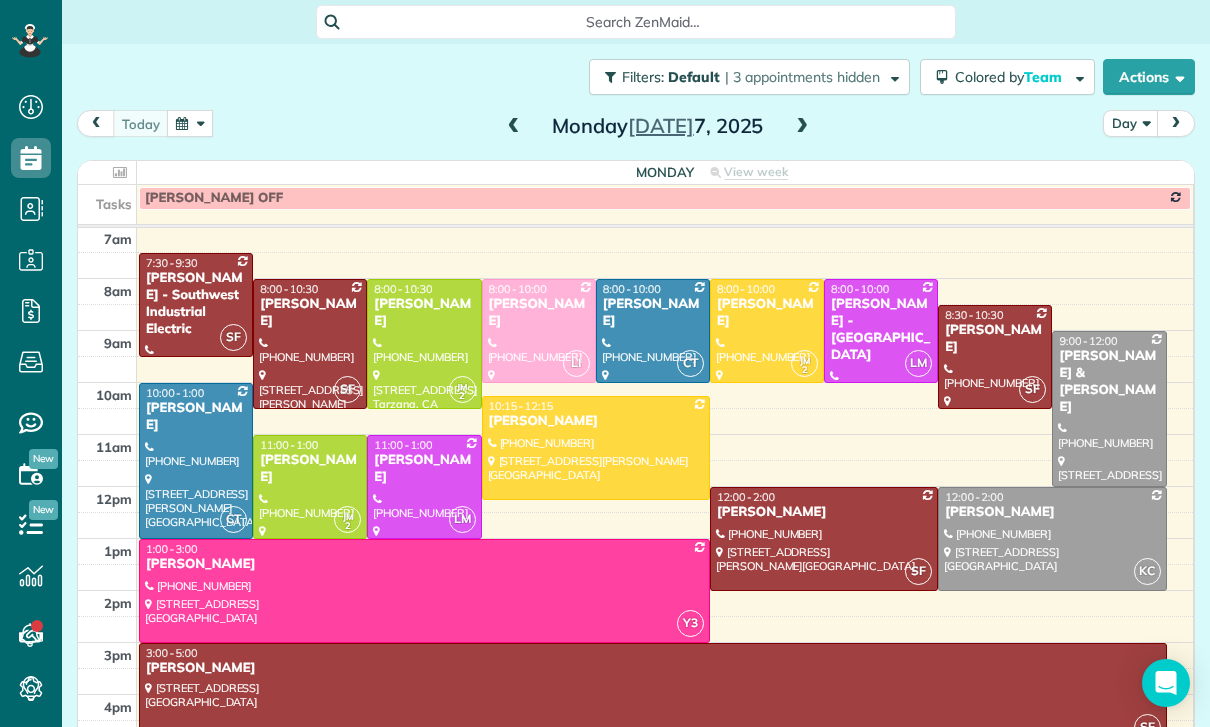 click at bounding box center (190, 123) 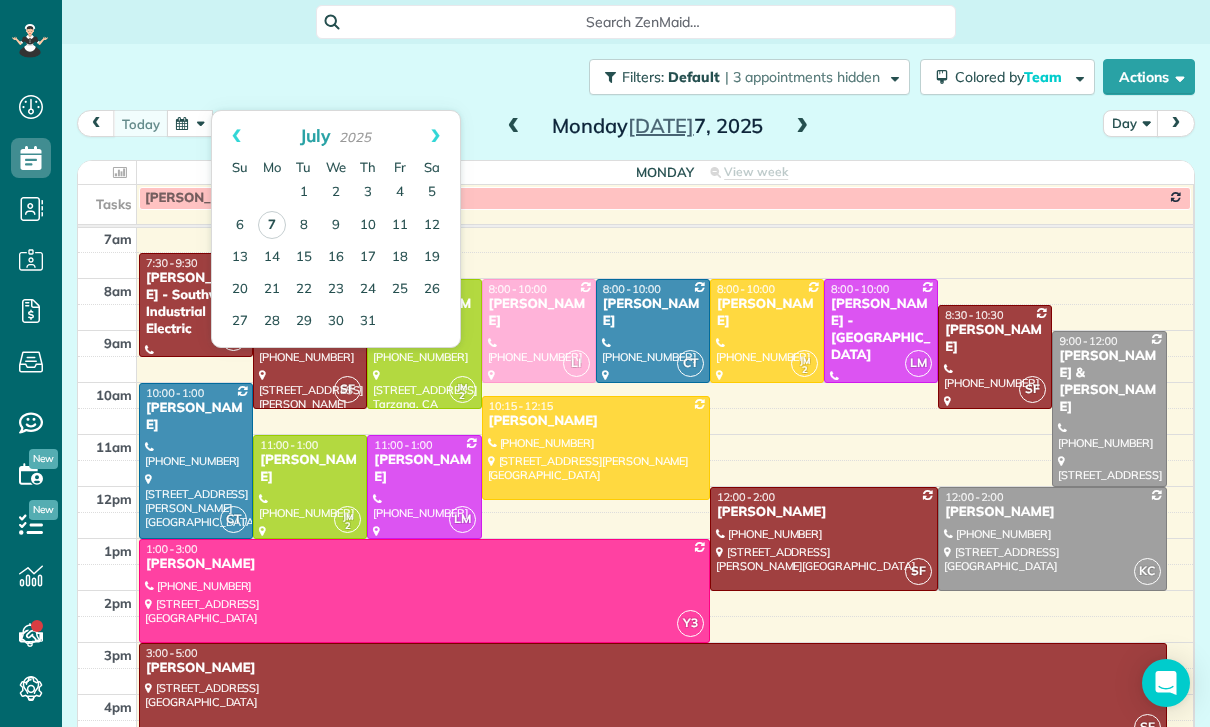 click on "7" at bounding box center (272, 225) 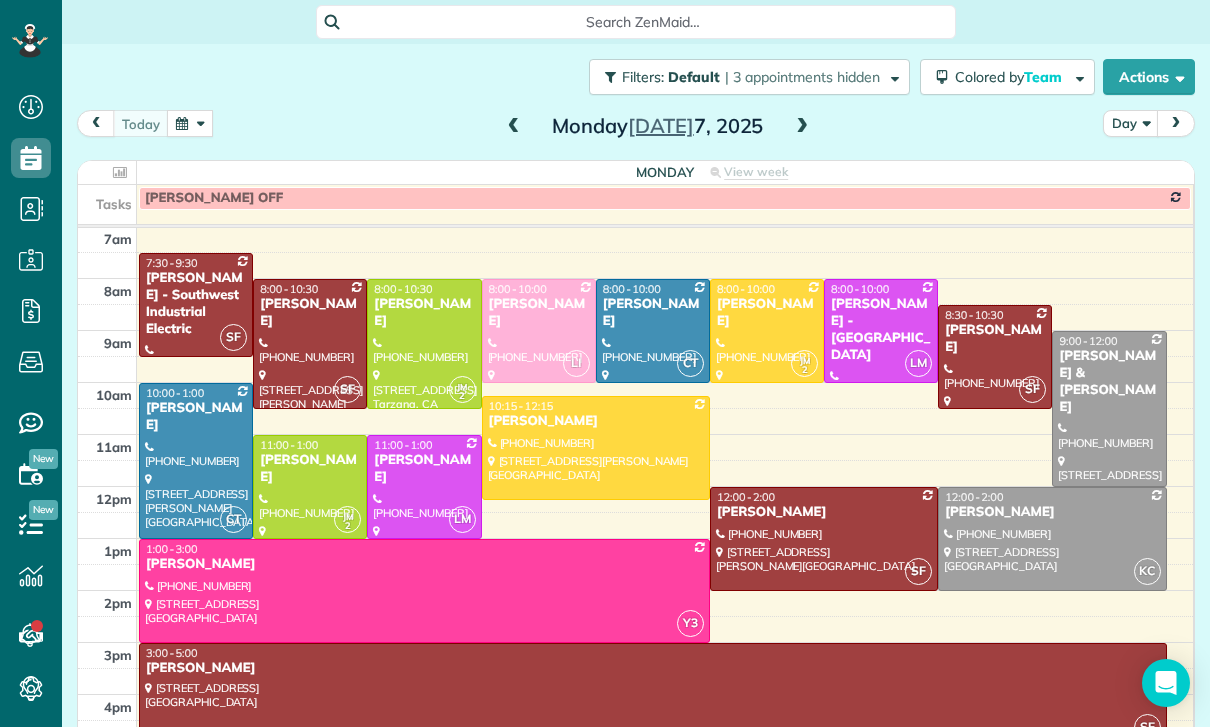 click at bounding box center [514, 127] 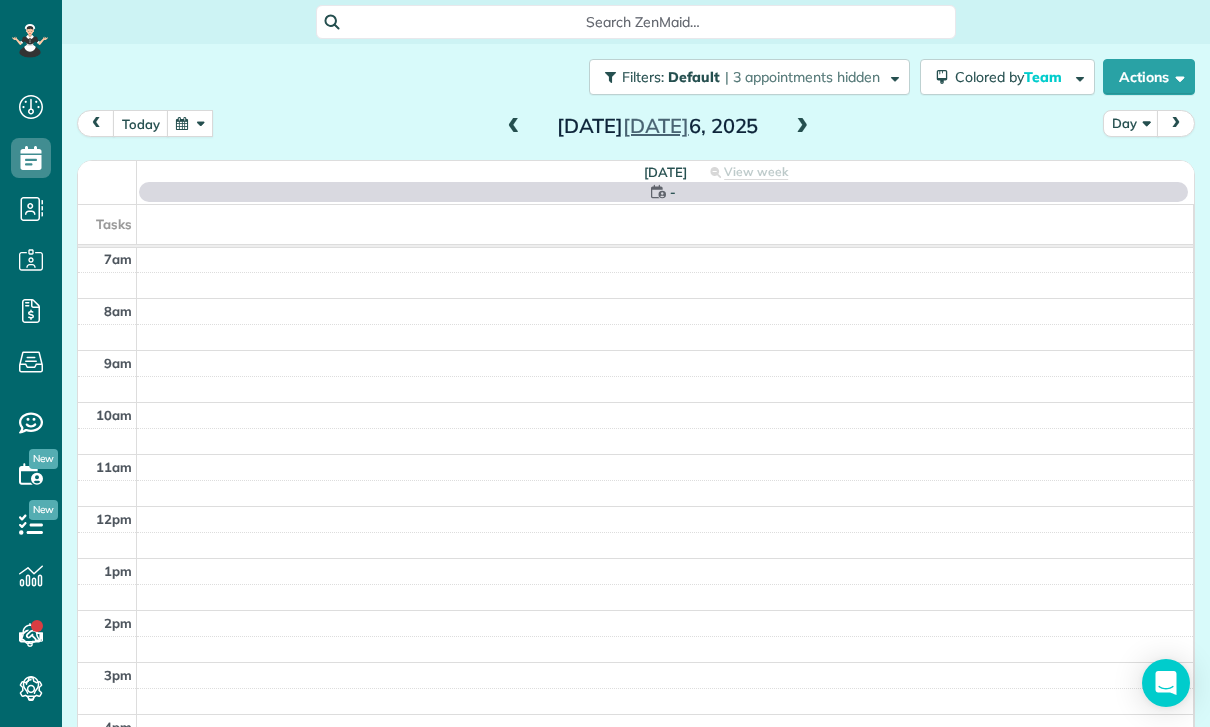 scroll, scrollTop: 157, scrollLeft: 0, axis: vertical 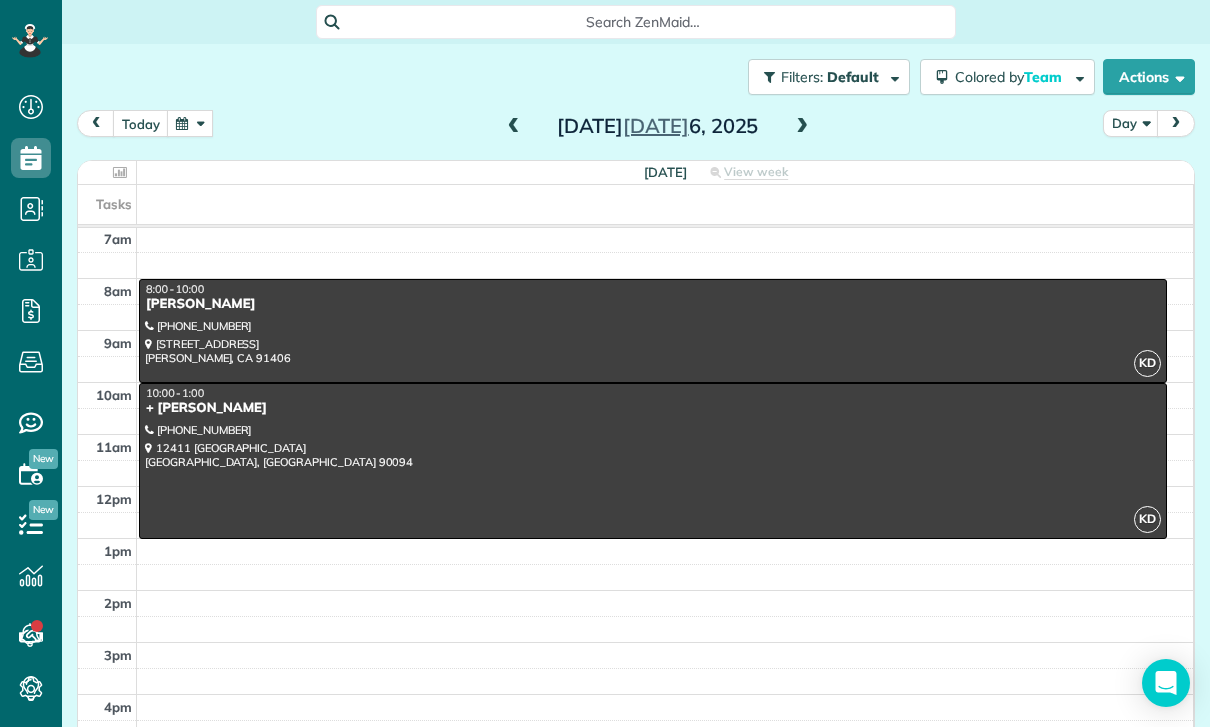 click at bounding box center [514, 127] 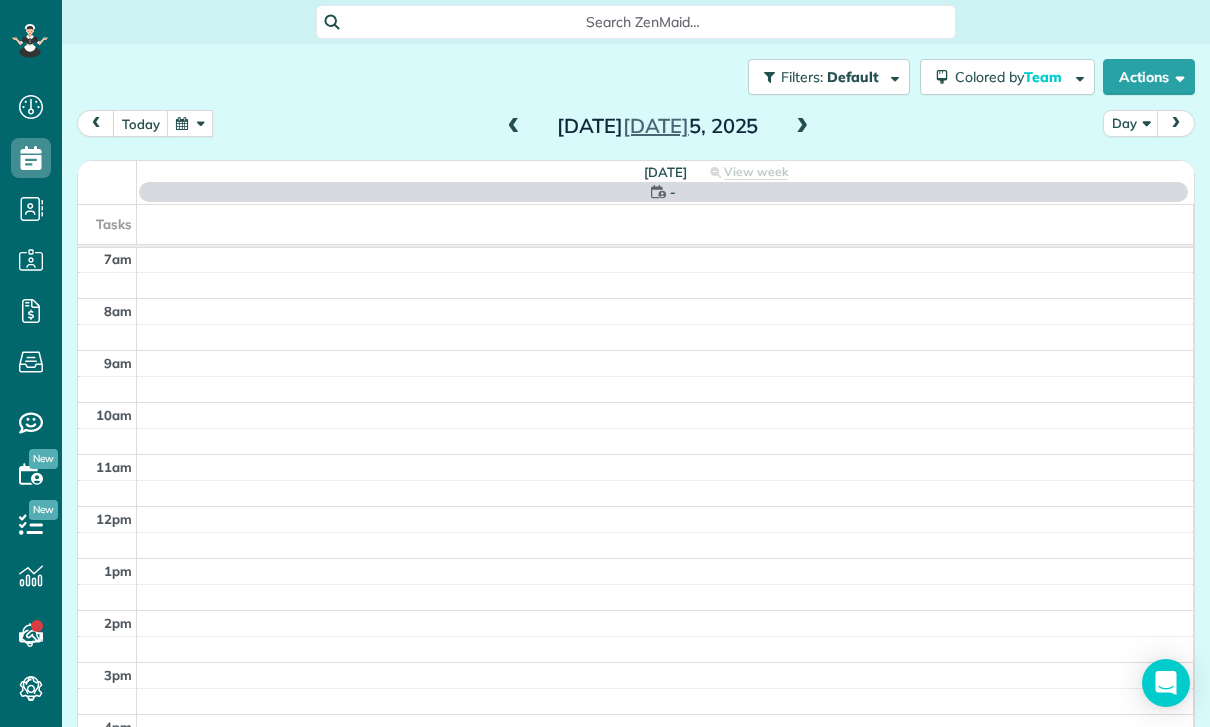 scroll, scrollTop: 157, scrollLeft: 0, axis: vertical 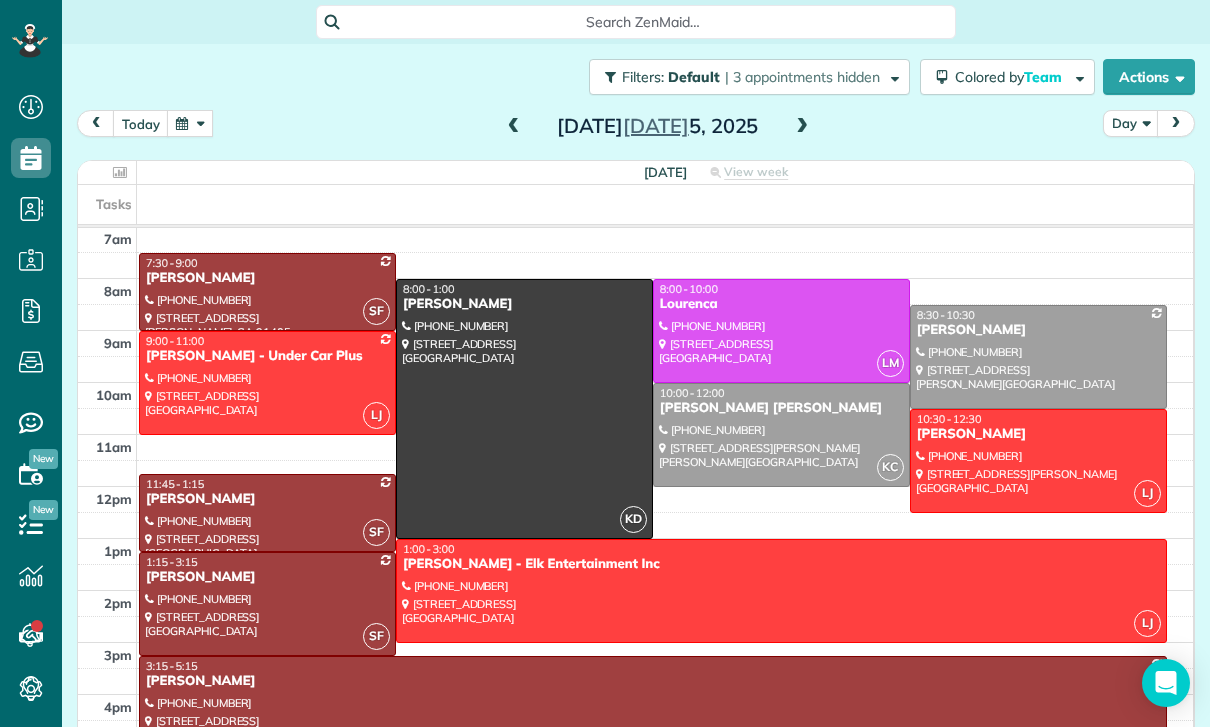 click at bounding box center [781, 331] 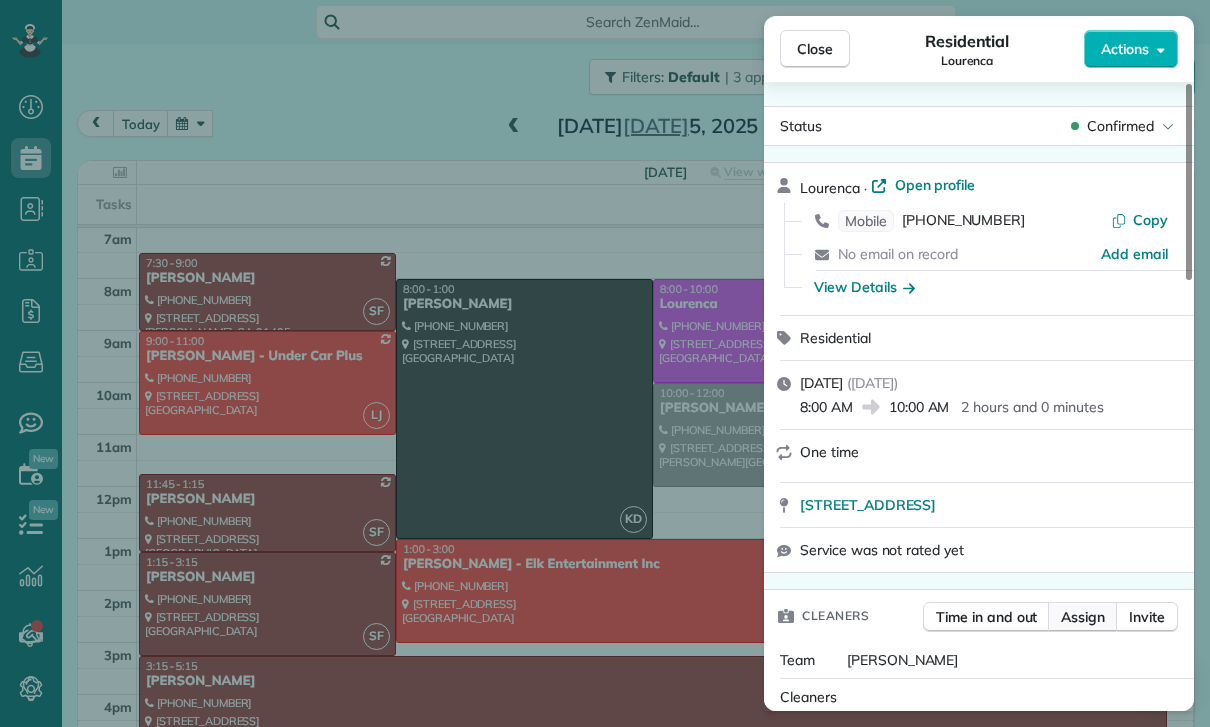 click on "Assign" at bounding box center (1083, 617) 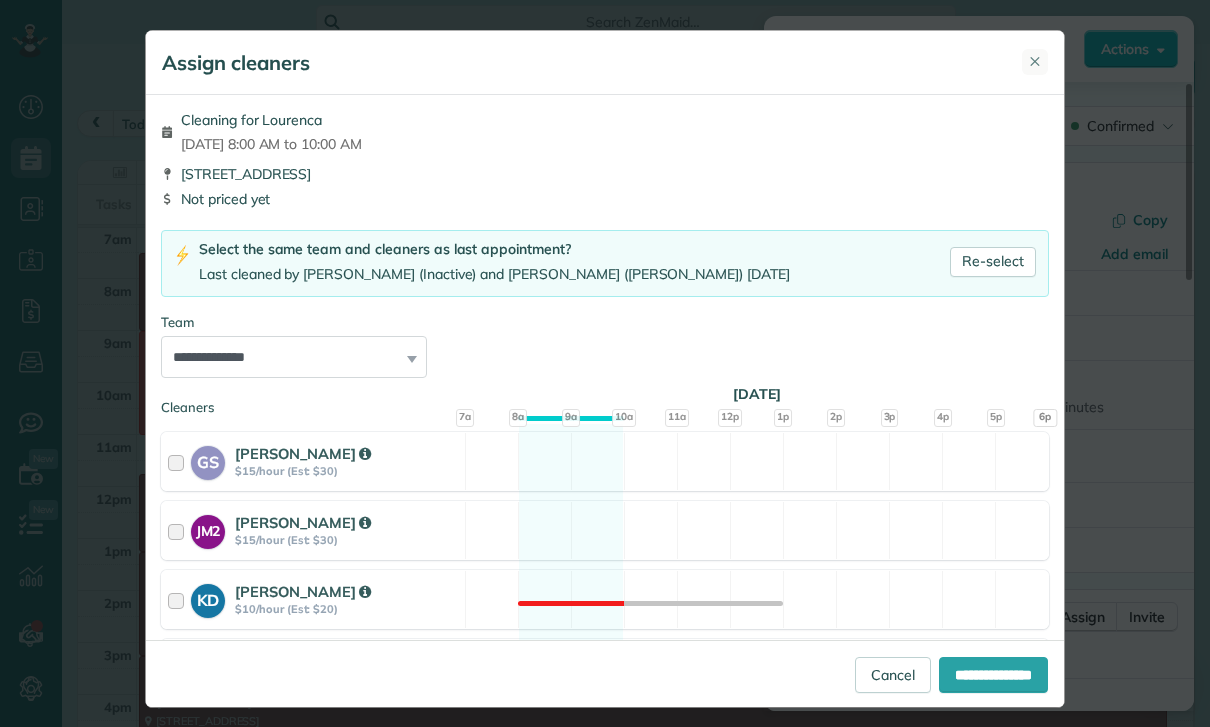 click on "✕" at bounding box center (1035, 61) 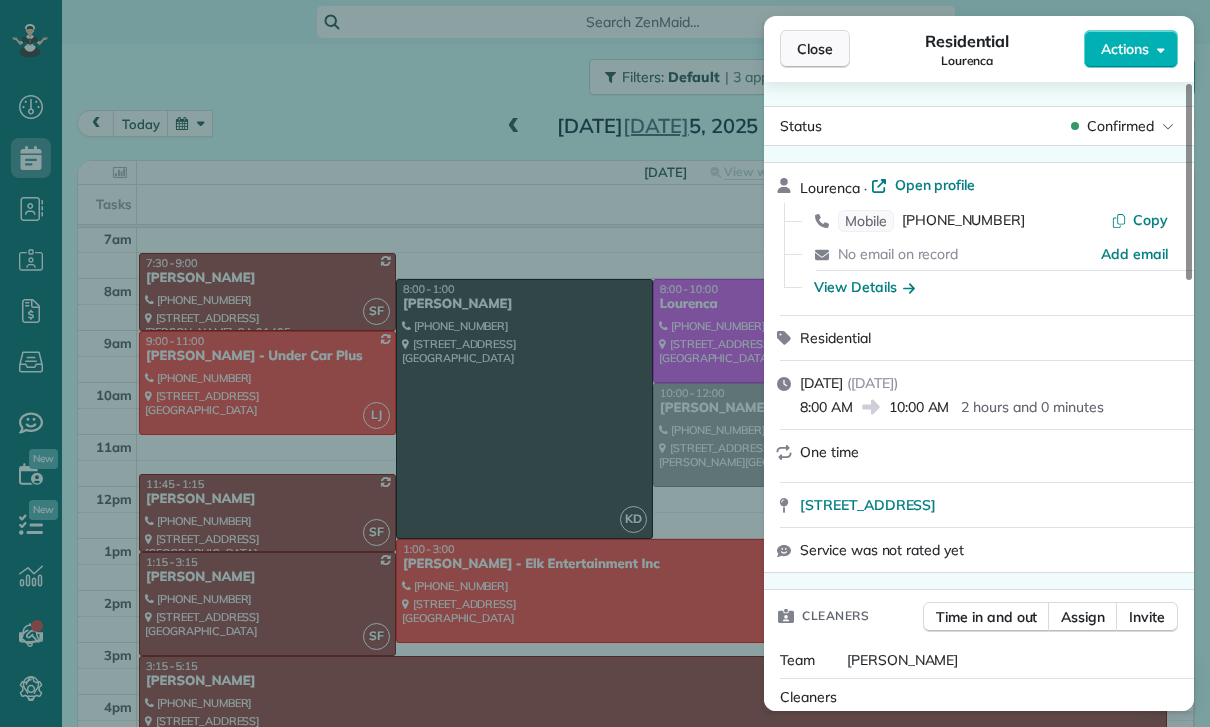 click on "Close" at bounding box center [815, 49] 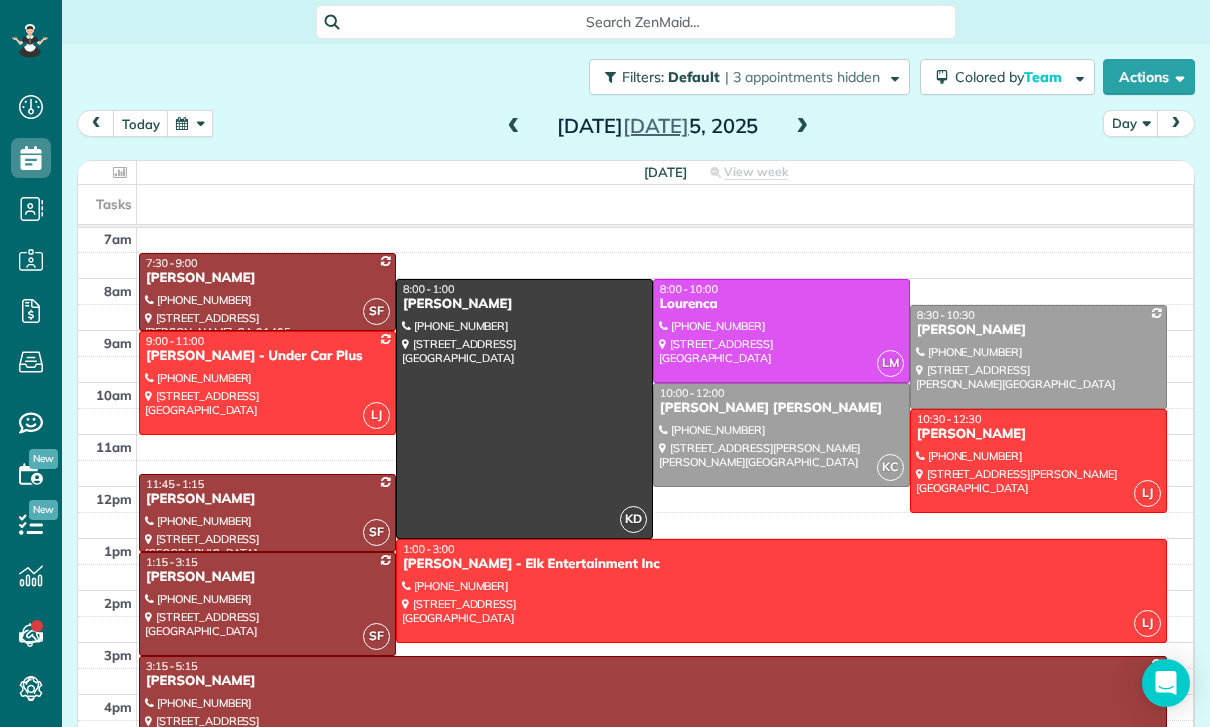 click at bounding box center [190, 123] 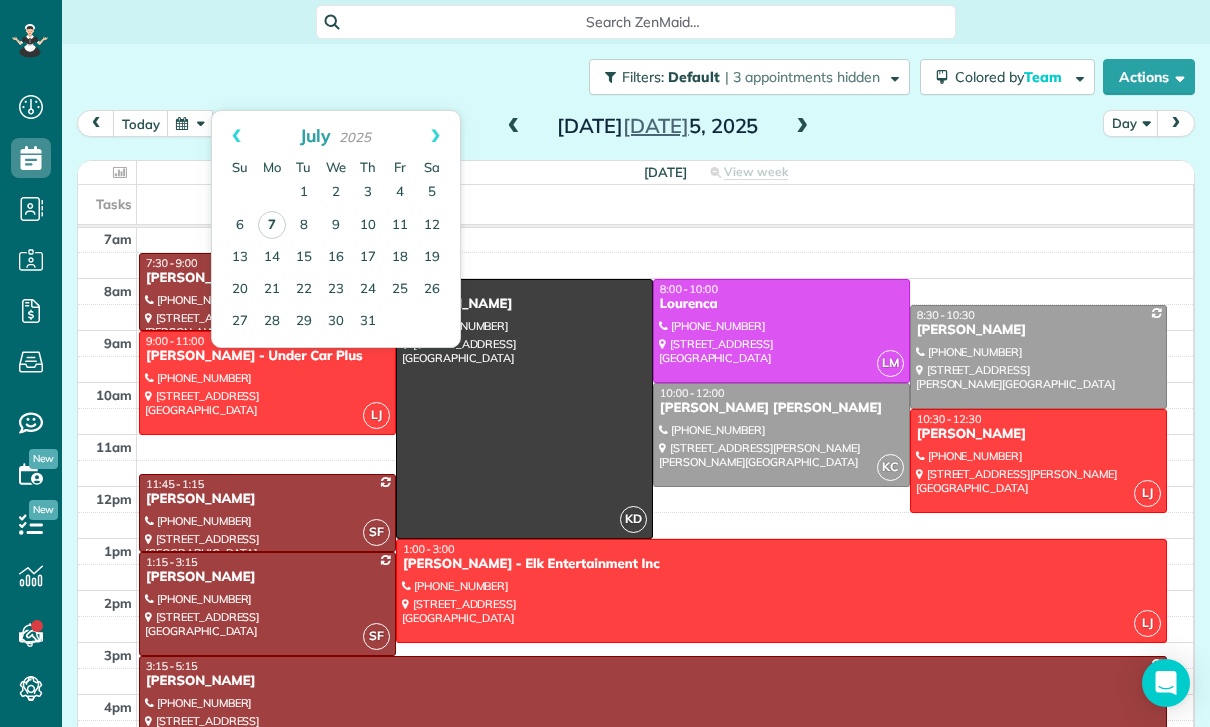 click on "7" at bounding box center [272, 225] 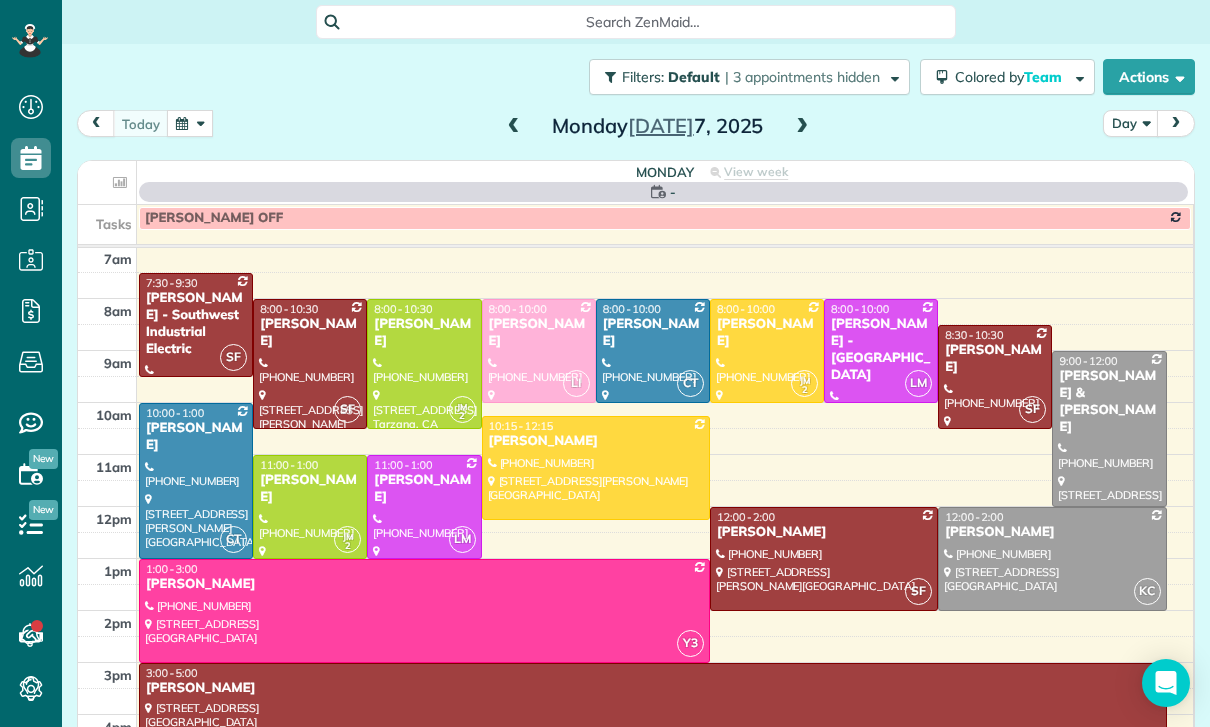 scroll, scrollTop: 157, scrollLeft: 0, axis: vertical 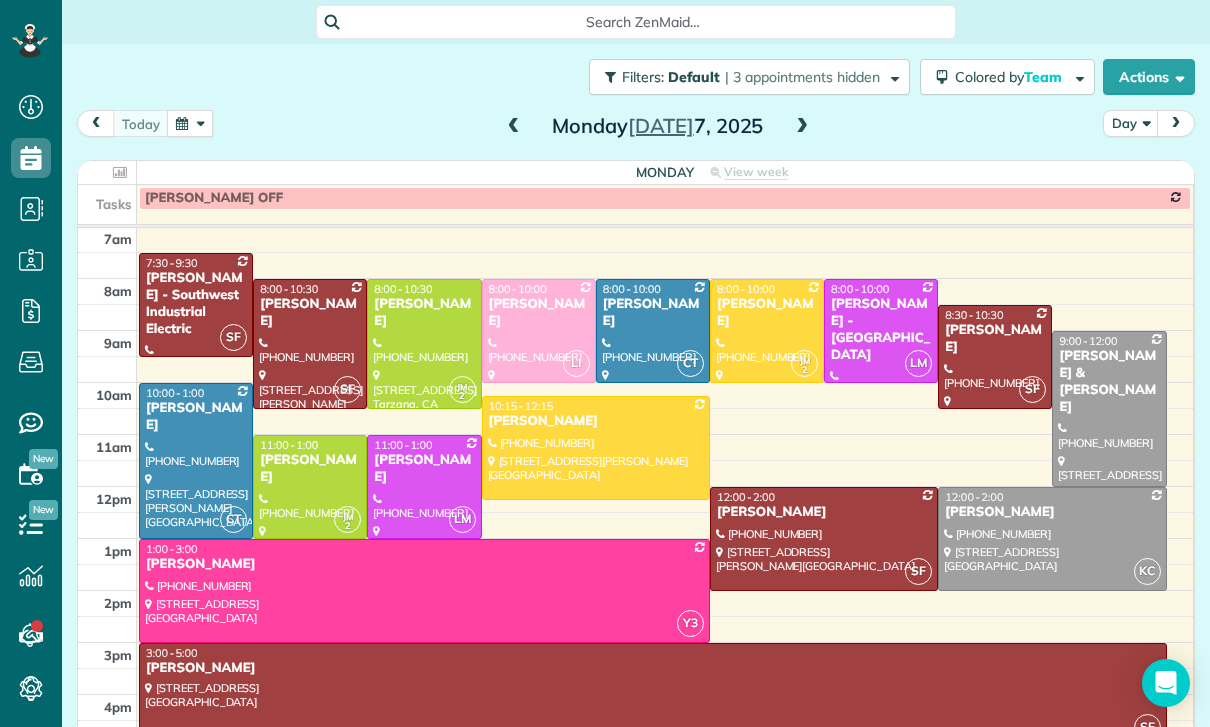 click at bounding box center [190, 123] 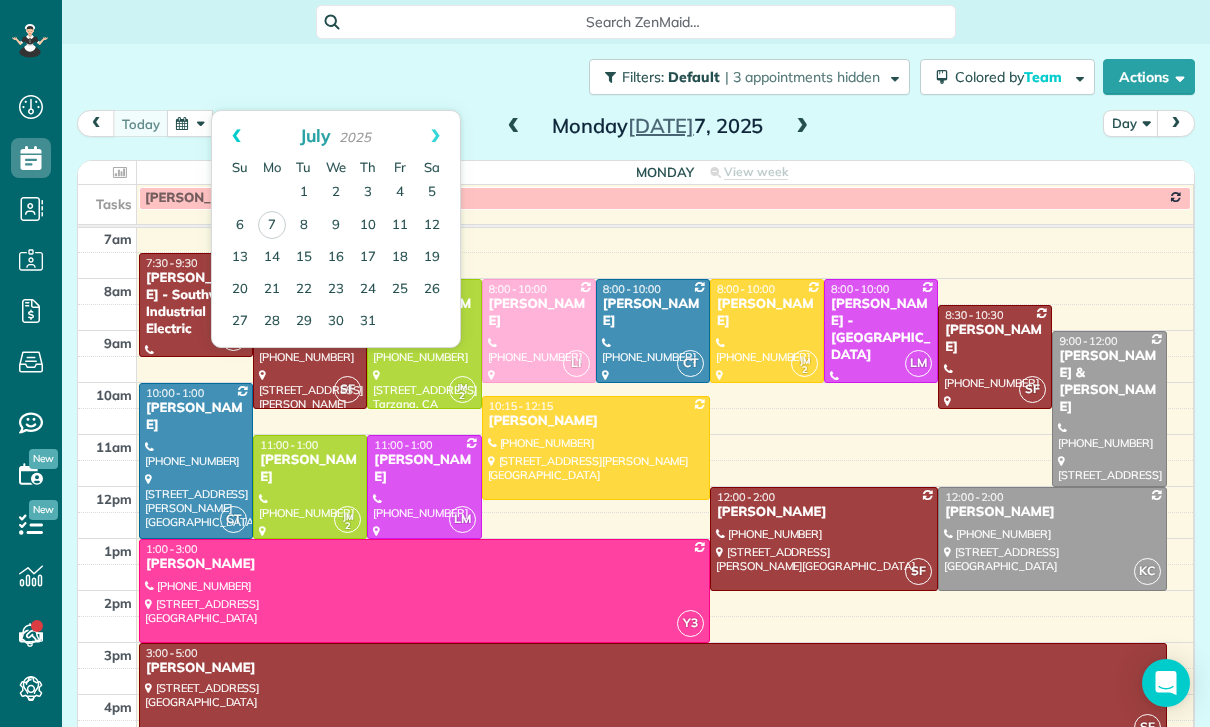 click on "Prev" at bounding box center [236, 136] 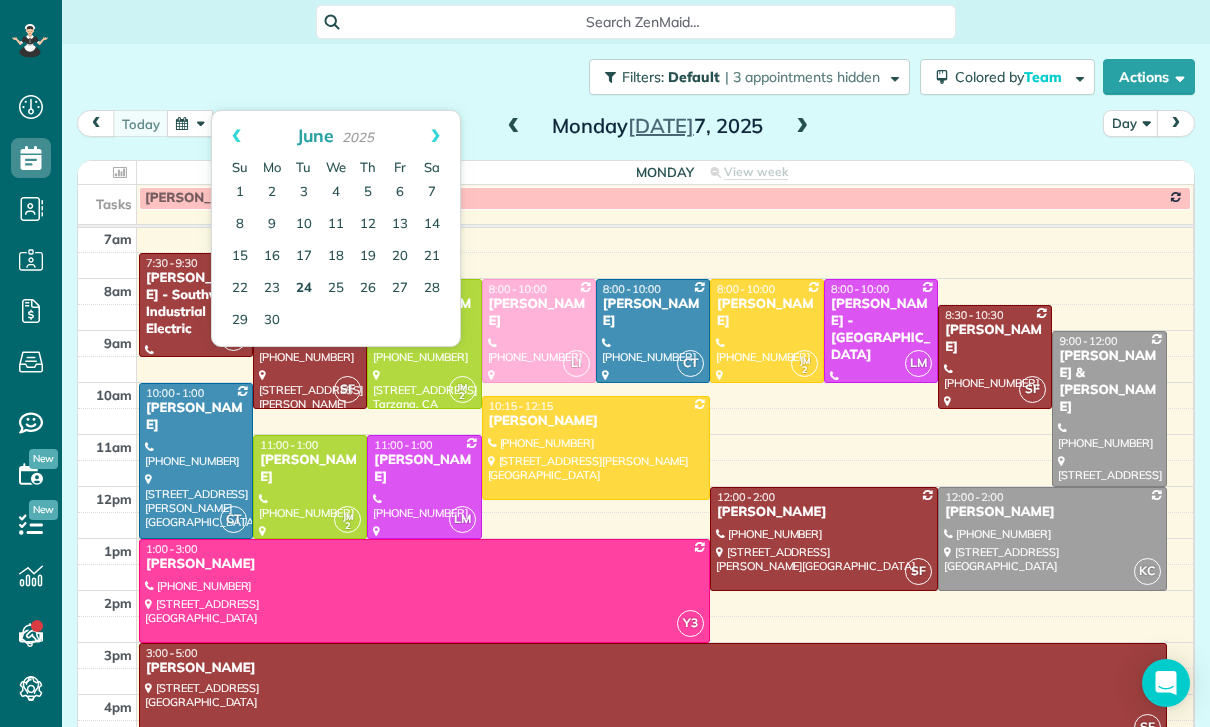 click on "24" at bounding box center (304, 289) 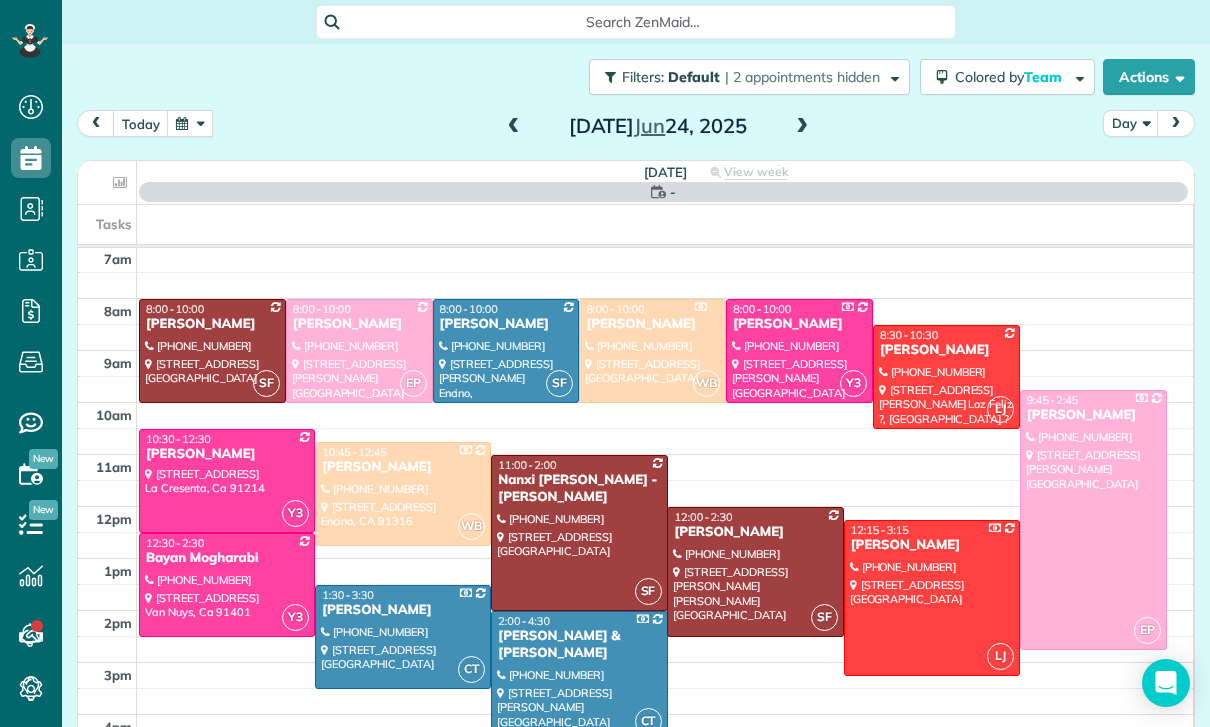 scroll, scrollTop: 157, scrollLeft: 0, axis: vertical 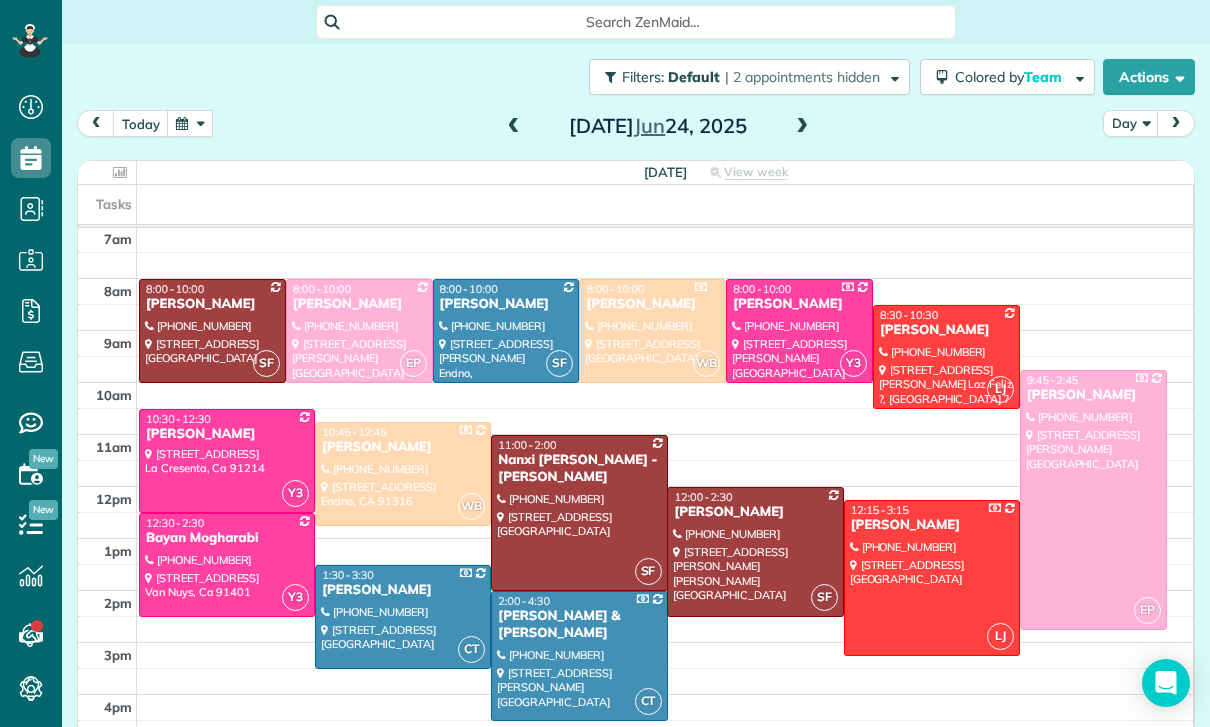 click at bounding box center (190, 123) 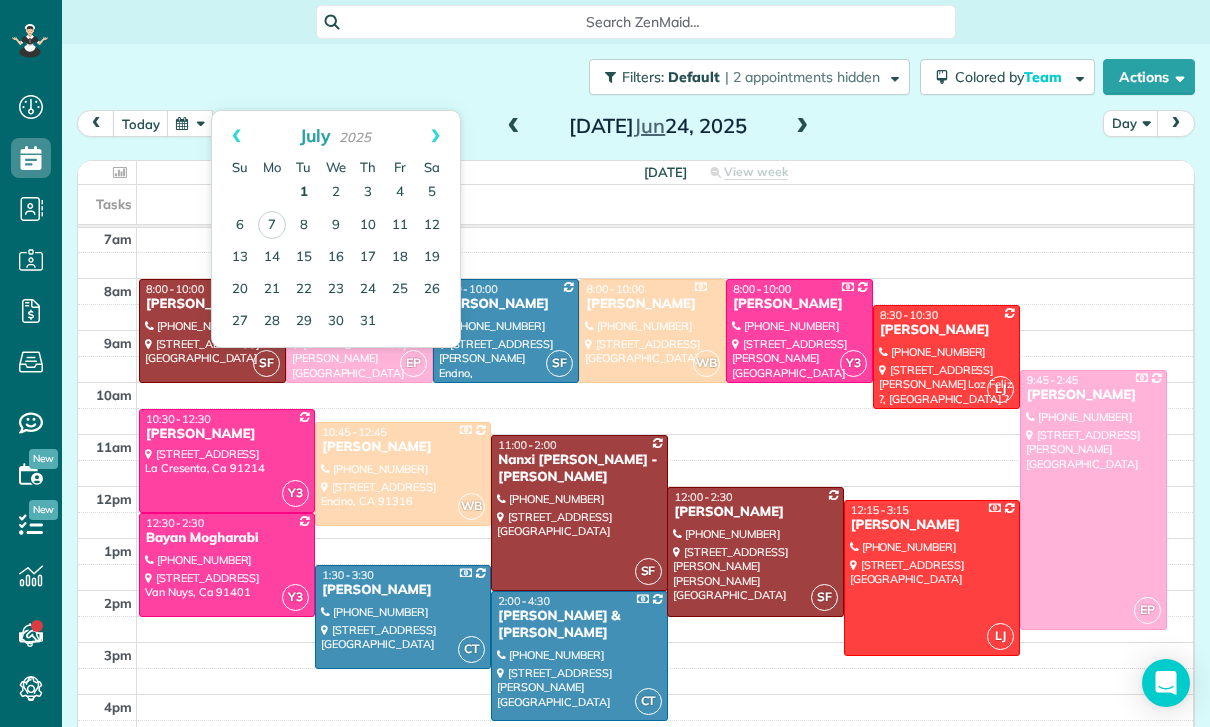 click on "1" at bounding box center (304, 193) 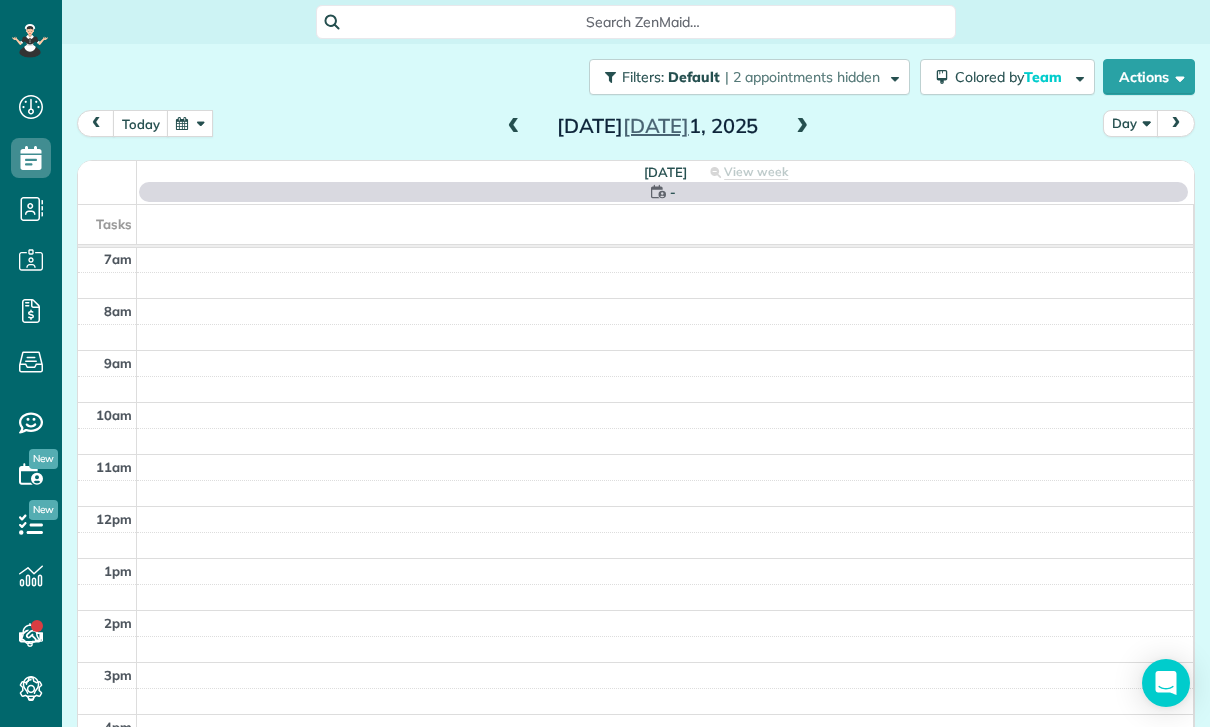 scroll, scrollTop: 157, scrollLeft: 0, axis: vertical 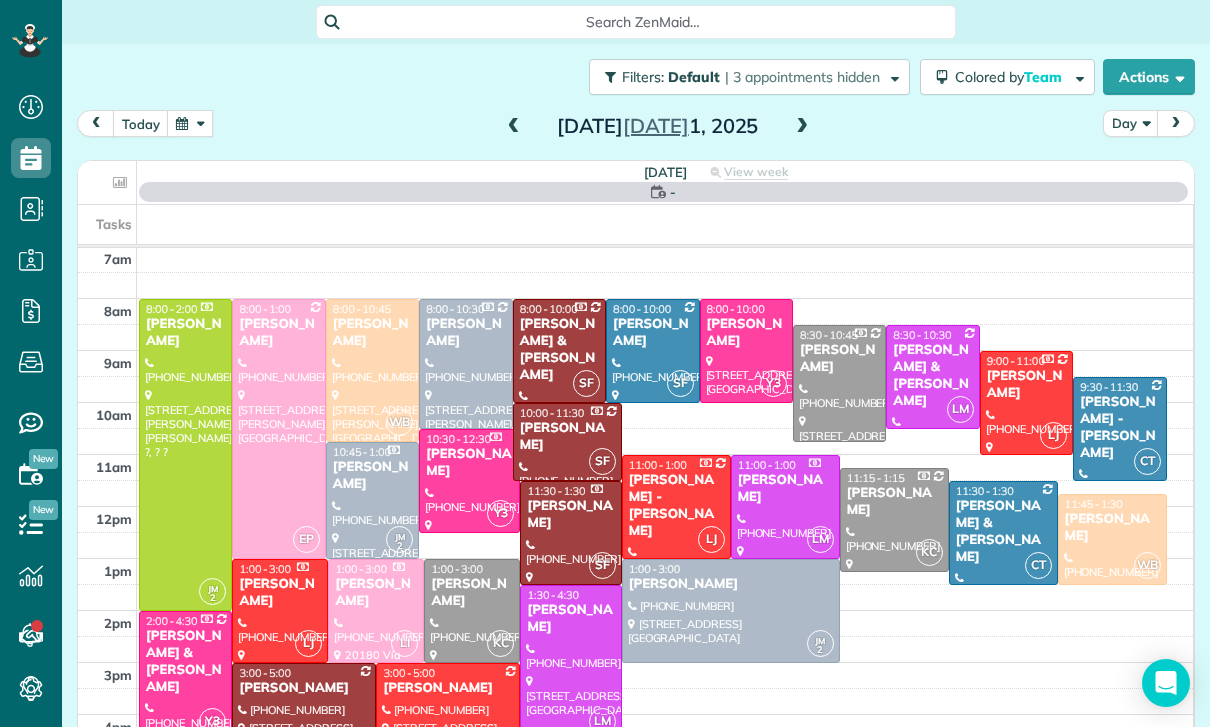 click on "[DATE]   Day [DATE]" at bounding box center [636, 128] 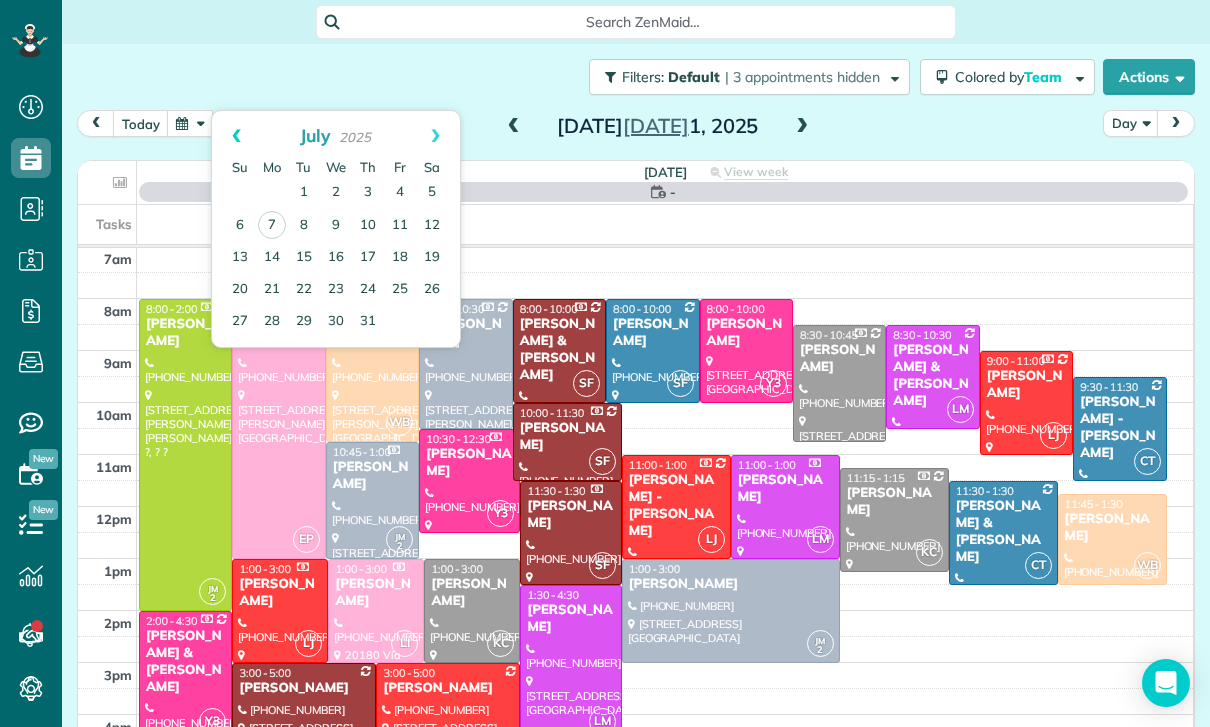 click on "Prev" at bounding box center (236, 136) 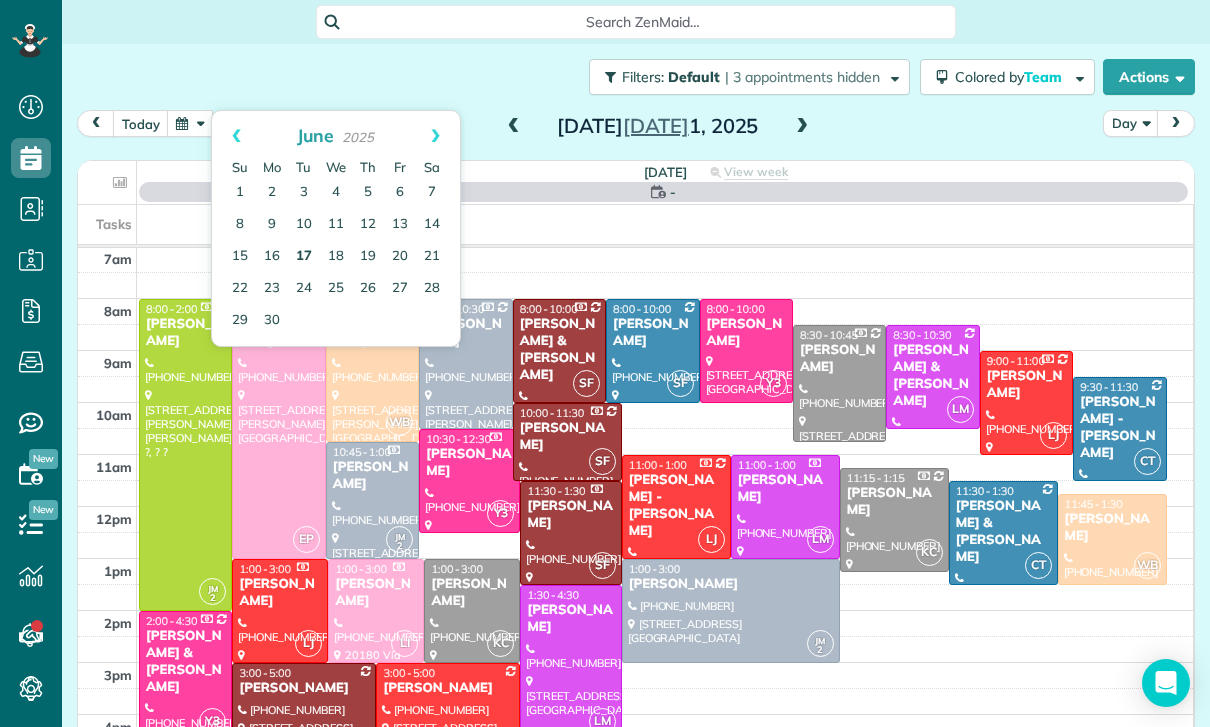 click on "17" at bounding box center [304, 257] 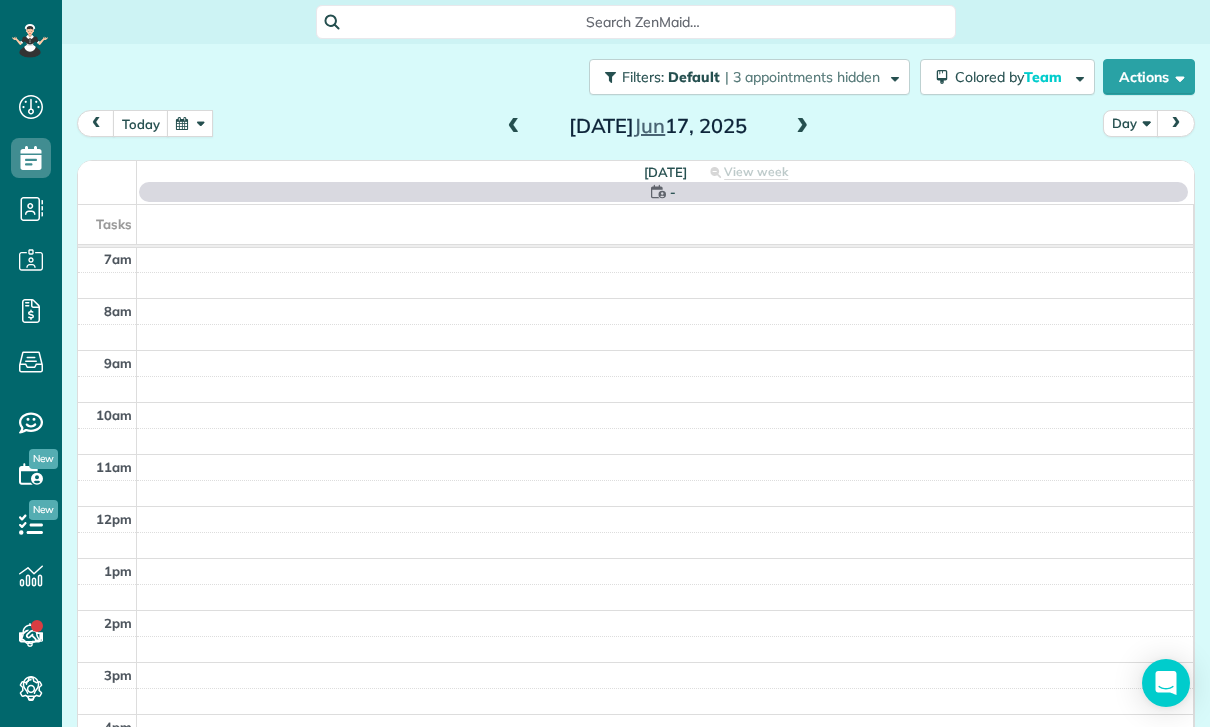 scroll, scrollTop: 157, scrollLeft: 0, axis: vertical 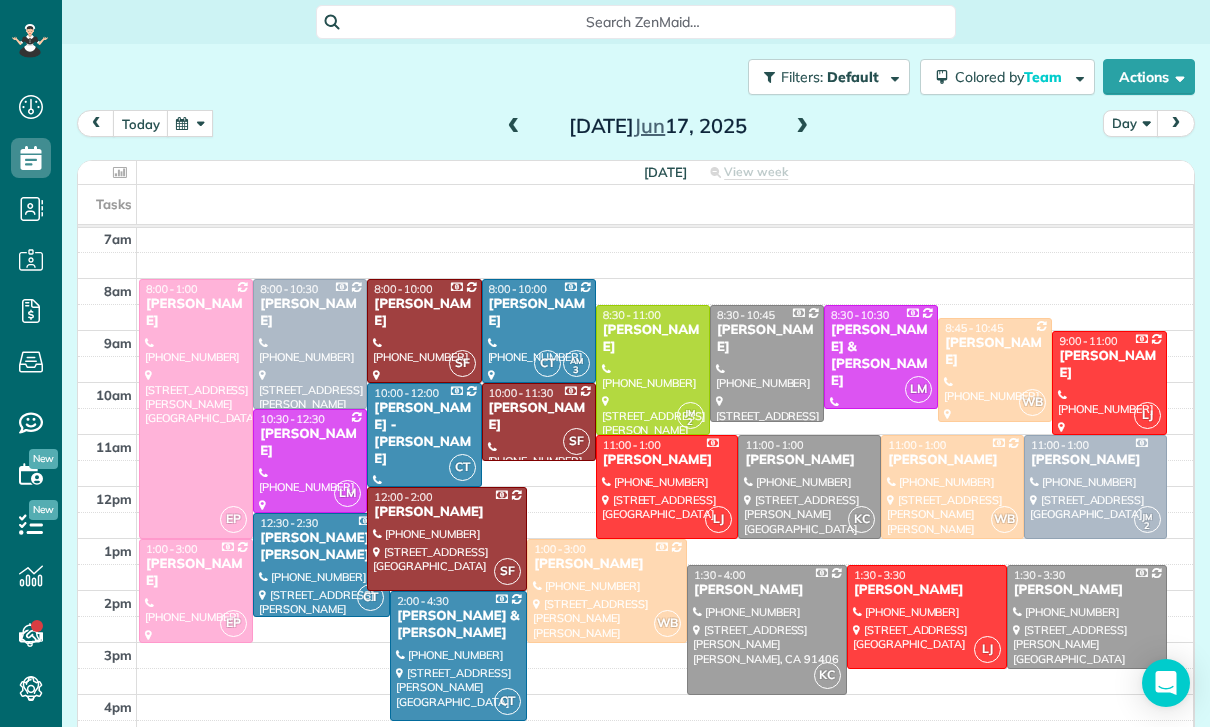 click at bounding box center [190, 123] 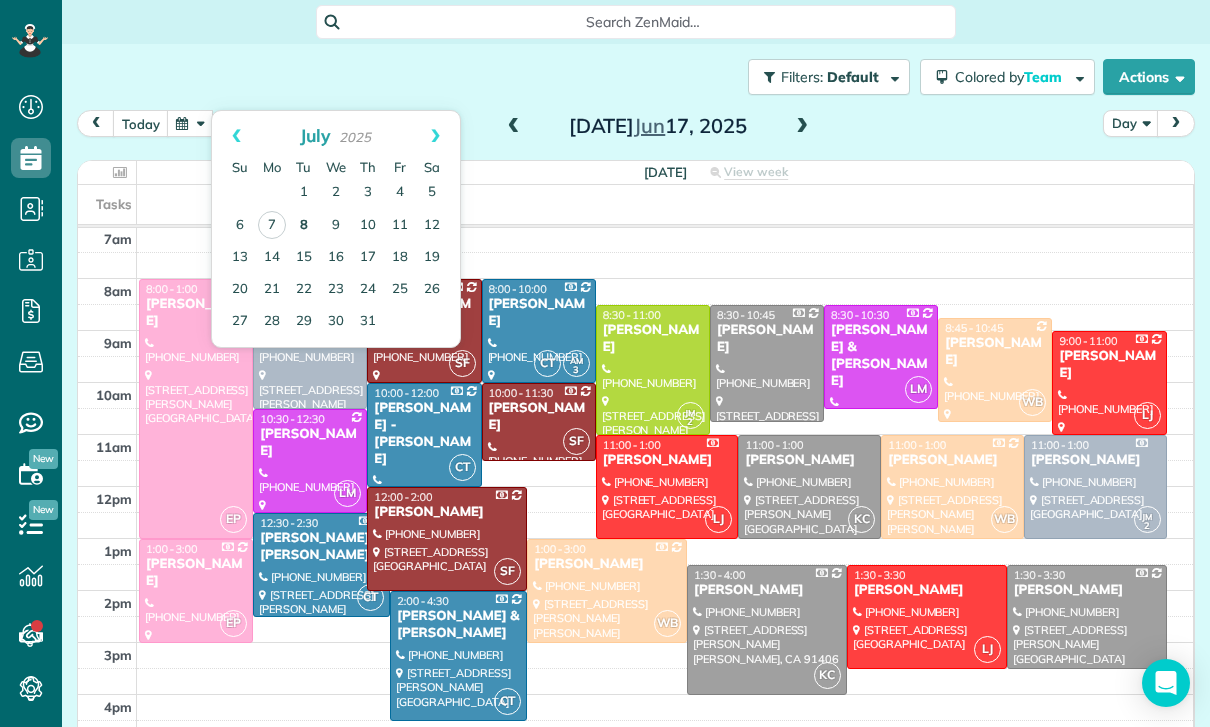 click on "8" at bounding box center [304, 226] 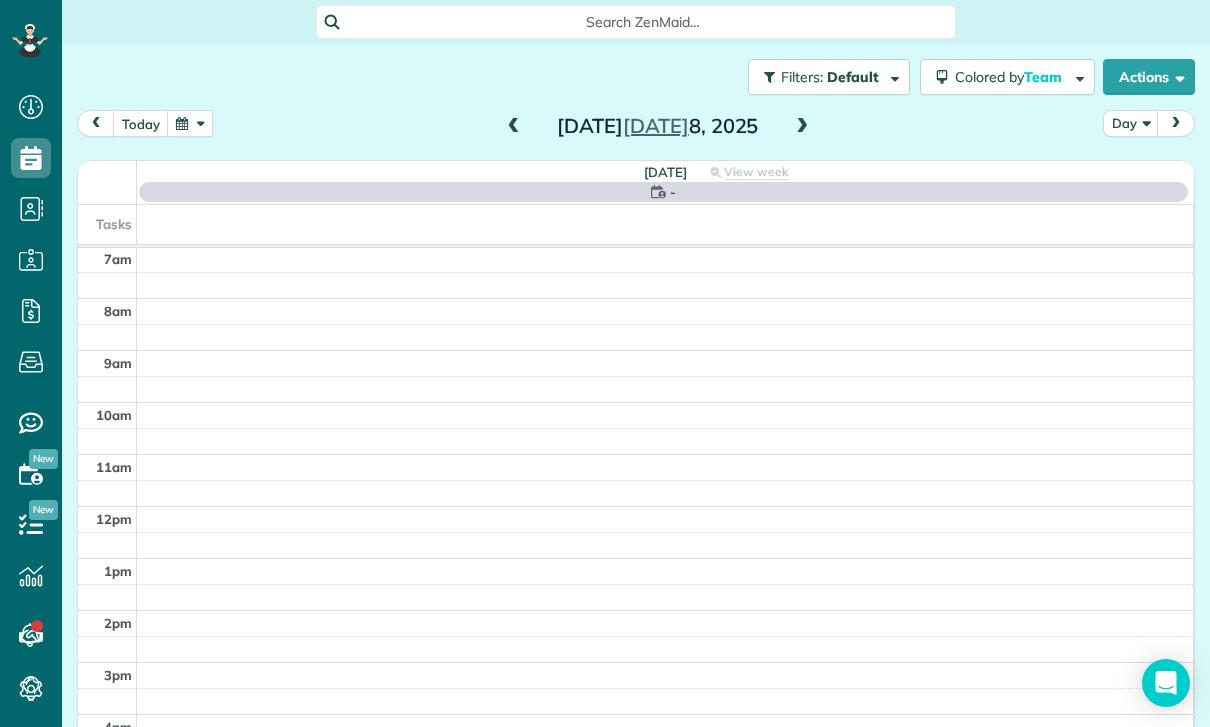 scroll, scrollTop: 157, scrollLeft: 0, axis: vertical 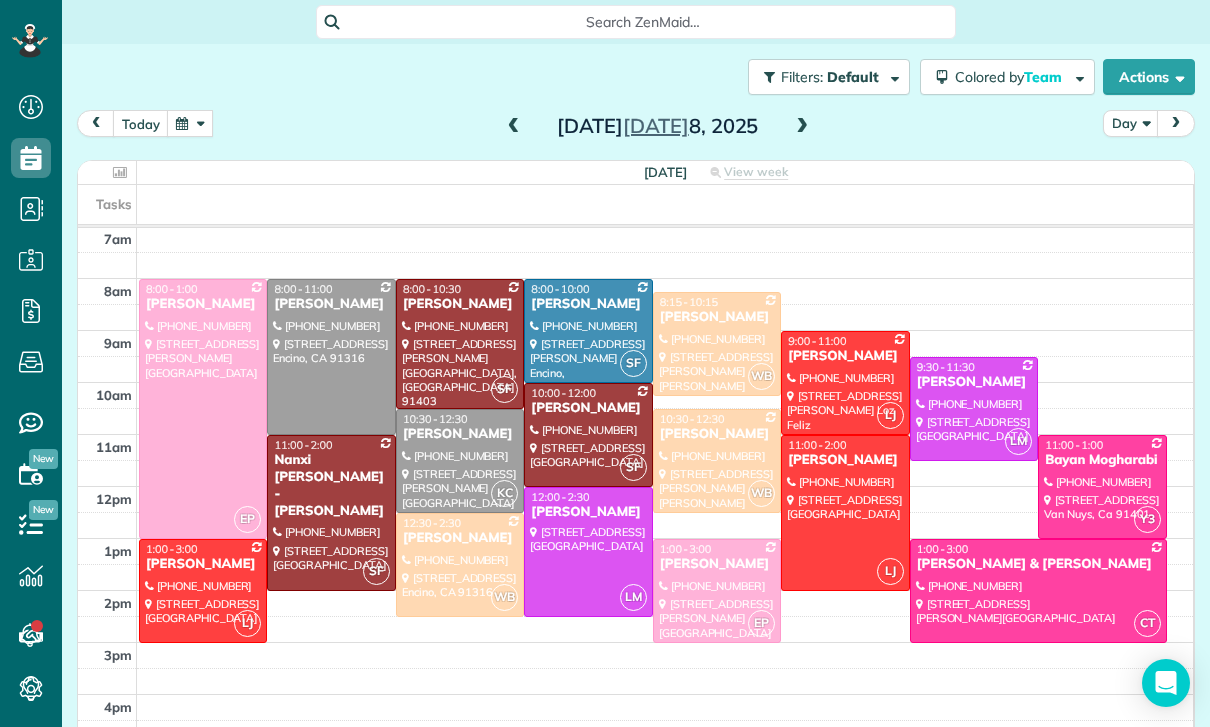 click at bounding box center (802, 127) 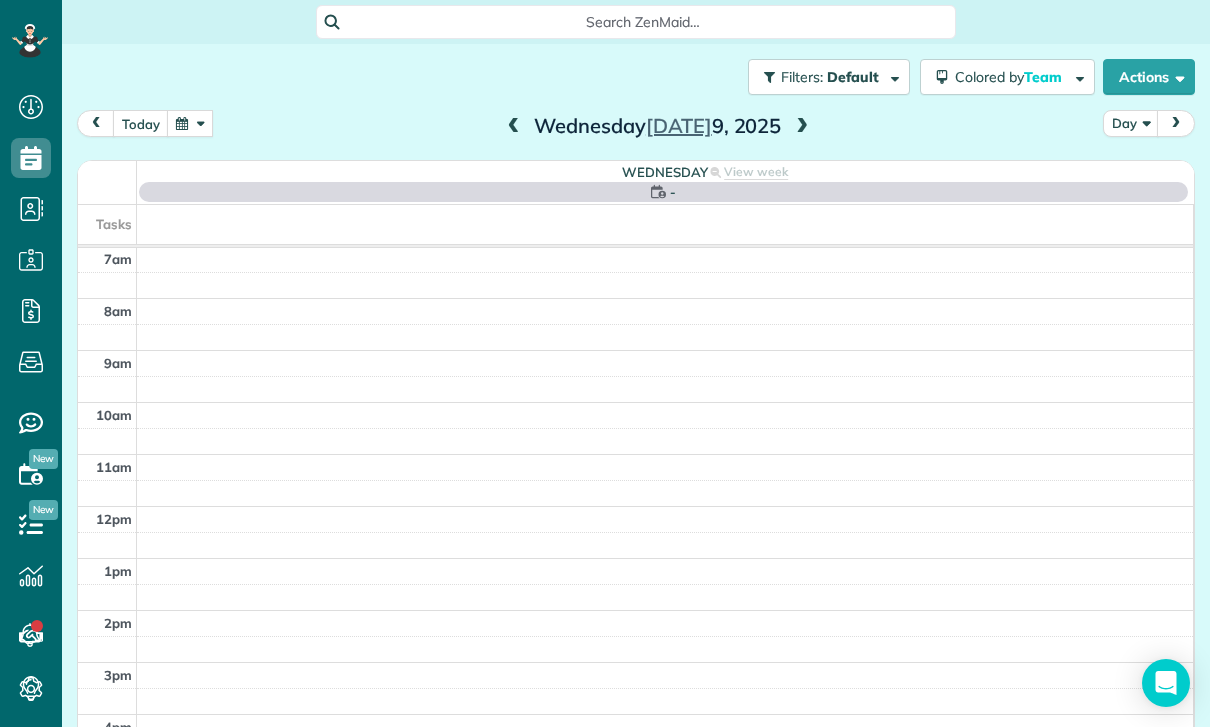 scroll, scrollTop: 157, scrollLeft: 0, axis: vertical 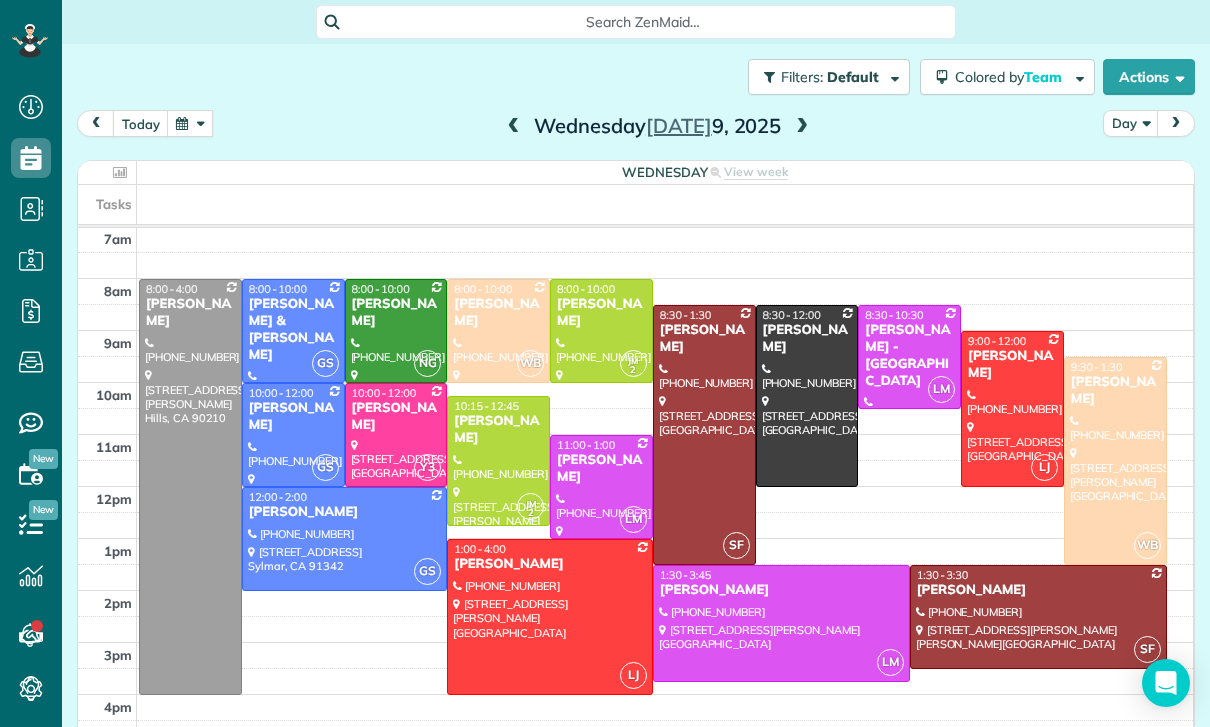 click at bounding box center (190, 123) 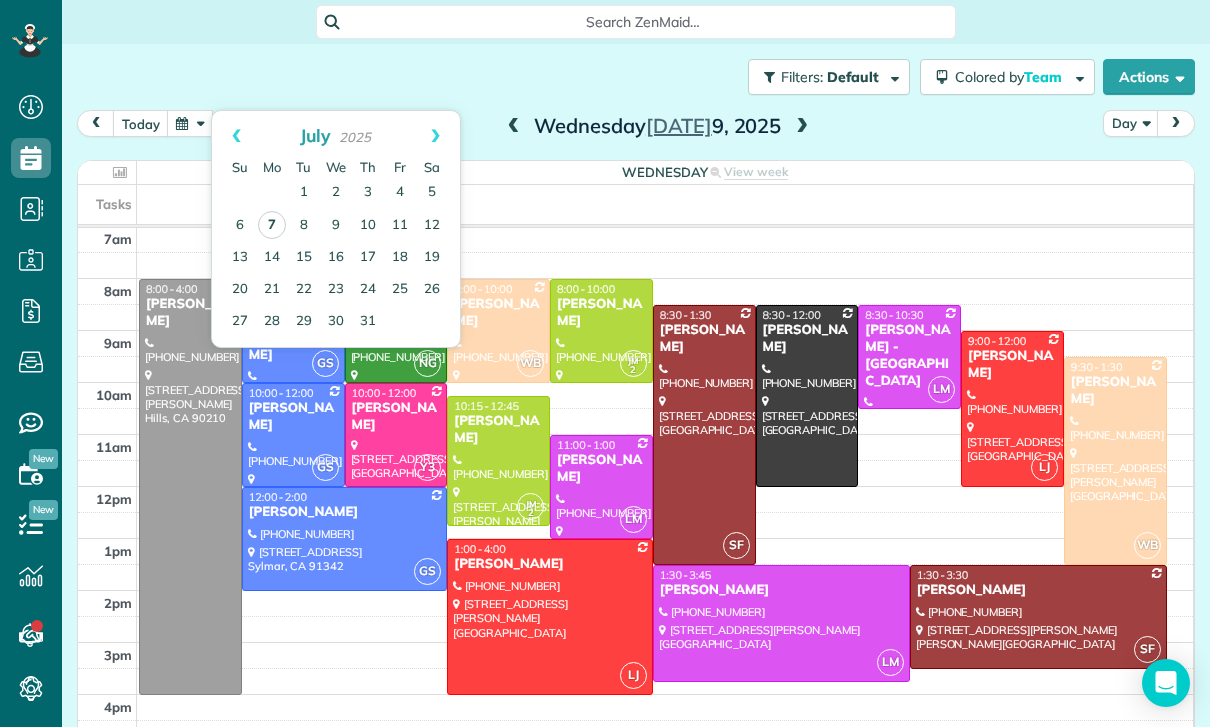click on "7" at bounding box center (272, 225) 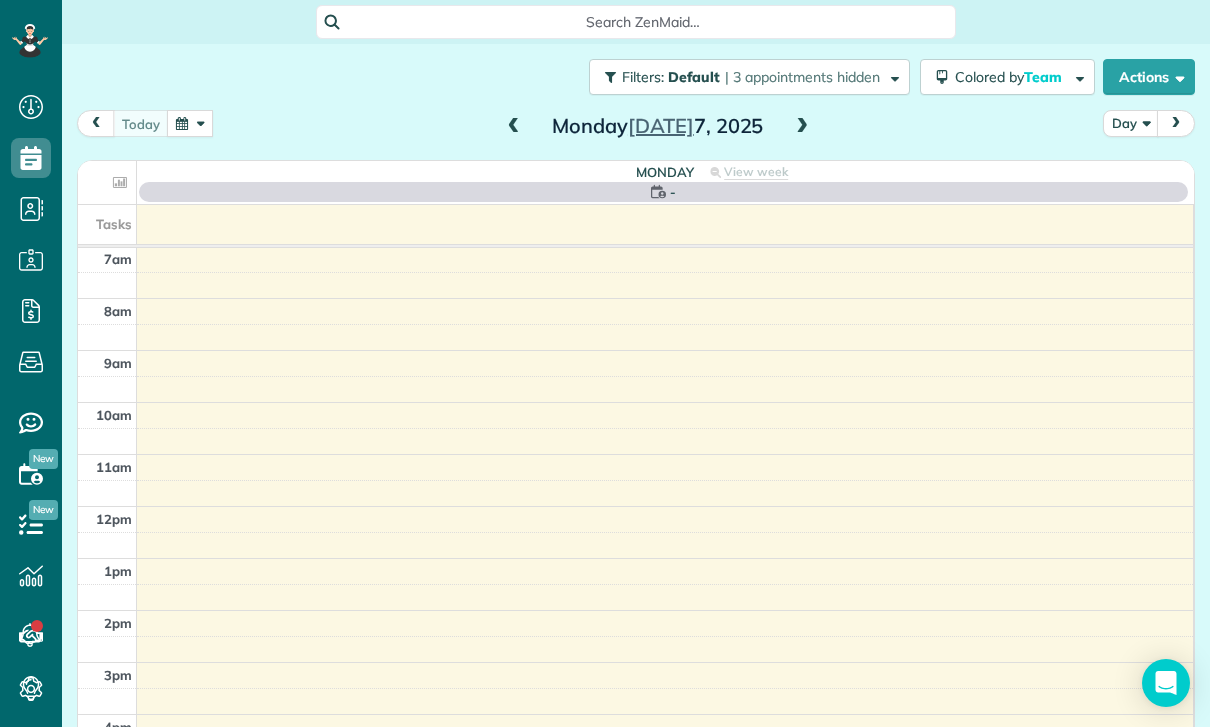 scroll, scrollTop: 157, scrollLeft: 0, axis: vertical 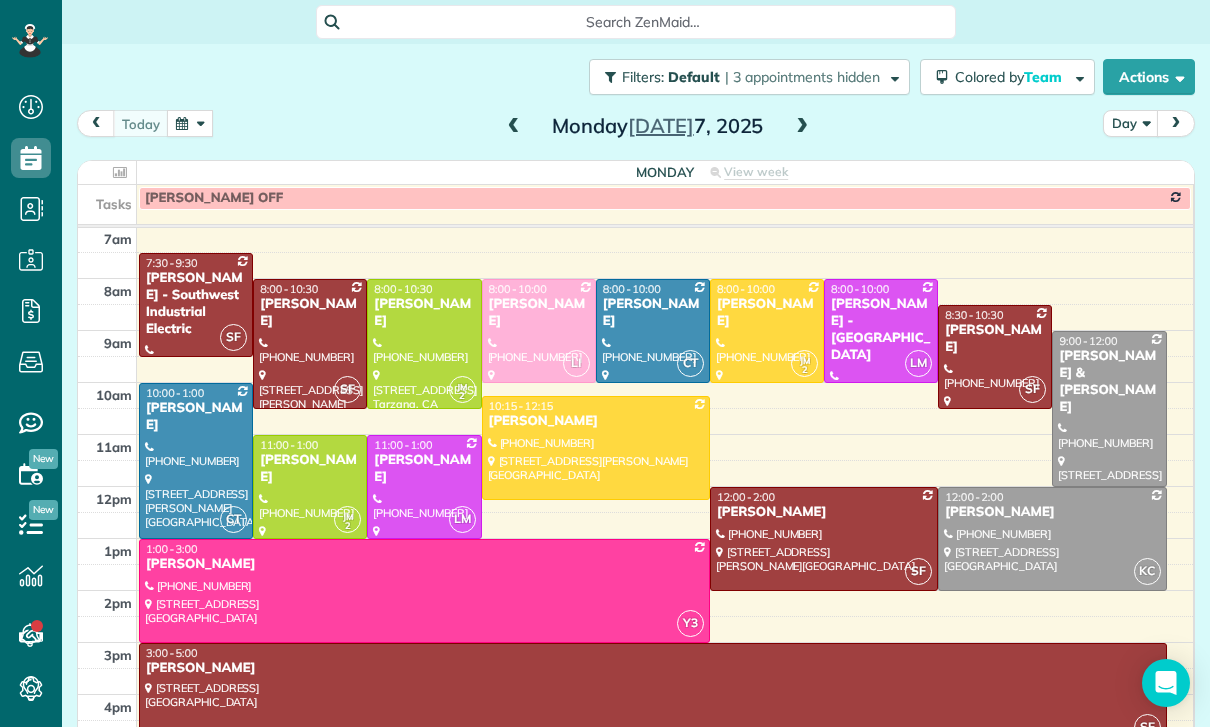 click at bounding box center (424, 591) 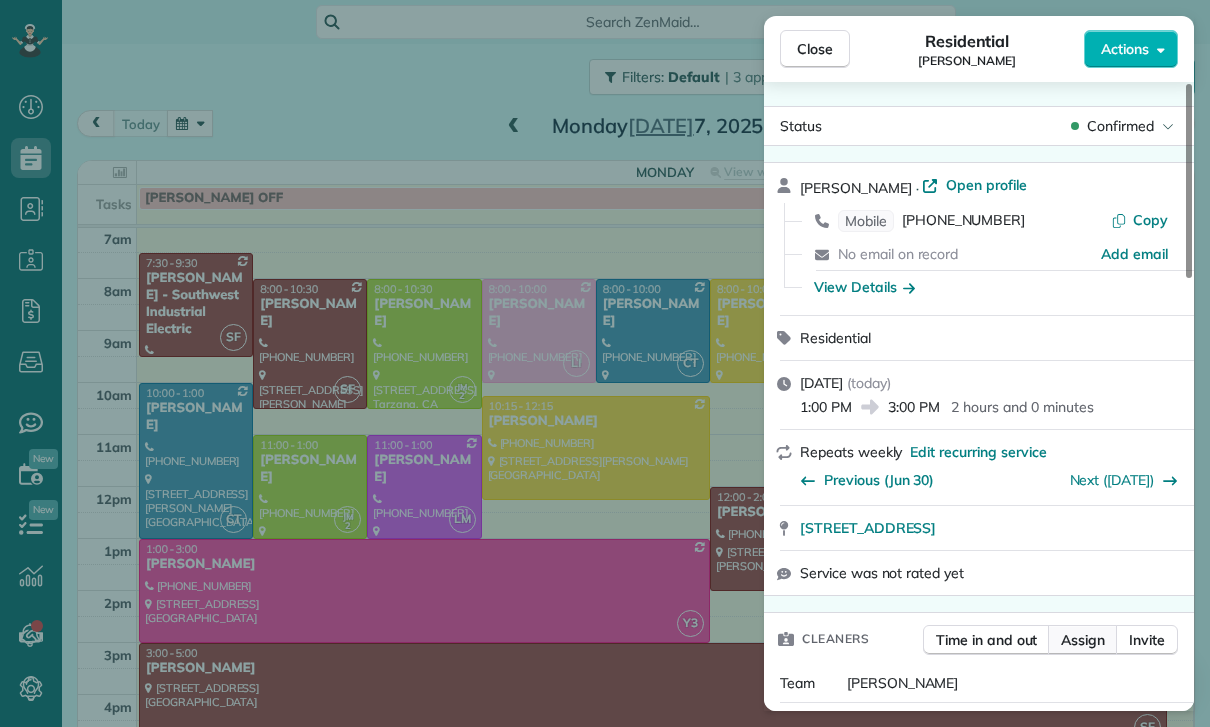 click on "Assign" at bounding box center (1083, 640) 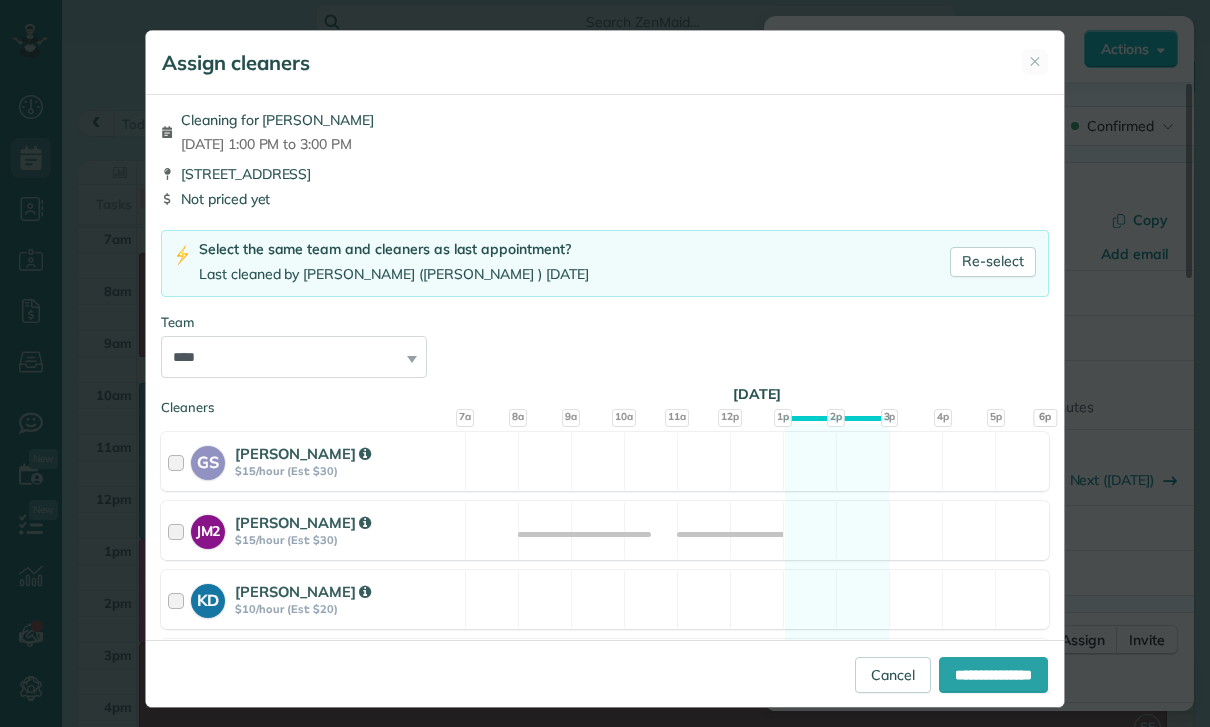 click on "**********" at bounding box center [294, 357] 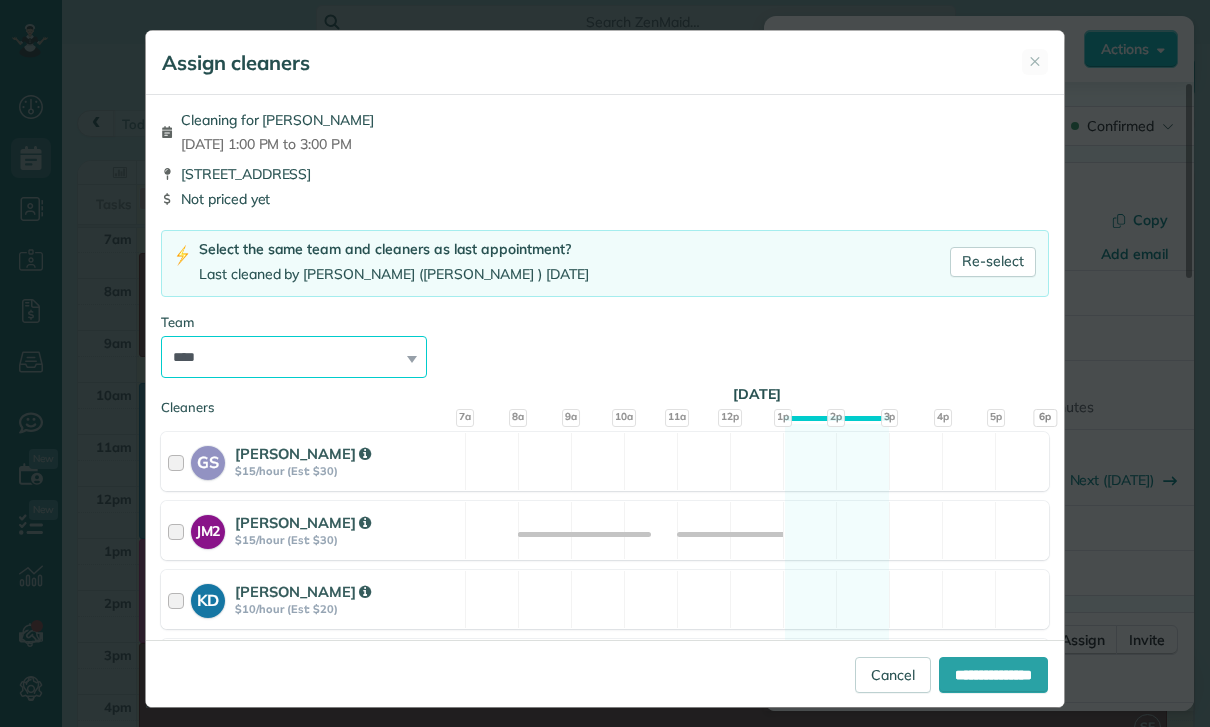 select on "*****" 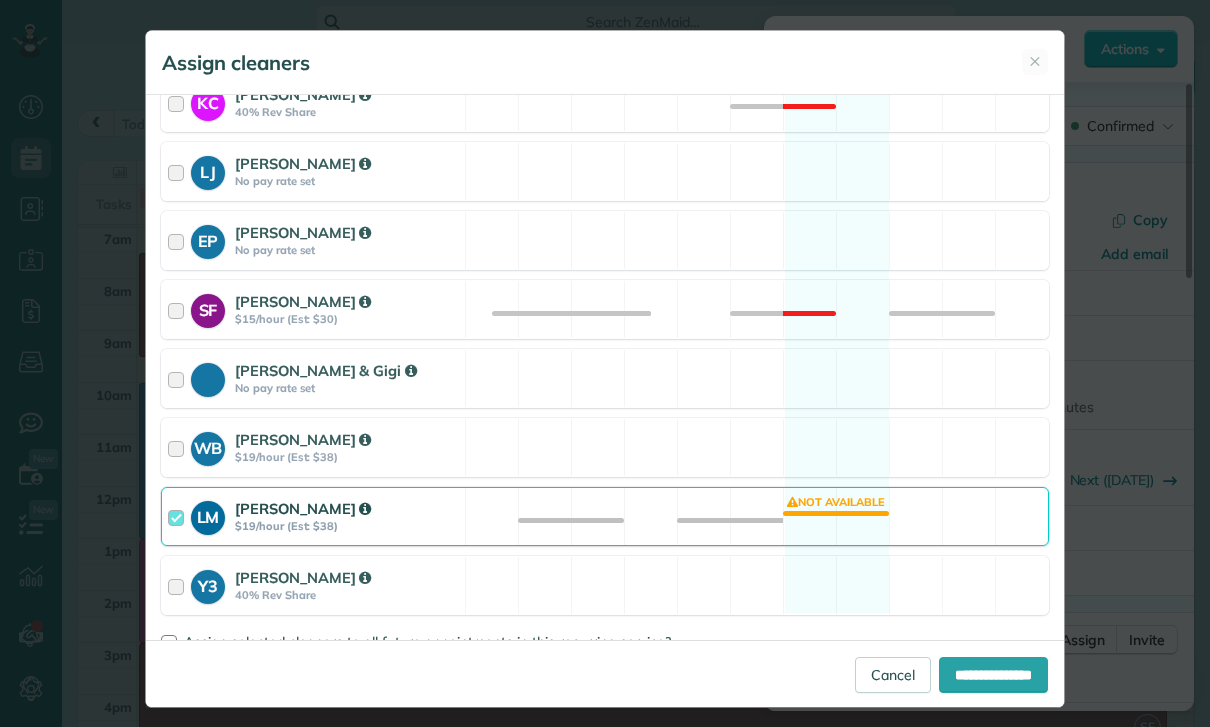 scroll, scrollTop: 772, scrollLeft: 0, axis: vertical 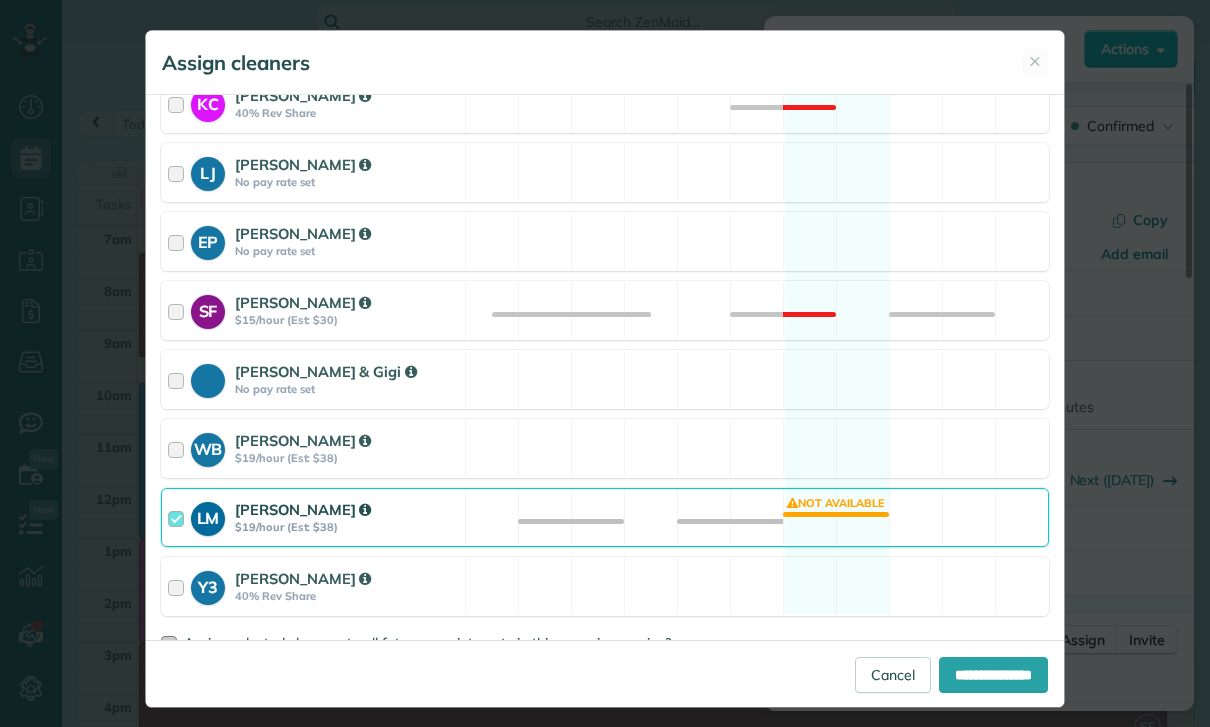 click at bounding box center [169, 644] 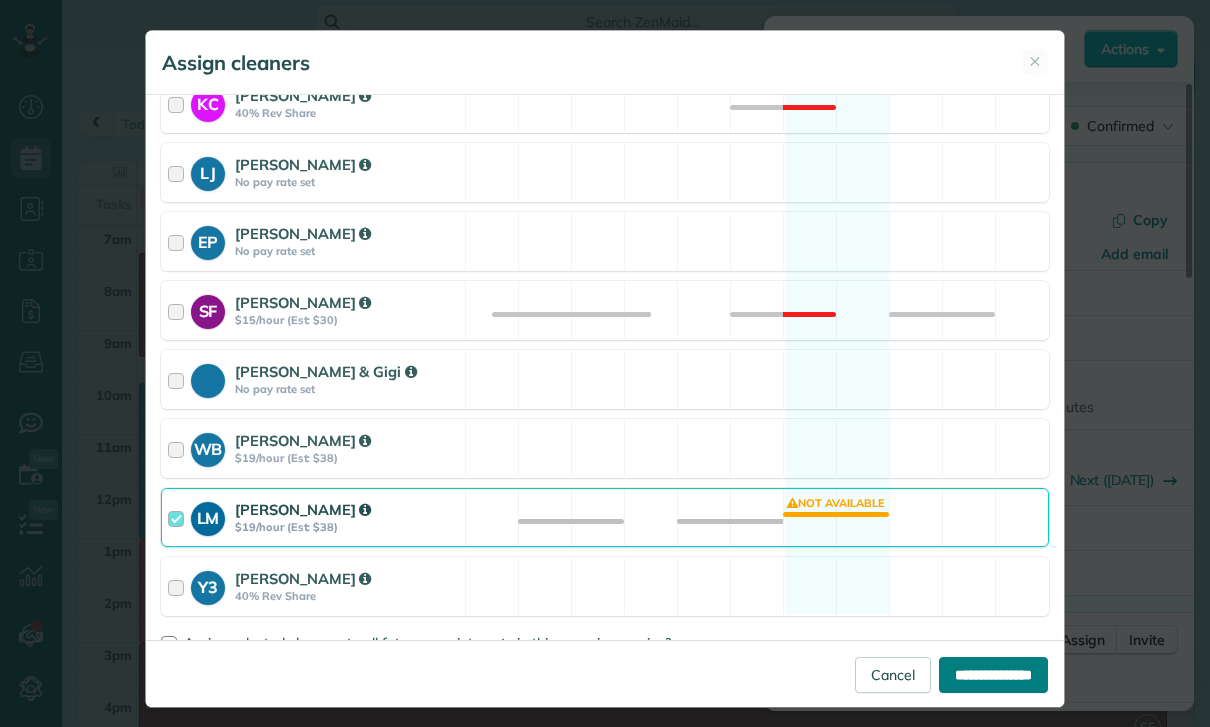 click on "**********" at bounding box center [993, 675] 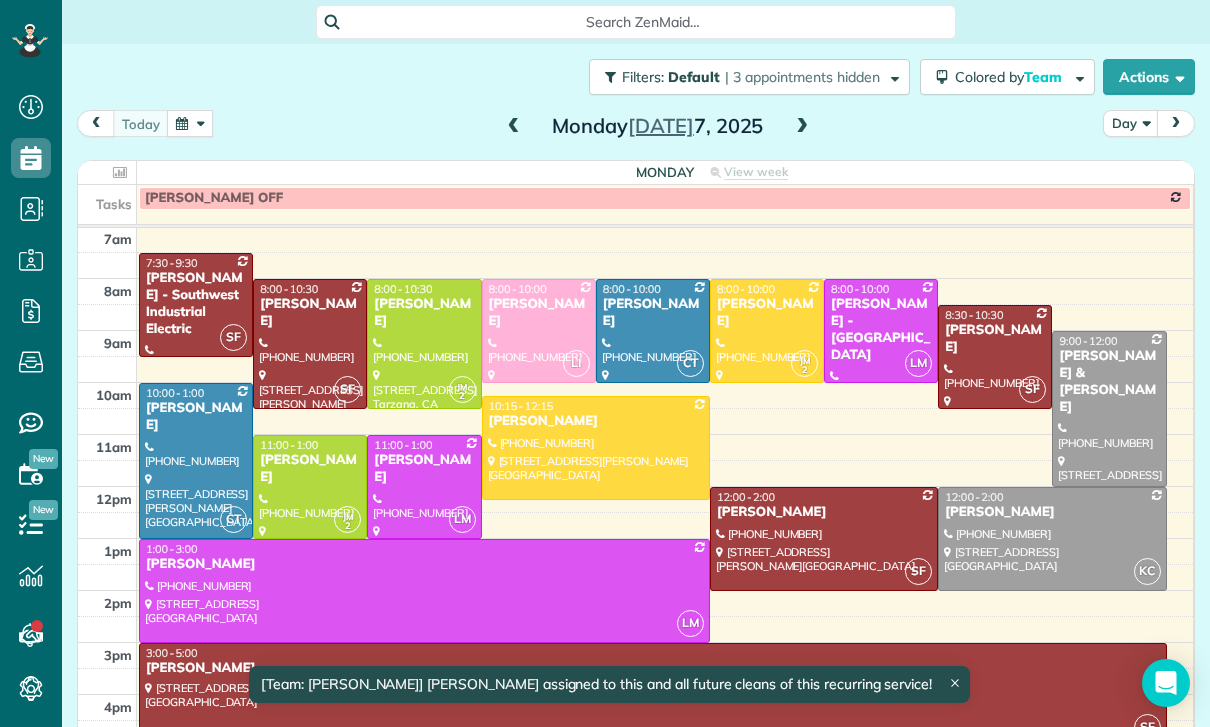 scroll, scrollTop: 157, scrollLeft: 0, axis: vertical 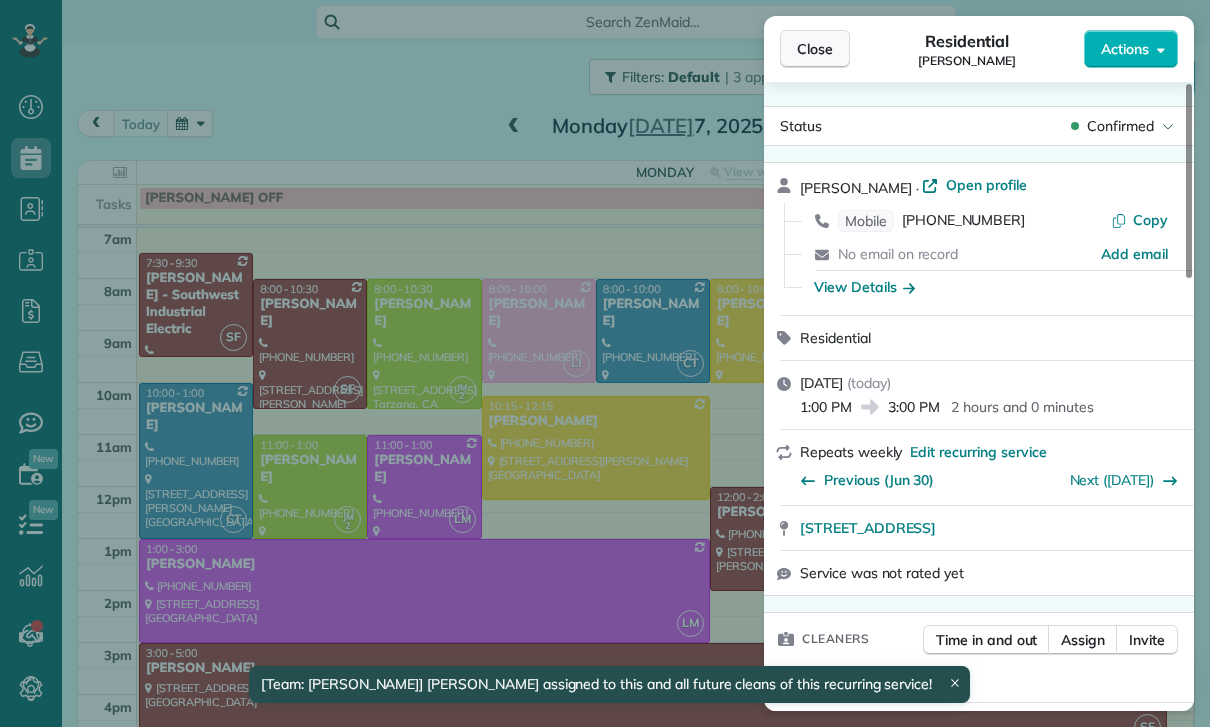 click on "Close" at bounding box center (815, 49) 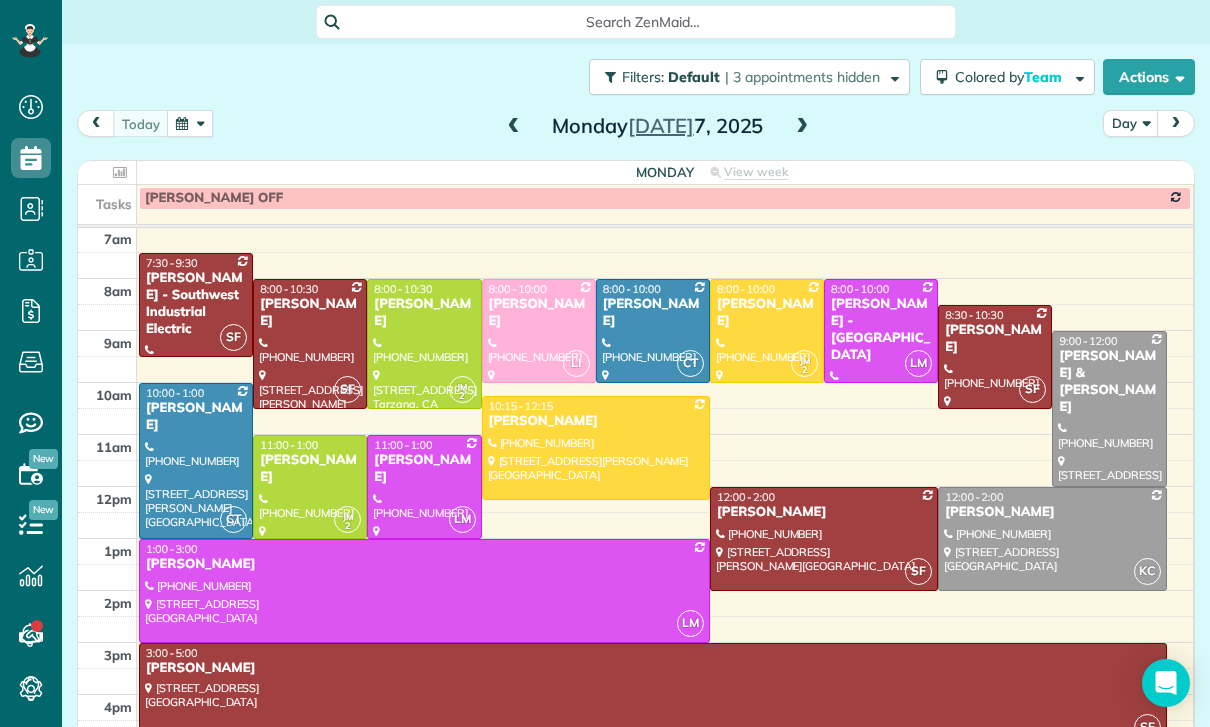 click at bounding box center [190, 123] 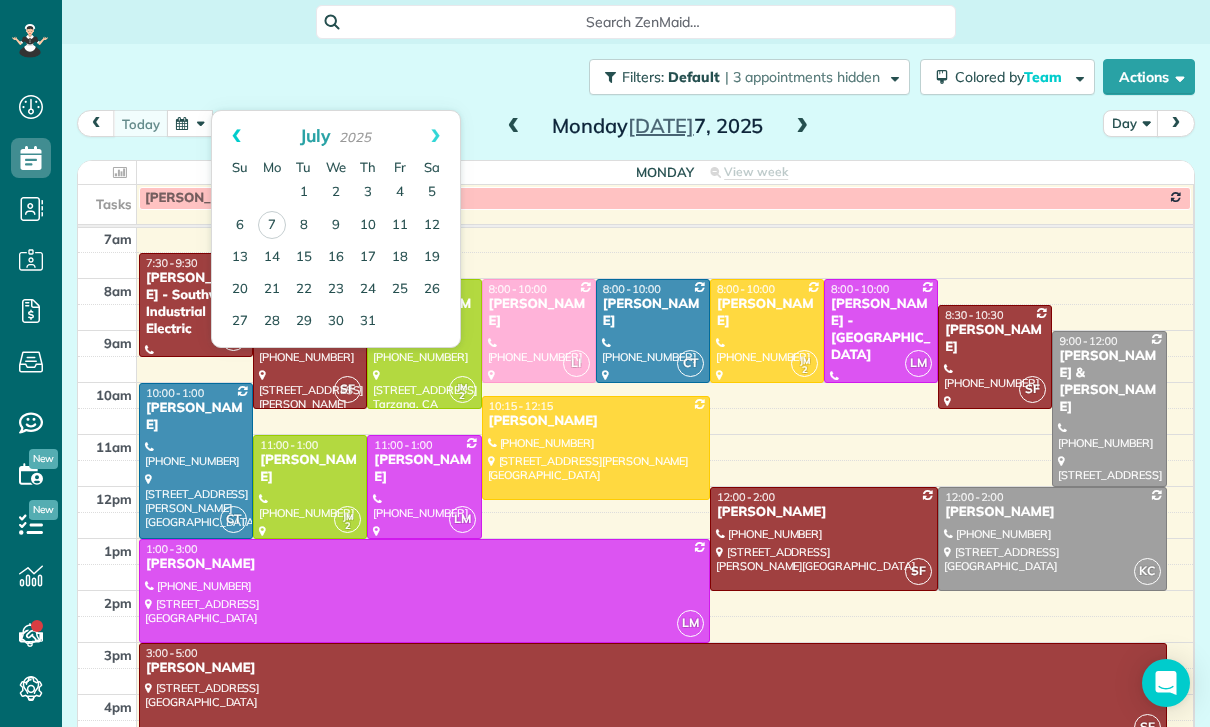 click on "Prev" at bounding box center [236, 136] 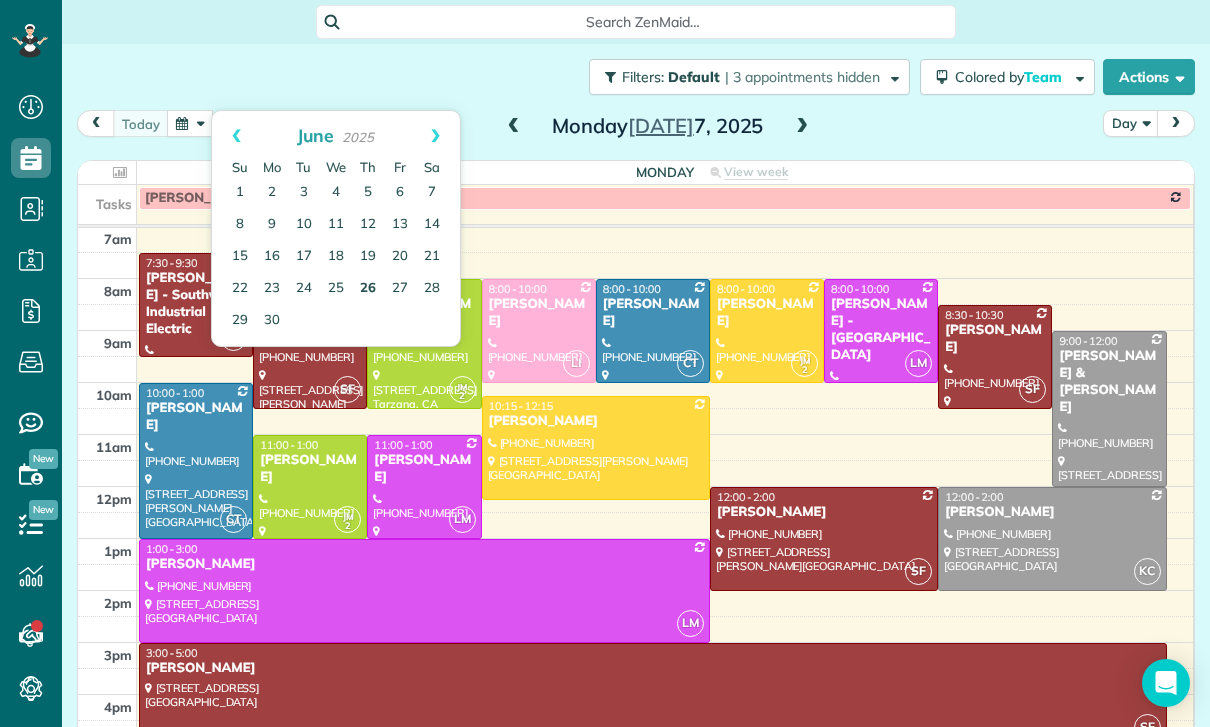 click on "26" at bounding box center [368, 289] 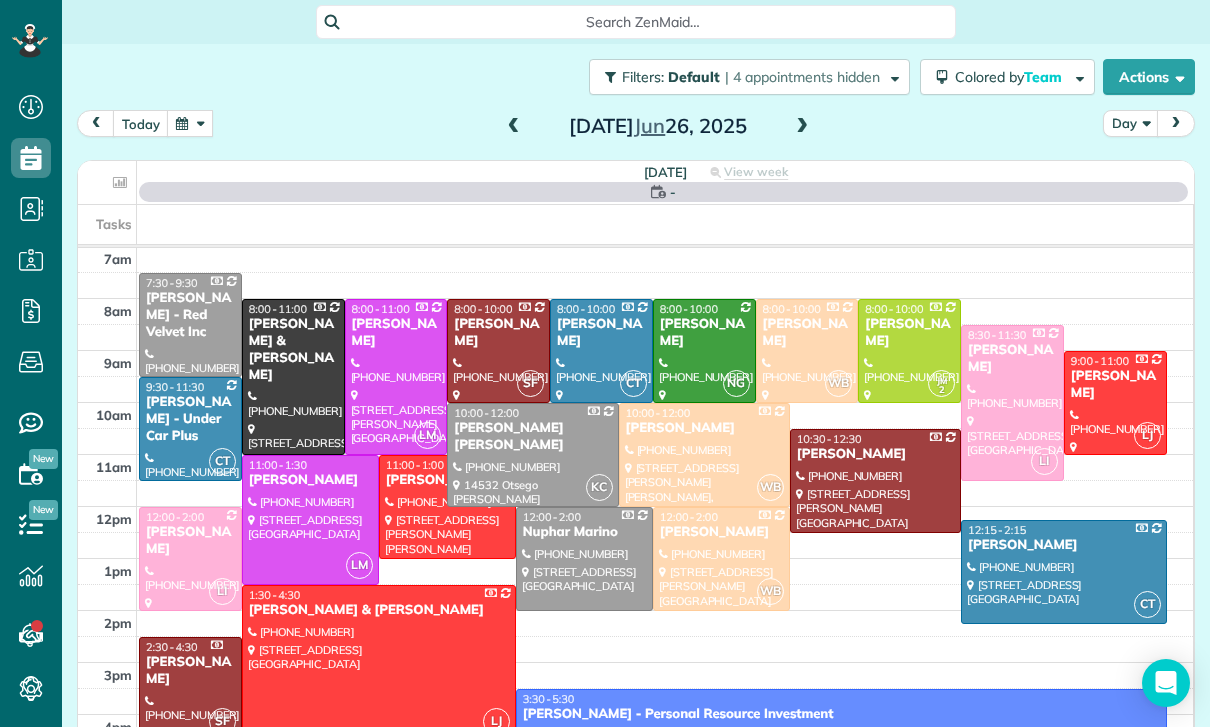 scroll, scrollTop: 157, scrollLeft: 0, axis: vertical 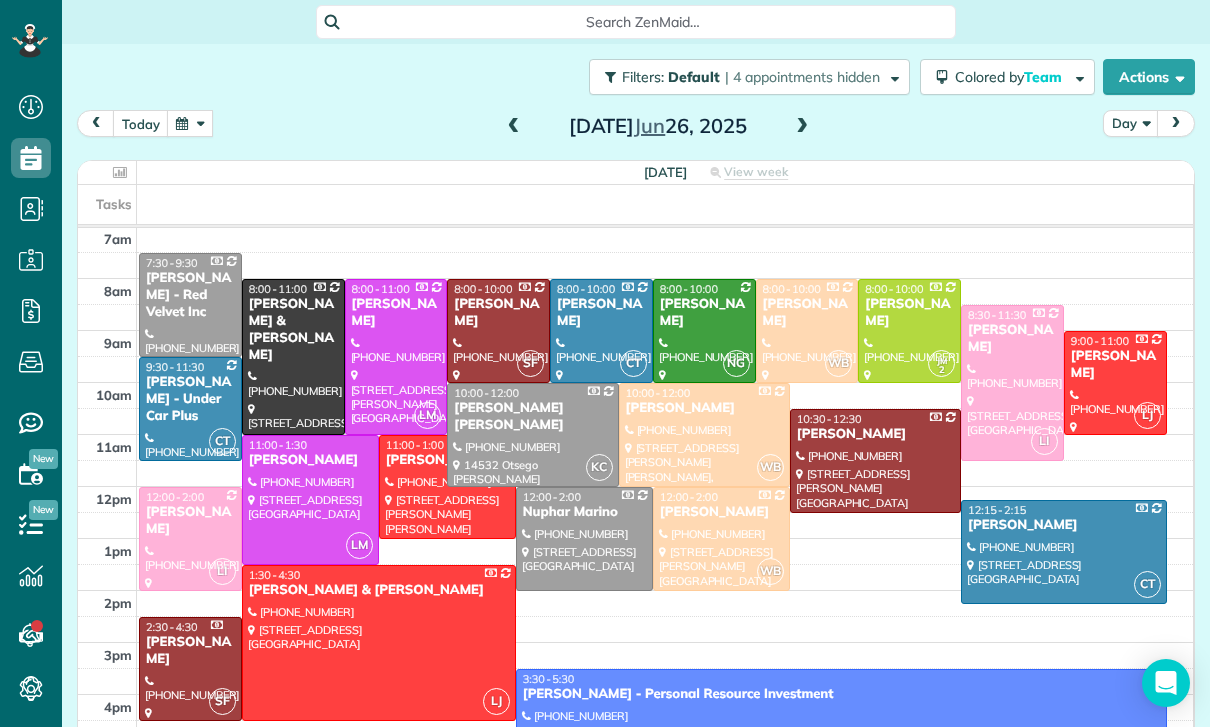 click at bounding box center (447, 487) 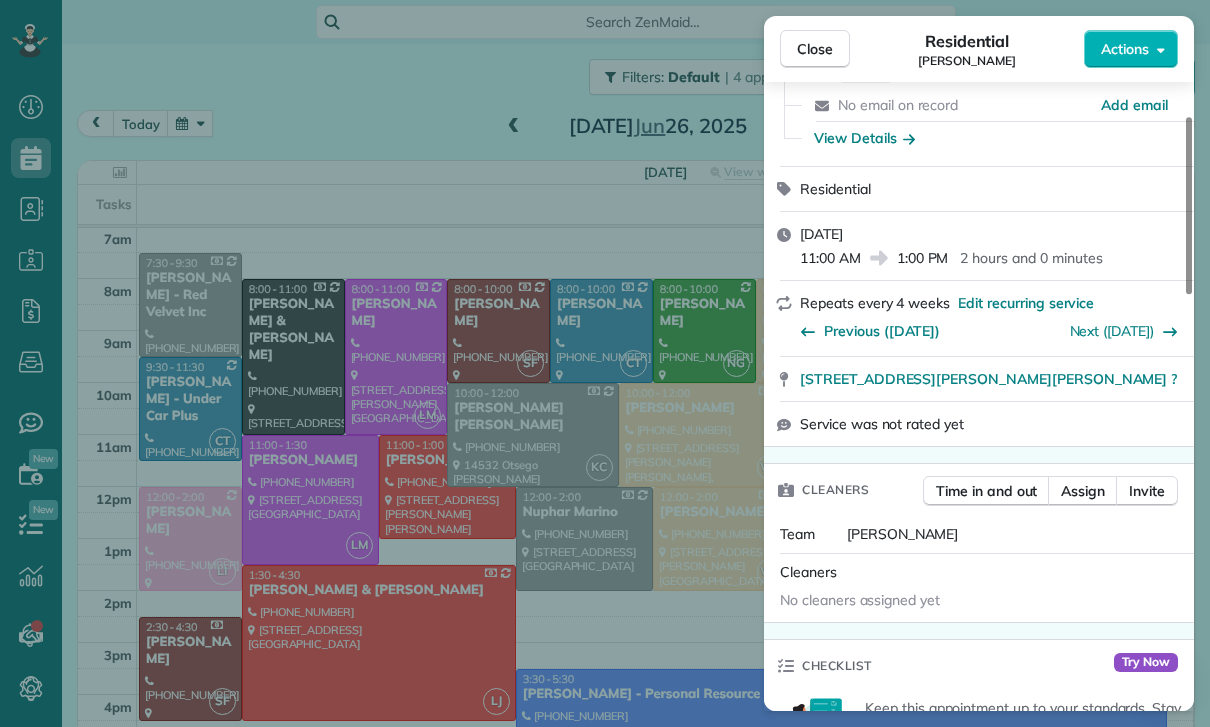 scroll, scrollTop: 131, scrollLeft: 0, axis: vertical 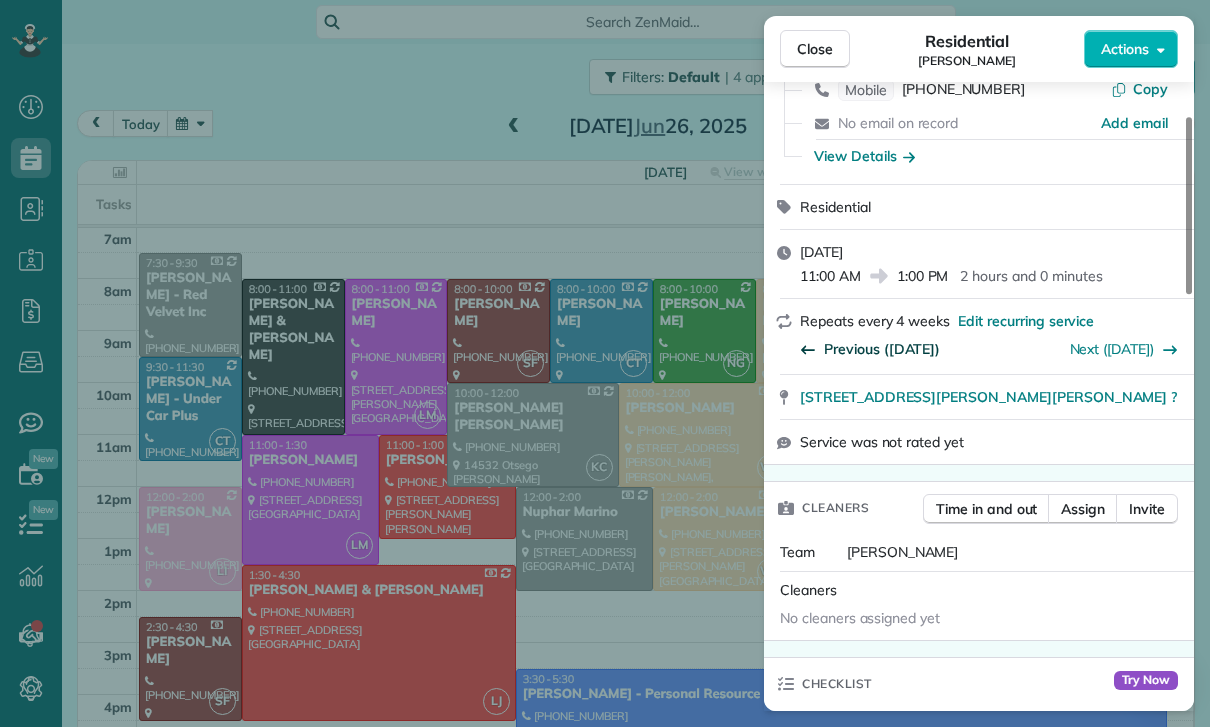 click on "Previous ([DATE])" at bounding box center (882, 349) 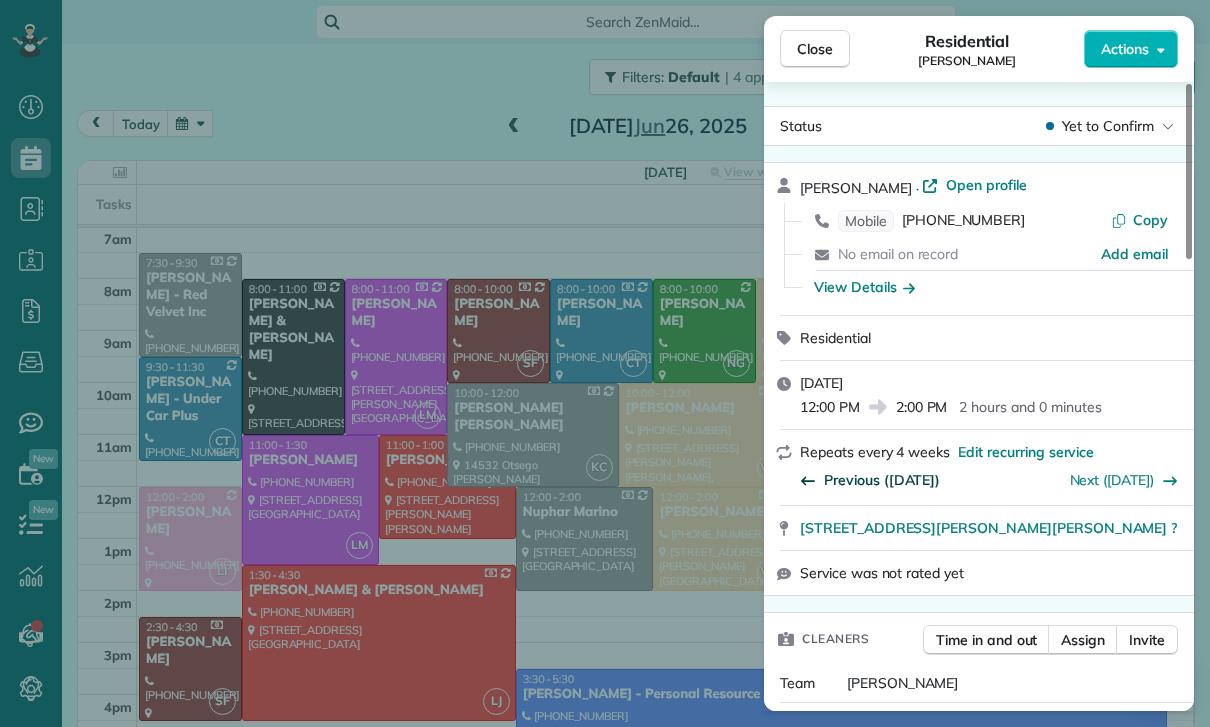 scroll, scrollTop: 0, scrollLeft: 0, axis: both 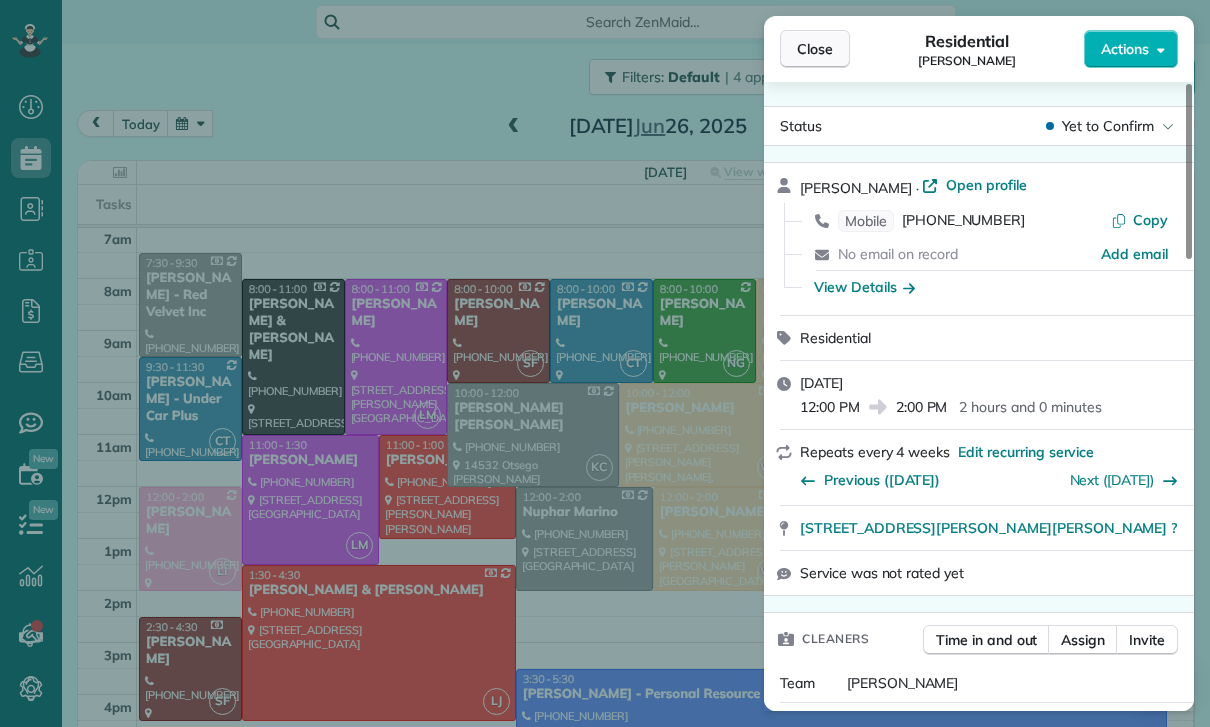click on "Close" at bounding box center [815, 49] 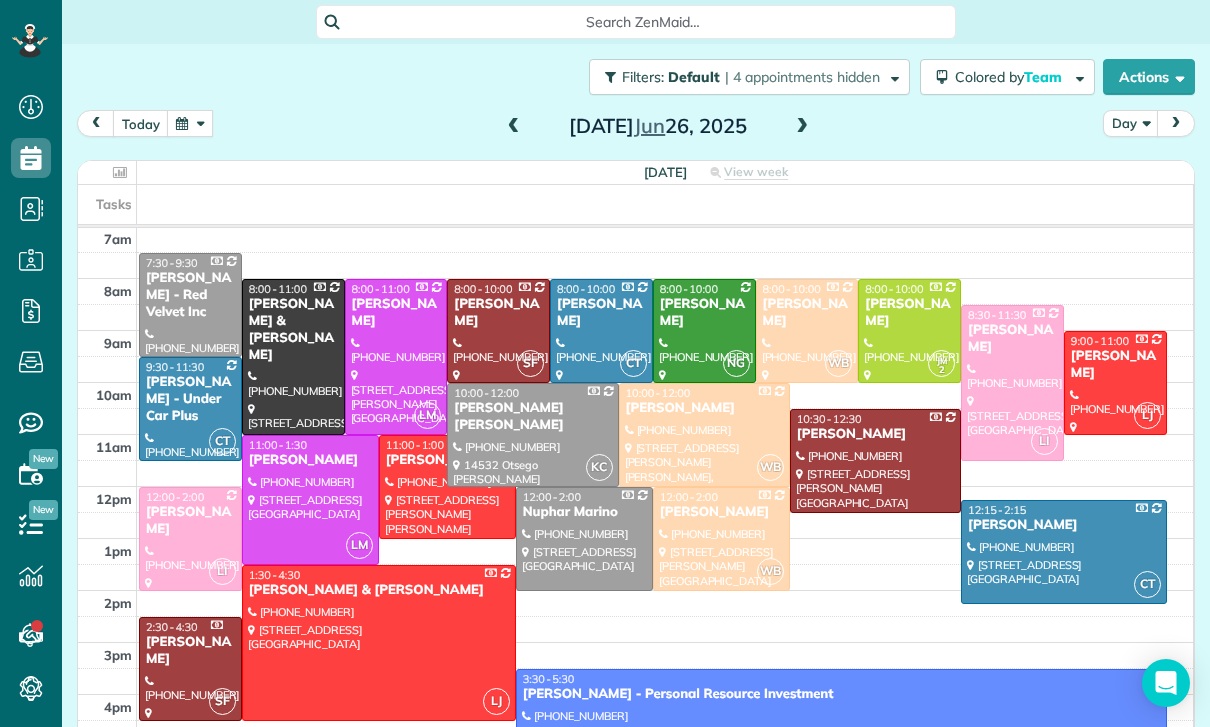 click at bounding box center [190, 123] 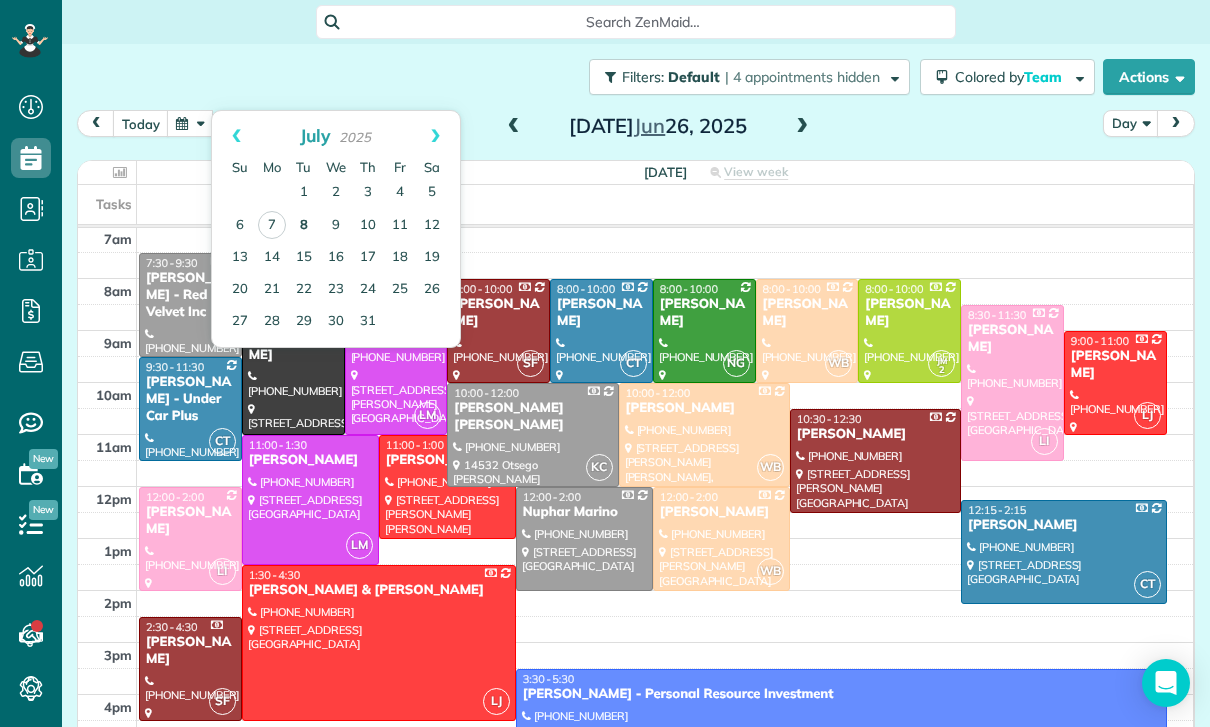 click on "8" at bounding box center (304, 226) 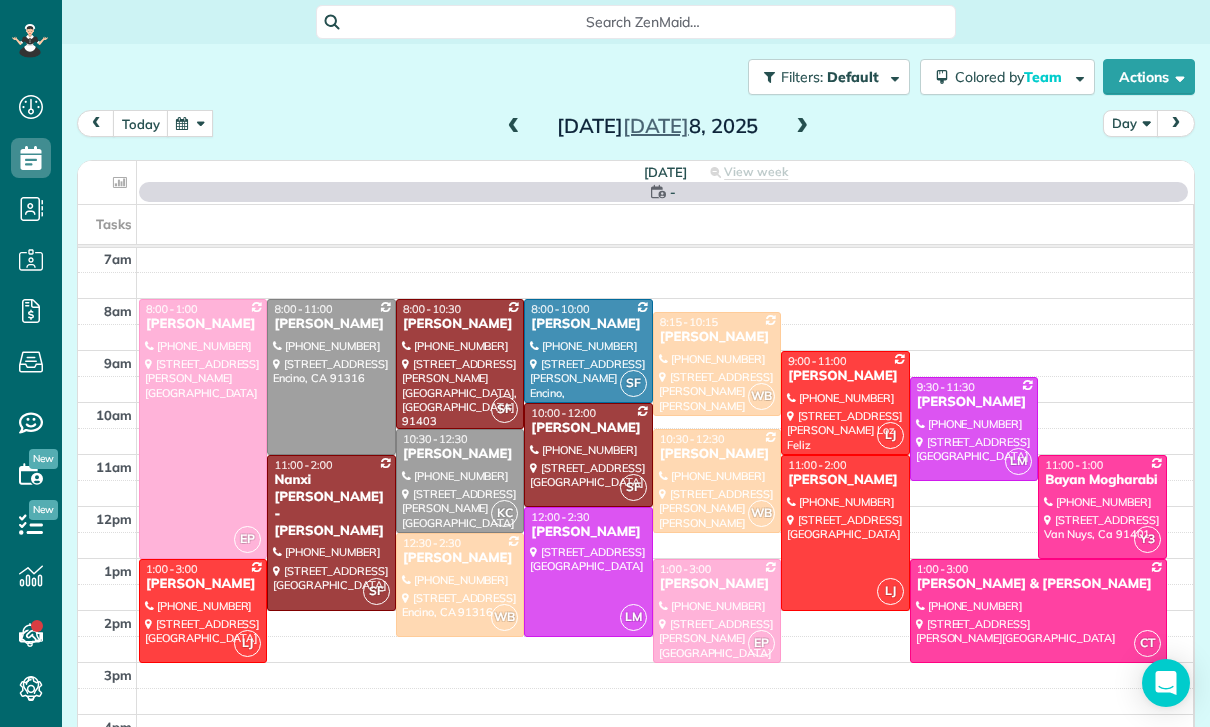scroll, scrollTop: 157, scrollLeft: 0, axis: vertical 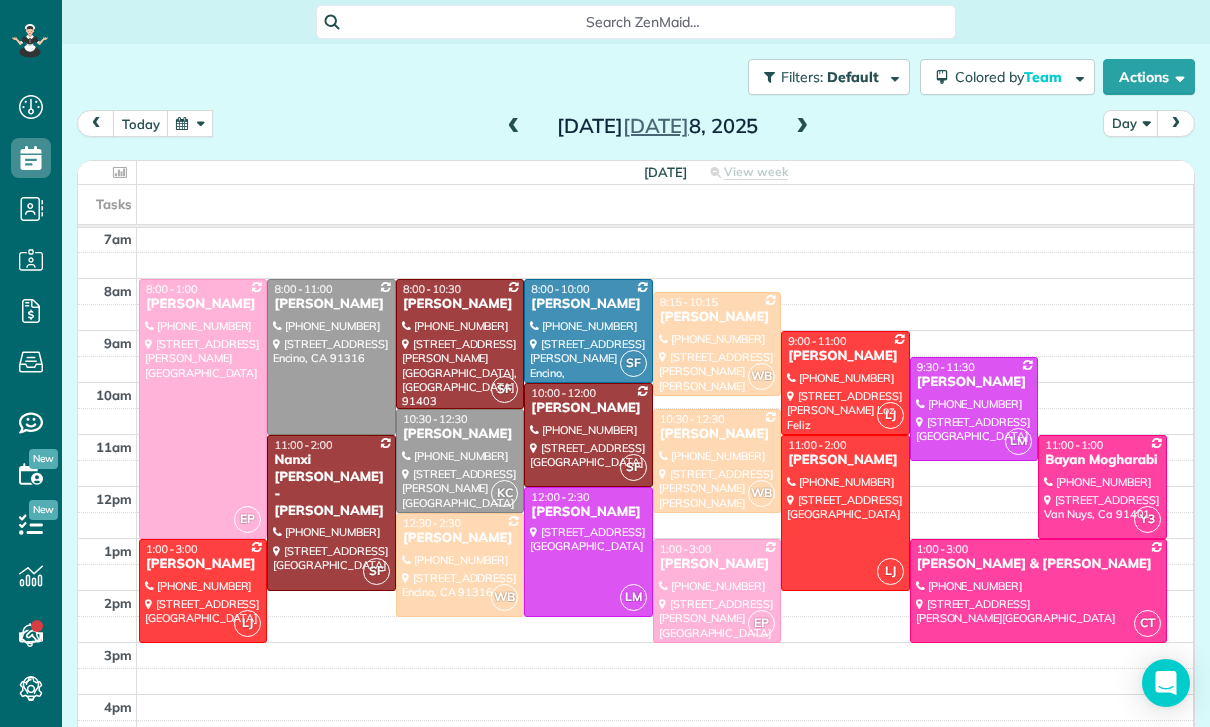 click at bounding box center [802, 127] 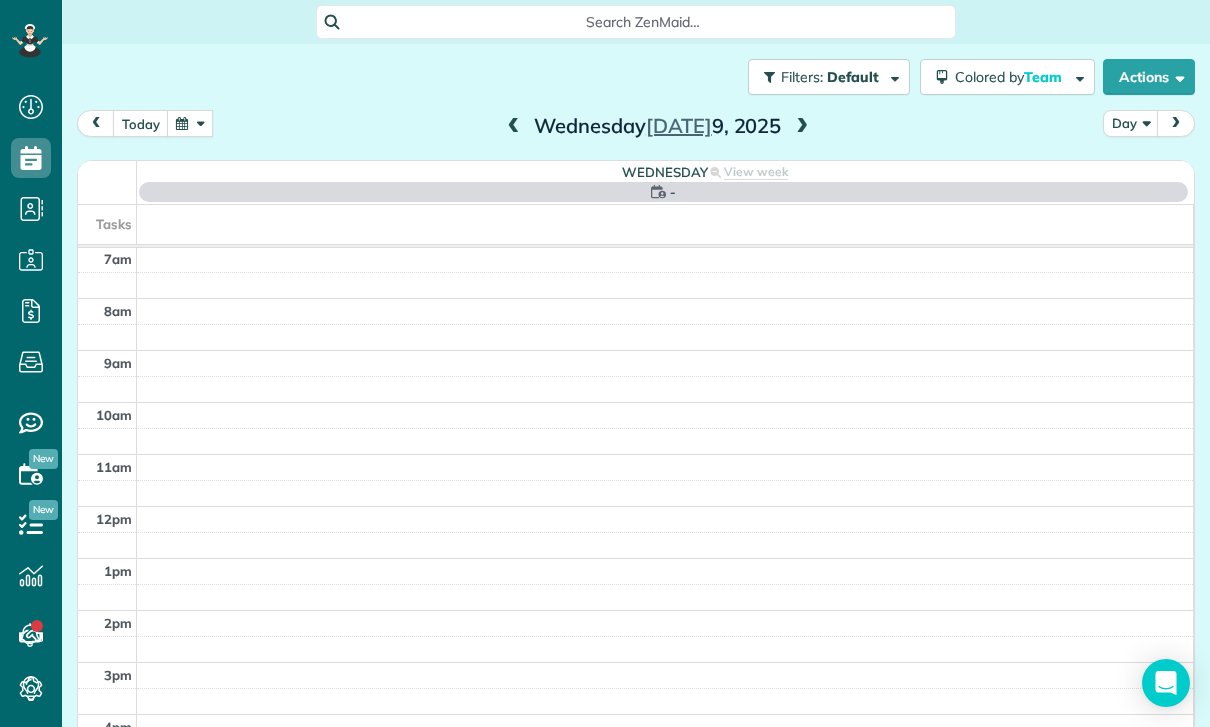 scroll, scrollTop: 157, scrollLeft: 0, axis: vertical 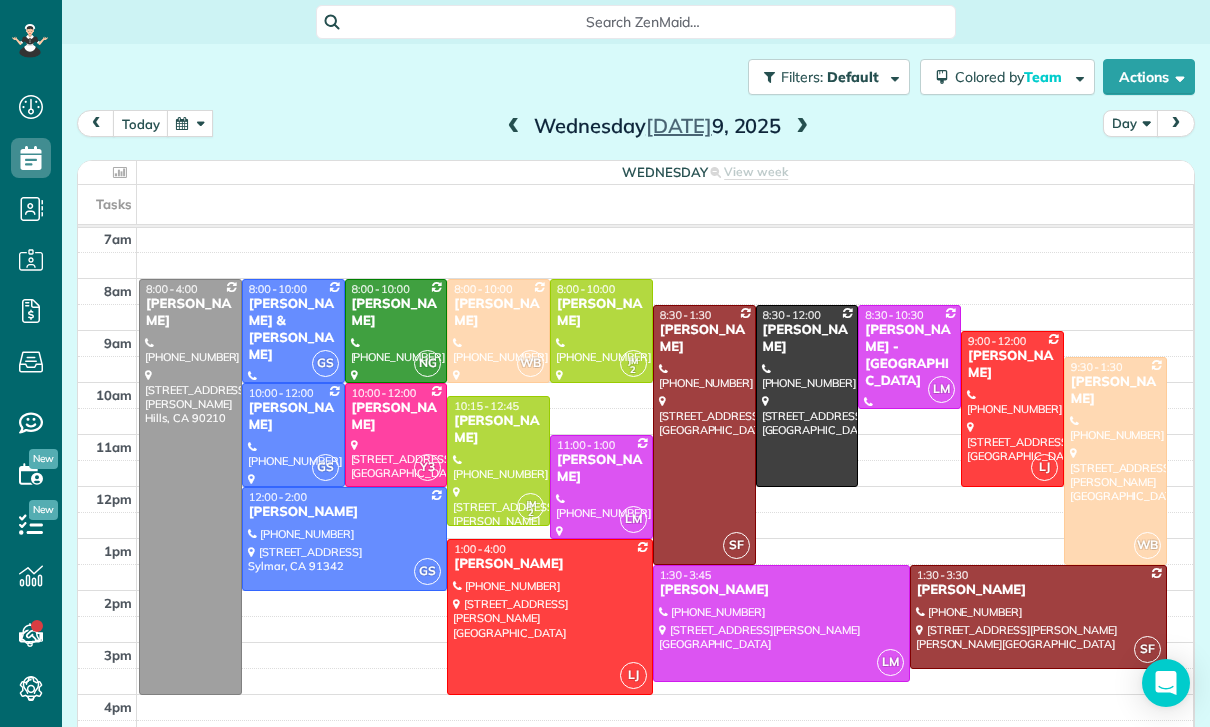 click on "[DATE]" at bounding box center (658, 126) 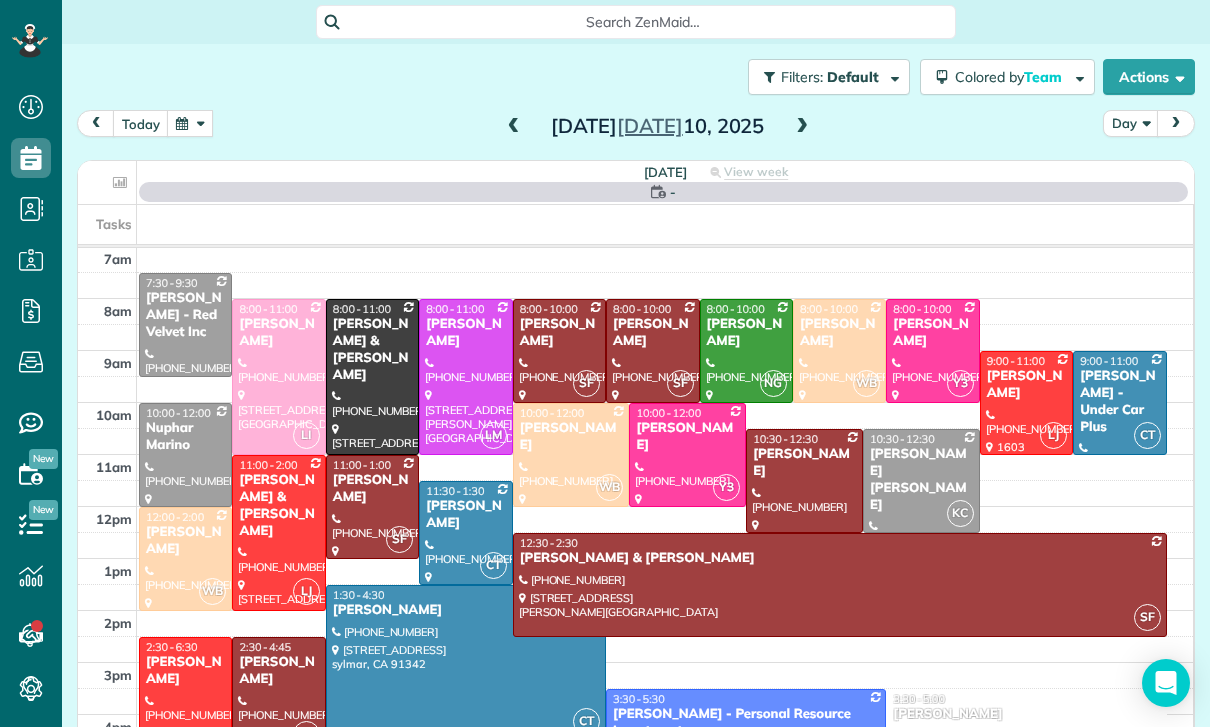 scroll, scrollTop: 157, scrollLeft: 0, axis: vertical 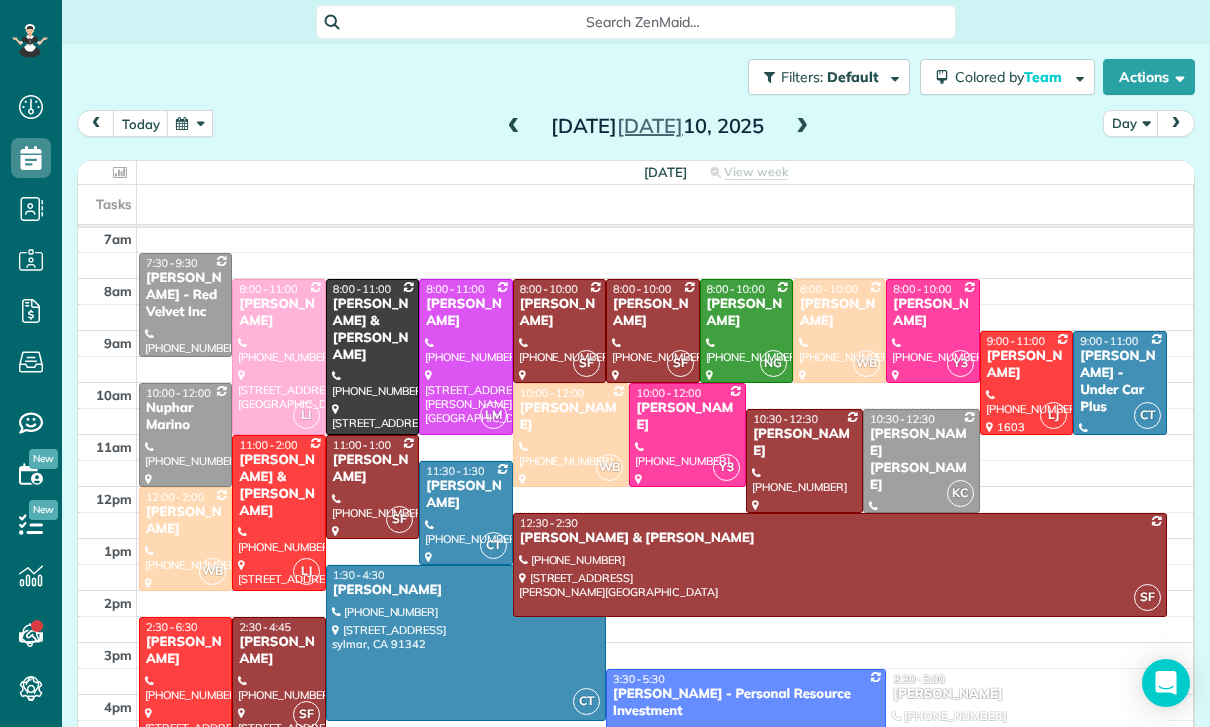 click at bounding box center (190, 123) 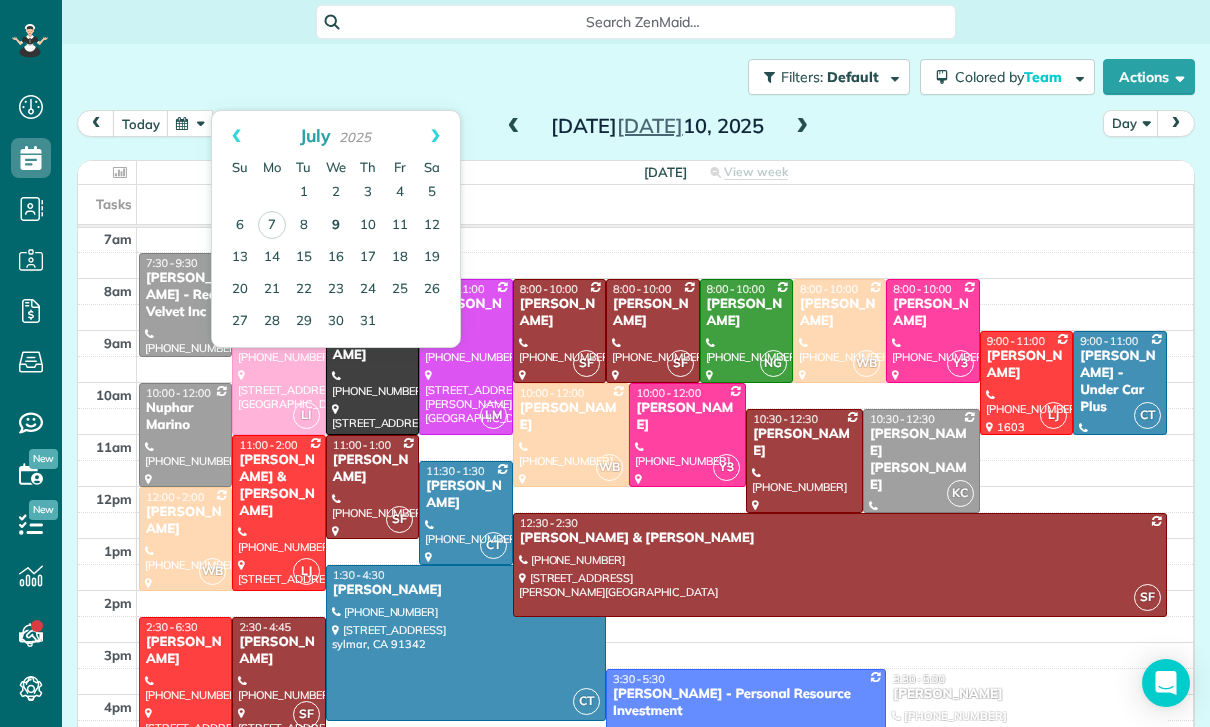 click on "9" at bounding box center [336, 226] 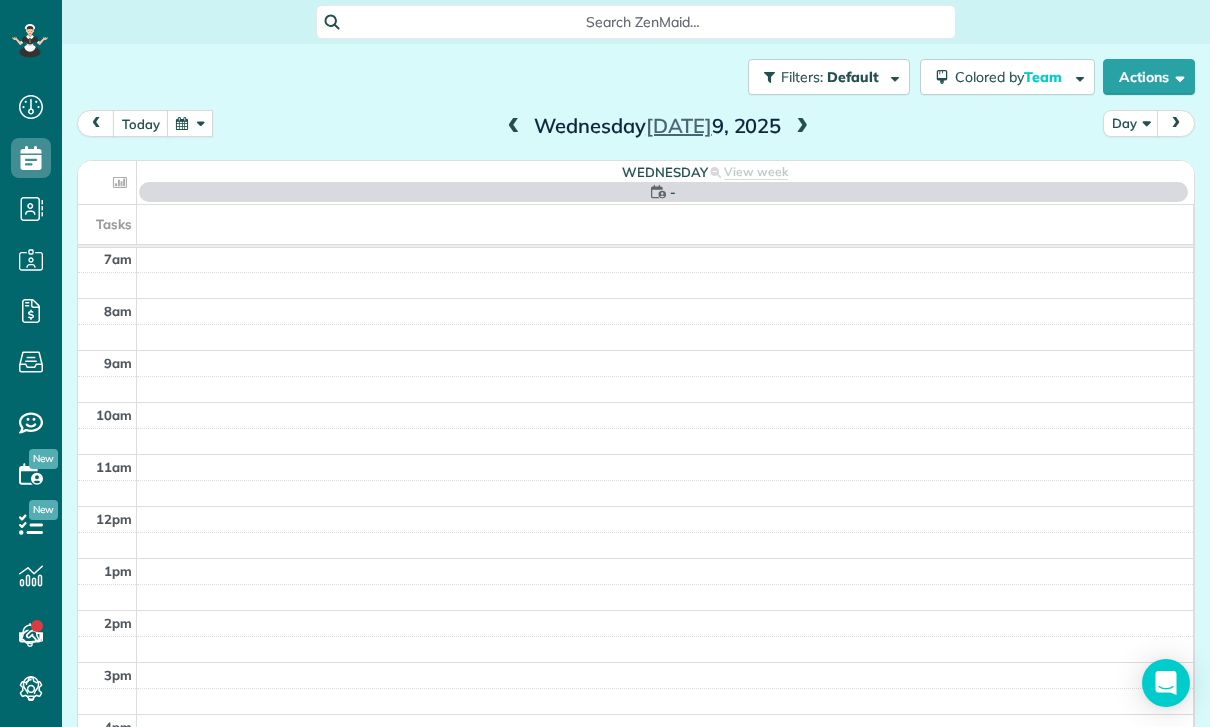 scroll, scrollTop: 157, scrollLeft: 0, axis: vertical 